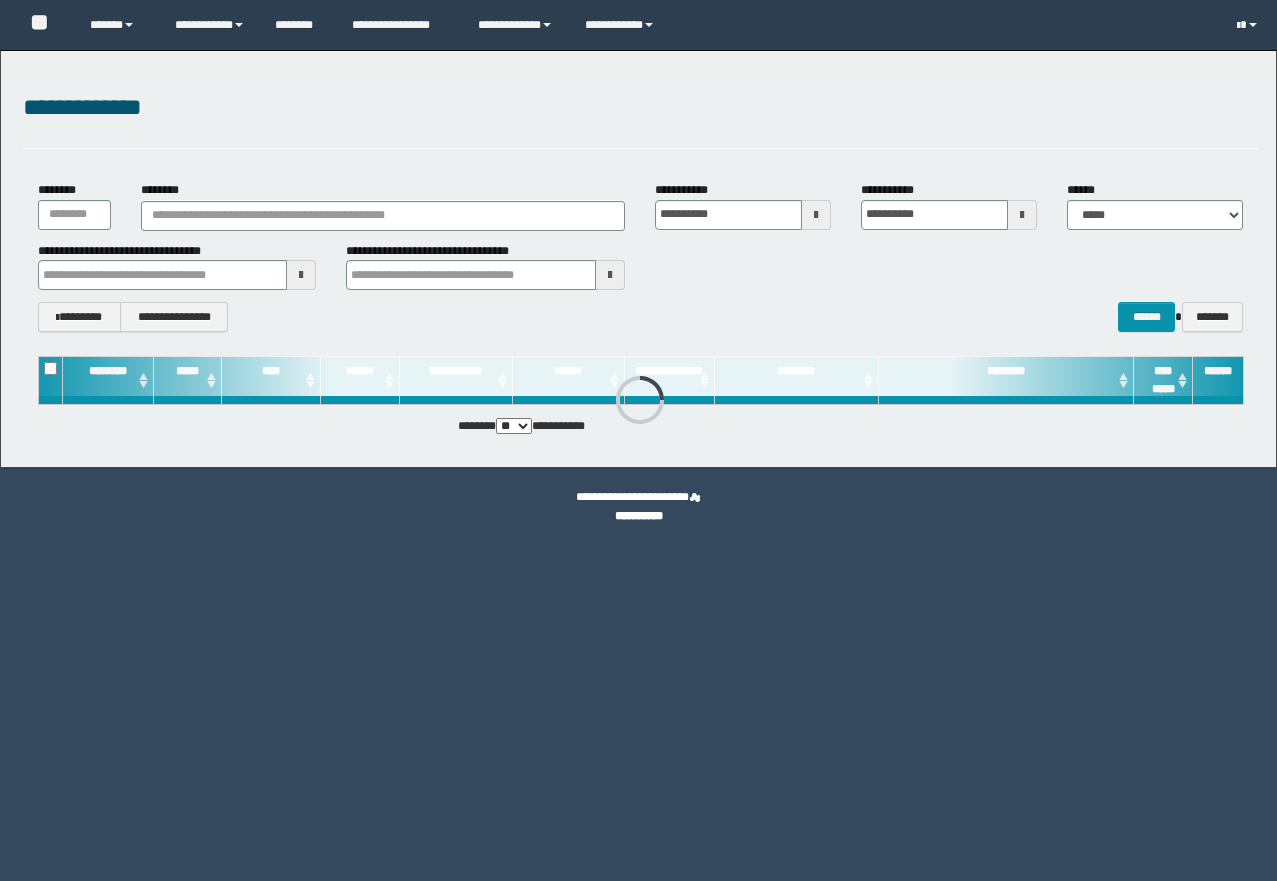 scroll, scrollTop: 0, scrollLeft: 0, axis: both 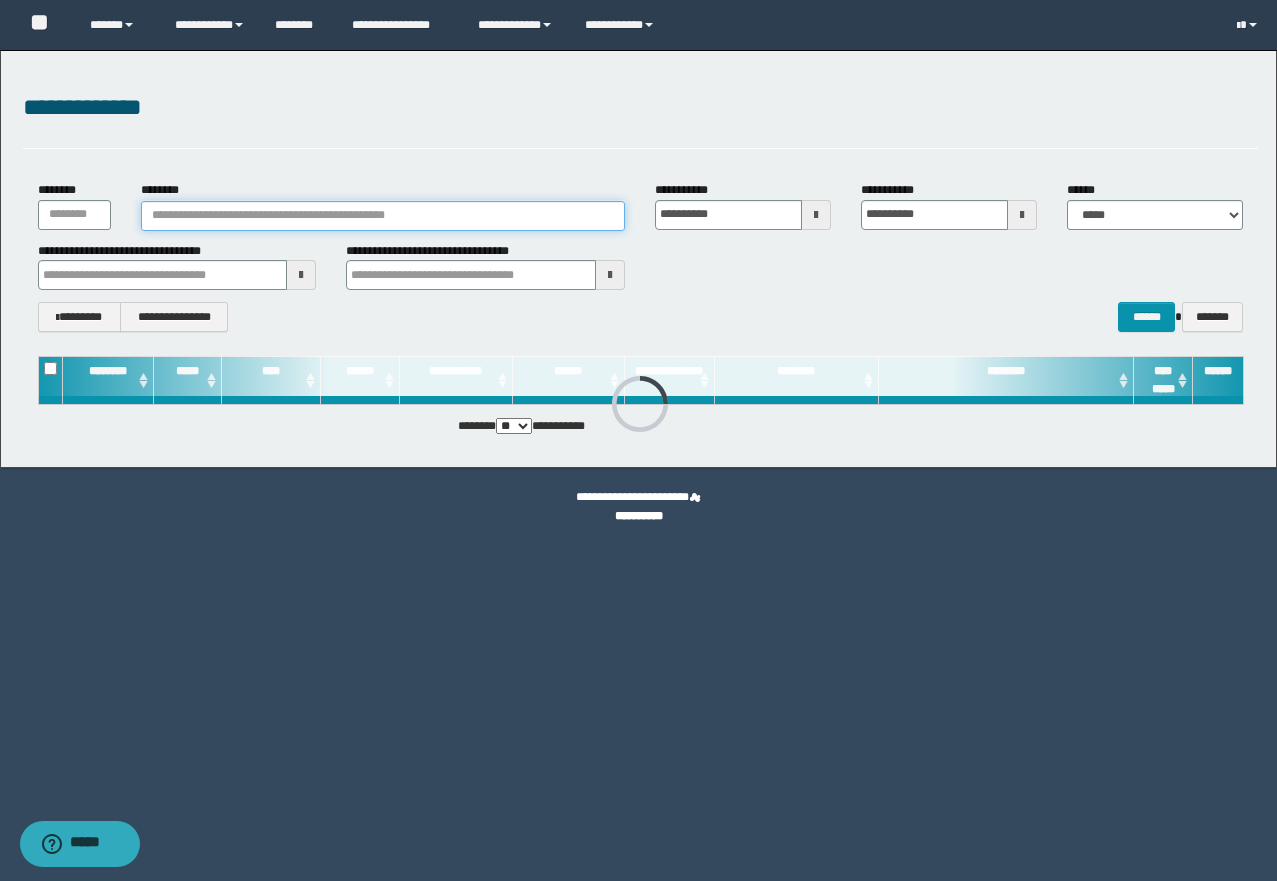 click on "********" at bounding box center (383, 216) 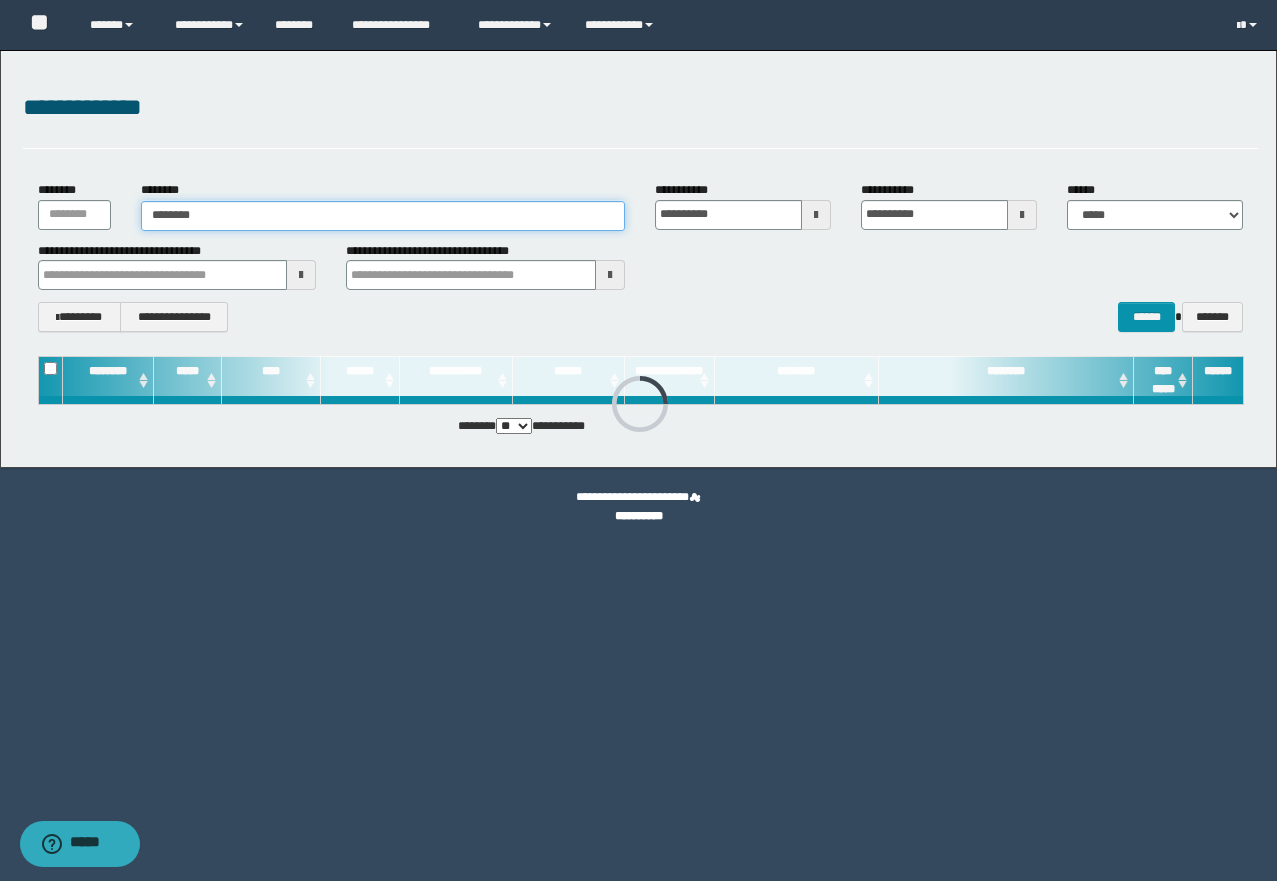 type on "********" 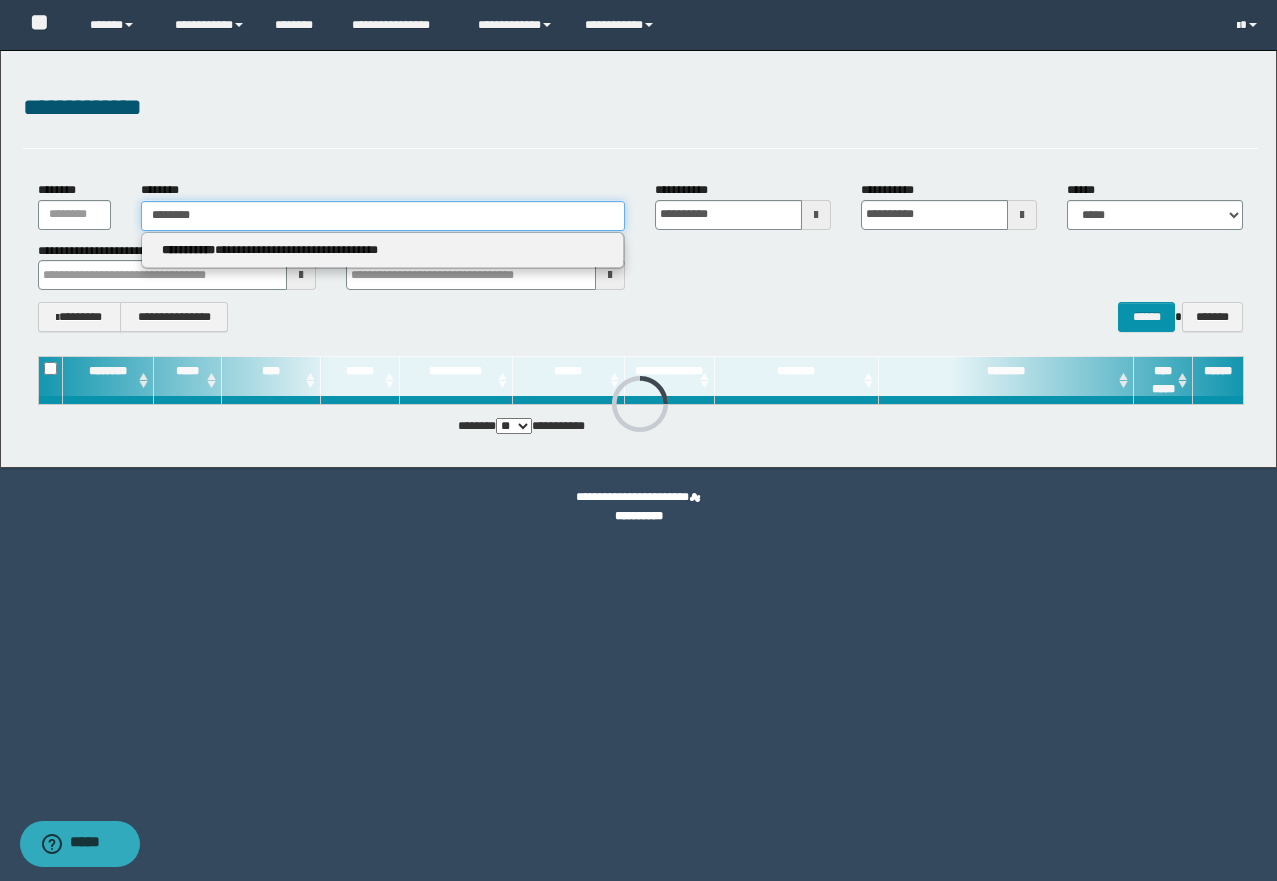 type on "********" 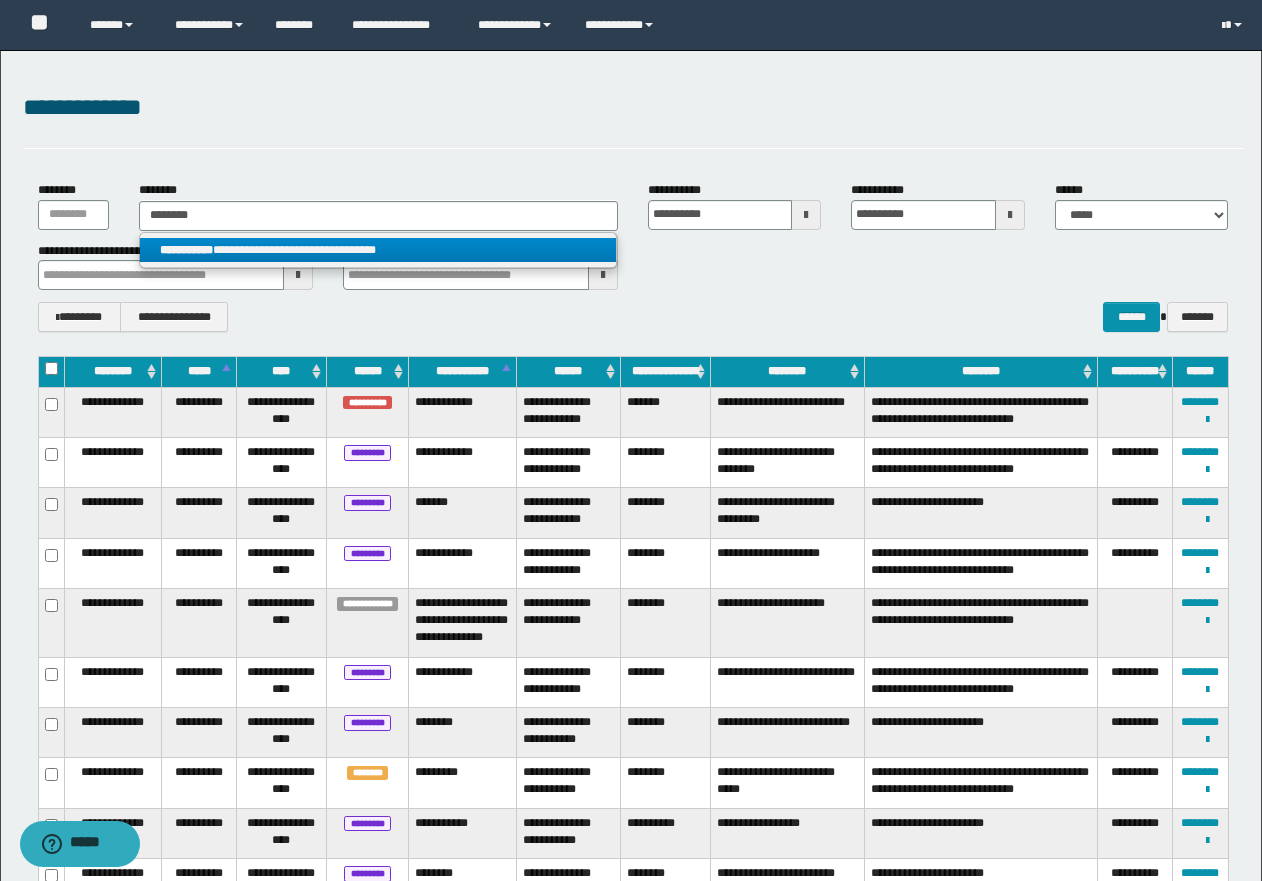 click on "**********" at bounding box center (378, 250) 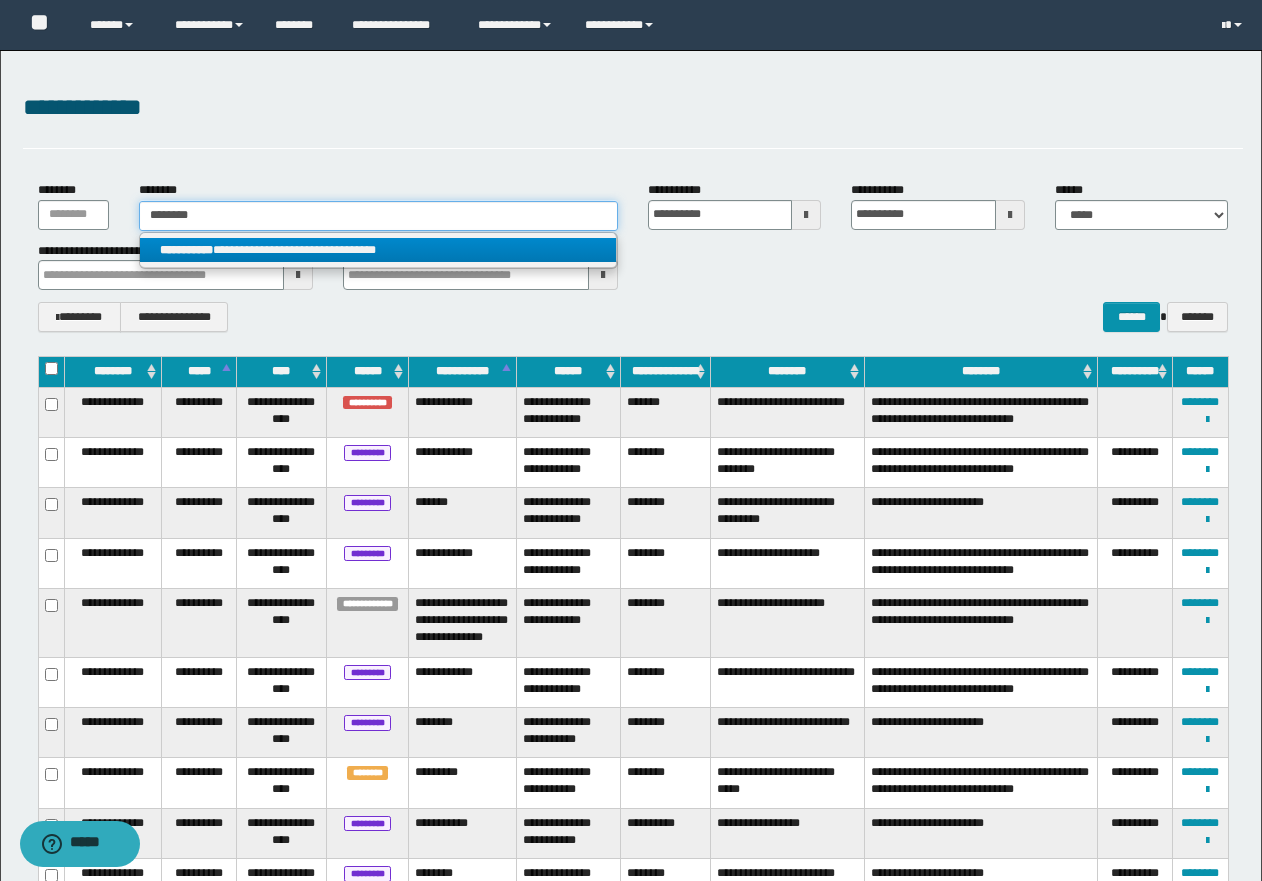 type 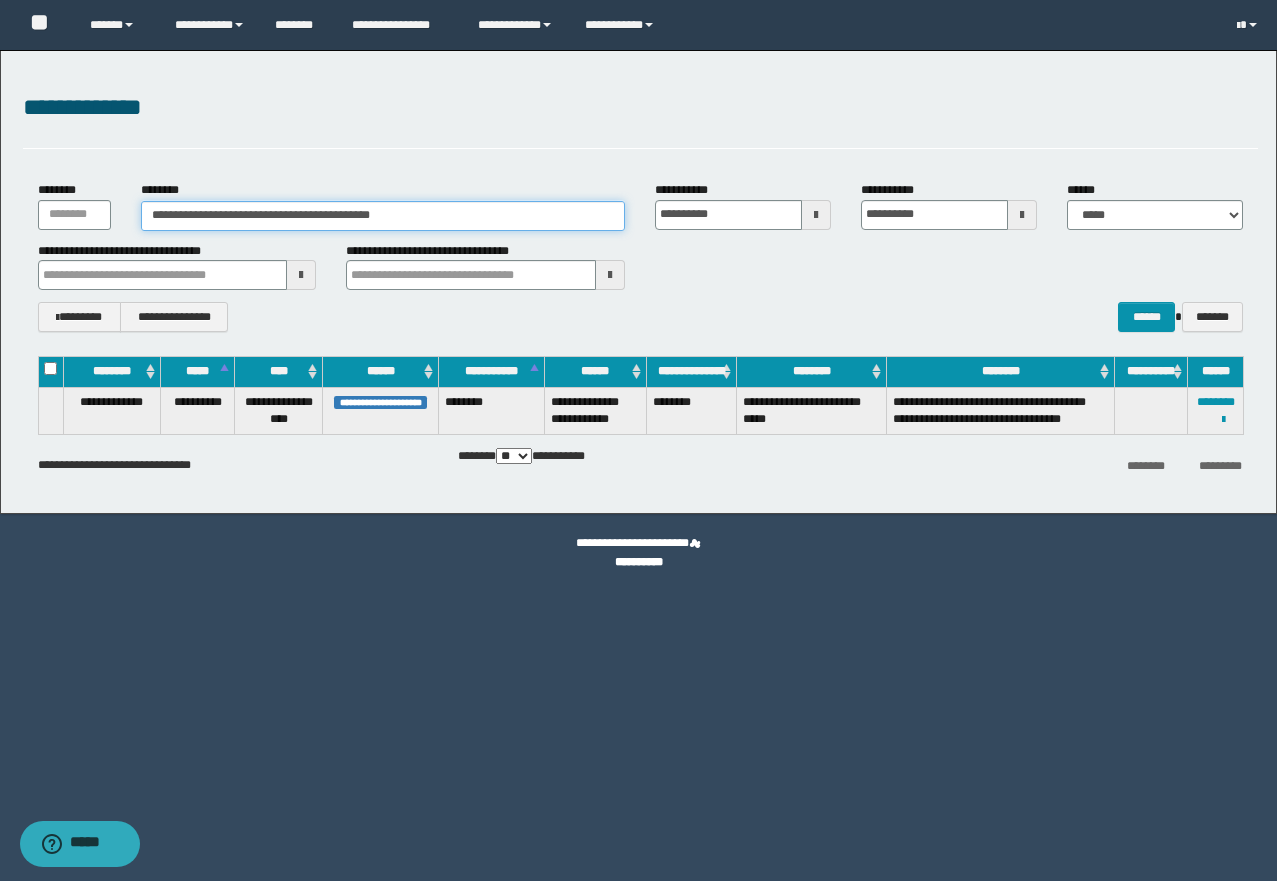 click on "**********" at bounding box center [383, 216] 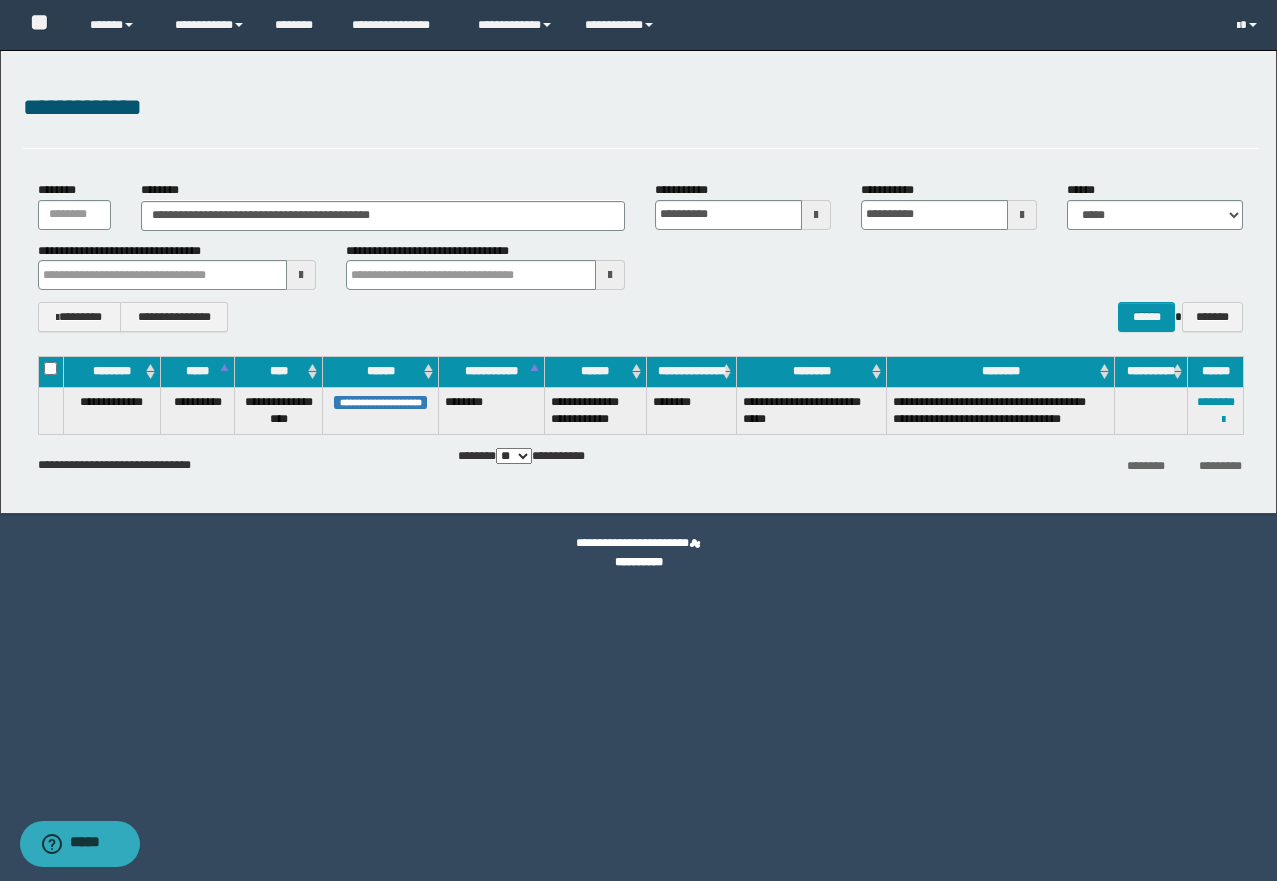 click on "**********" at bounding box center (640, 317) 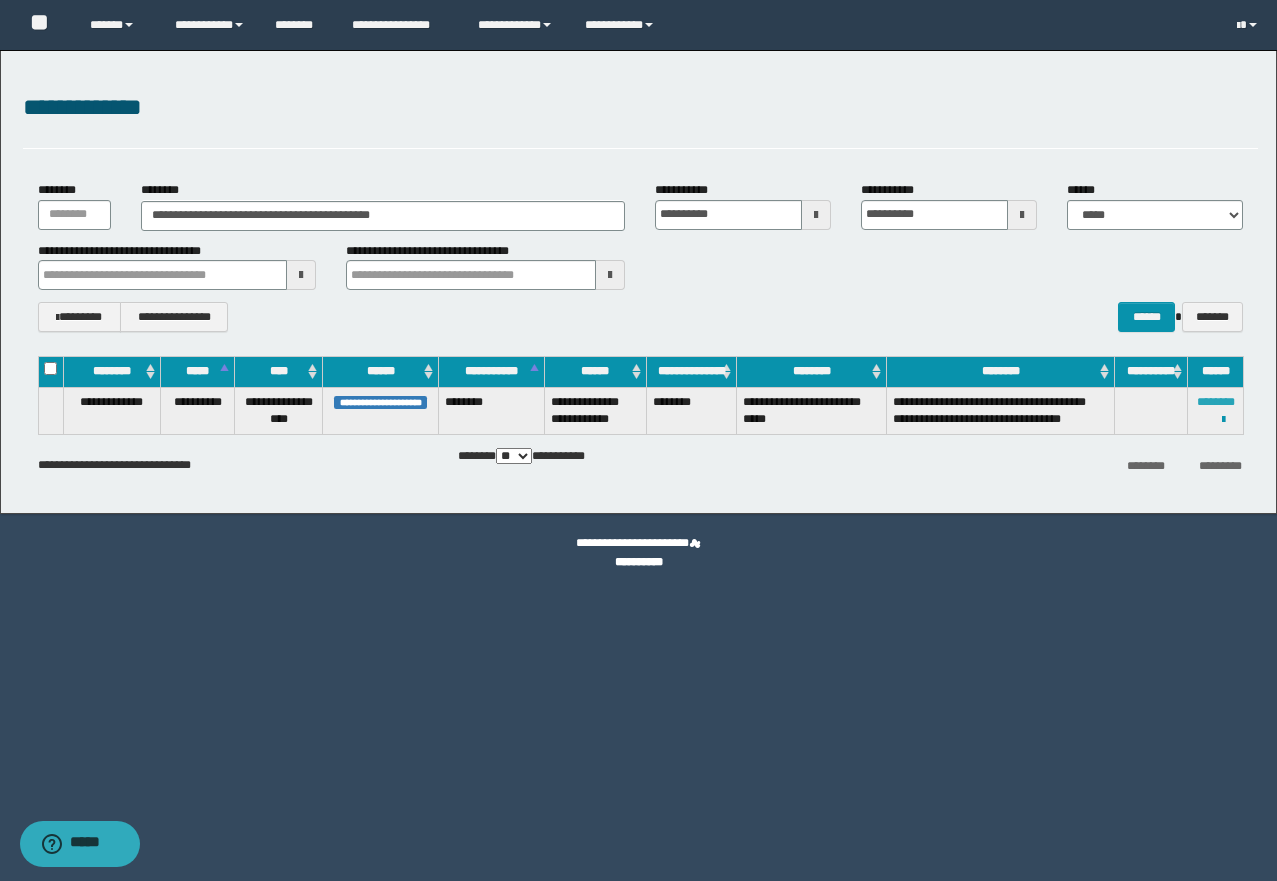 click on "********" at bounding box center (1216, 402) 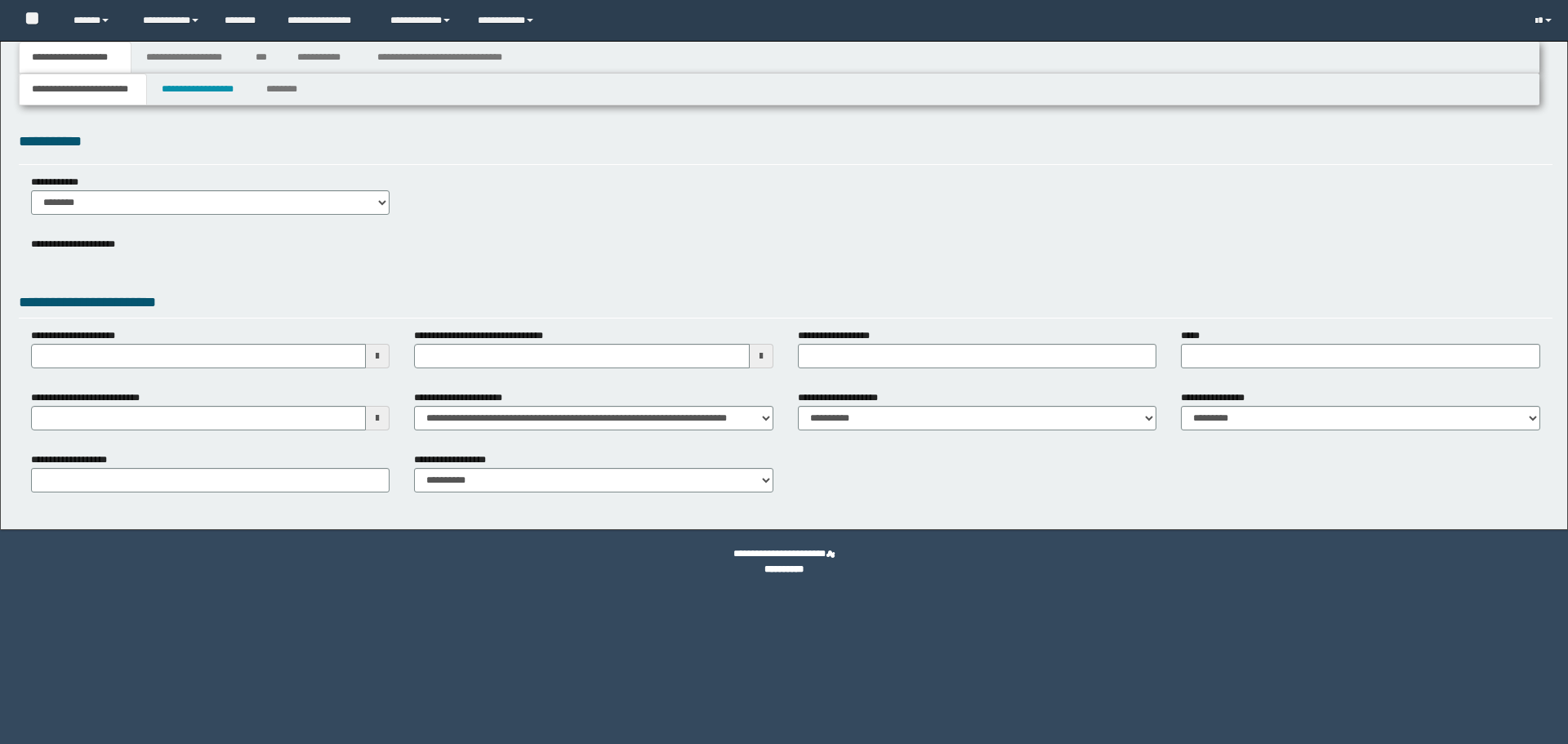 scroll, scrollTop: 0, scrollLeft: 0, axis: both 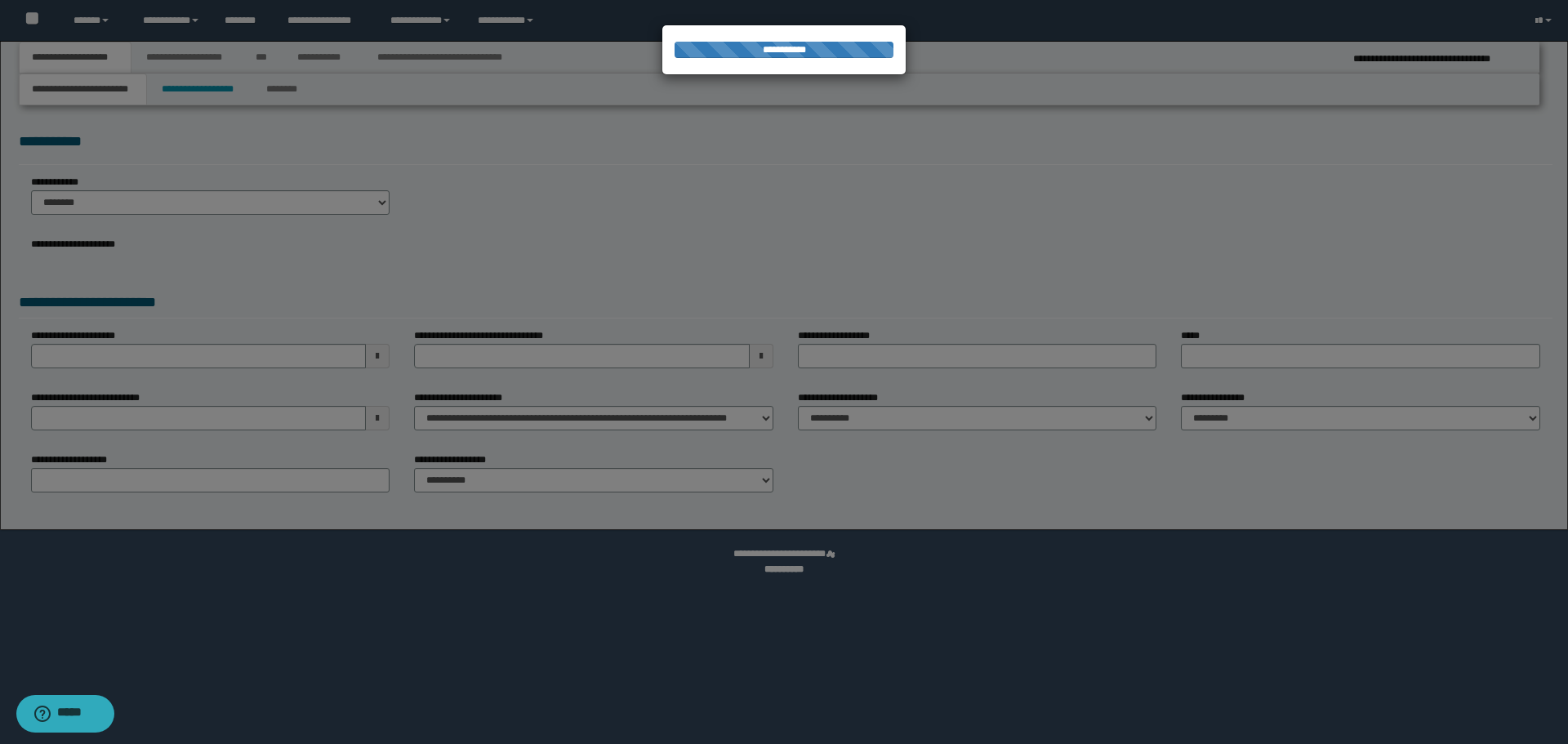 select on "*" 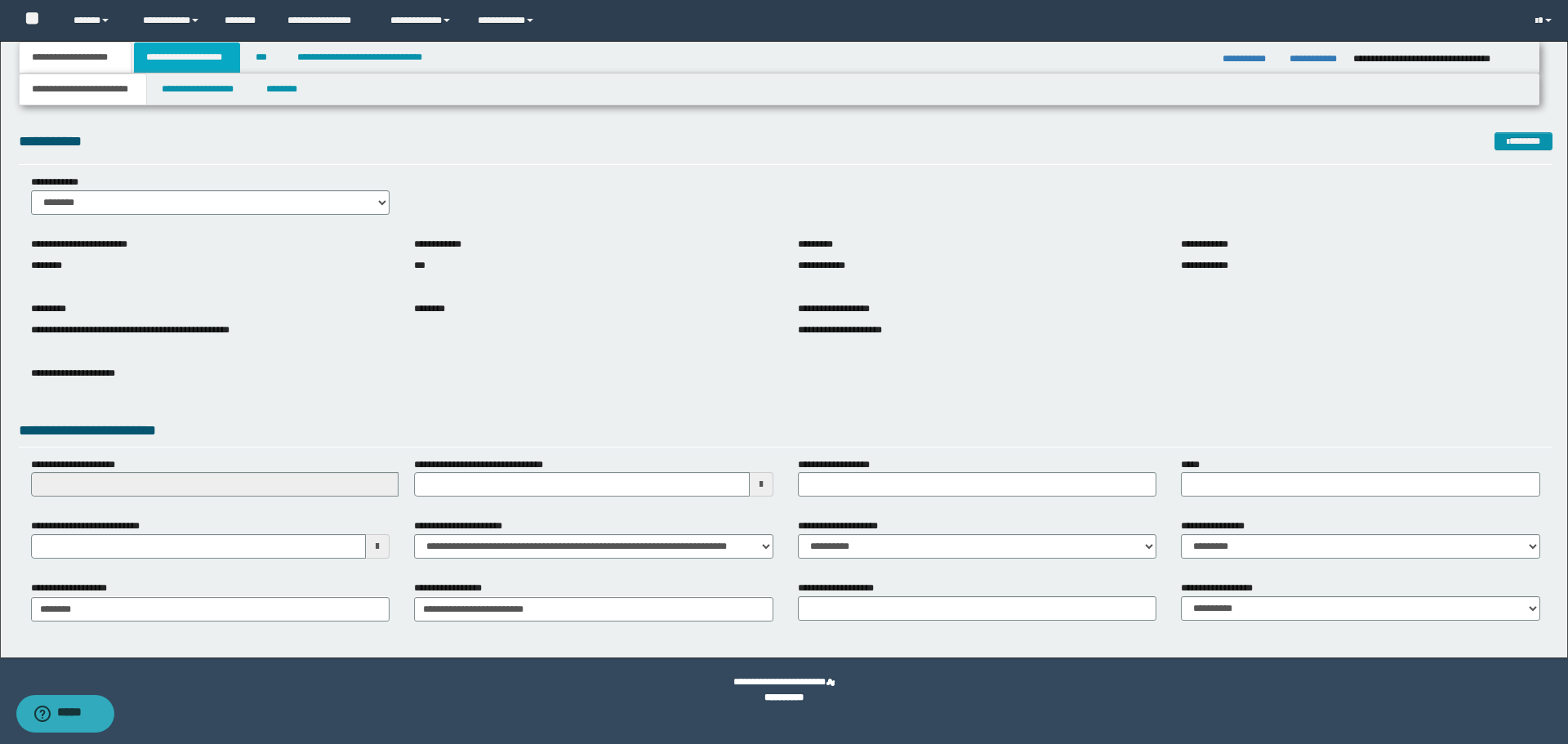 click on "**********" at bounding box center (187, 57) 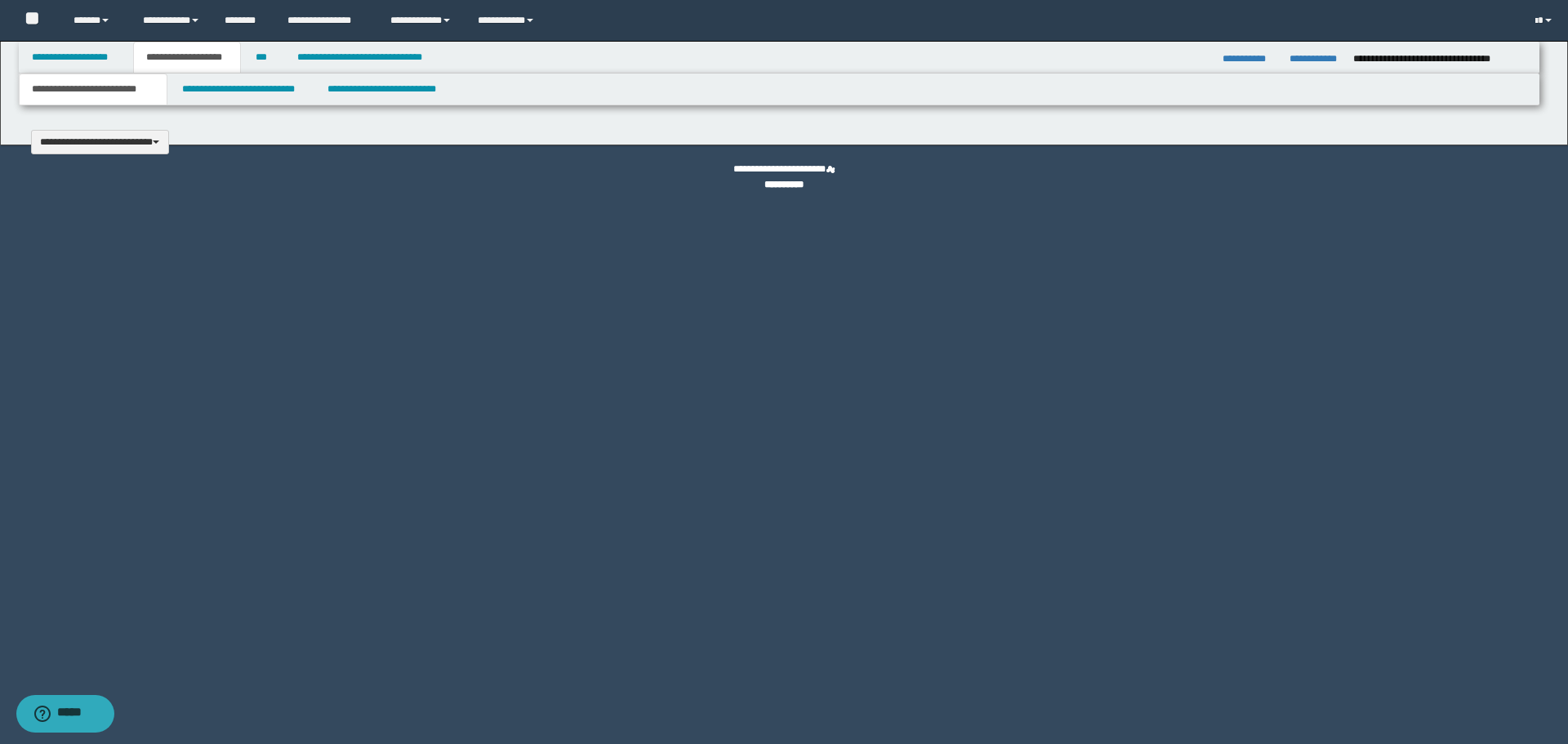 type 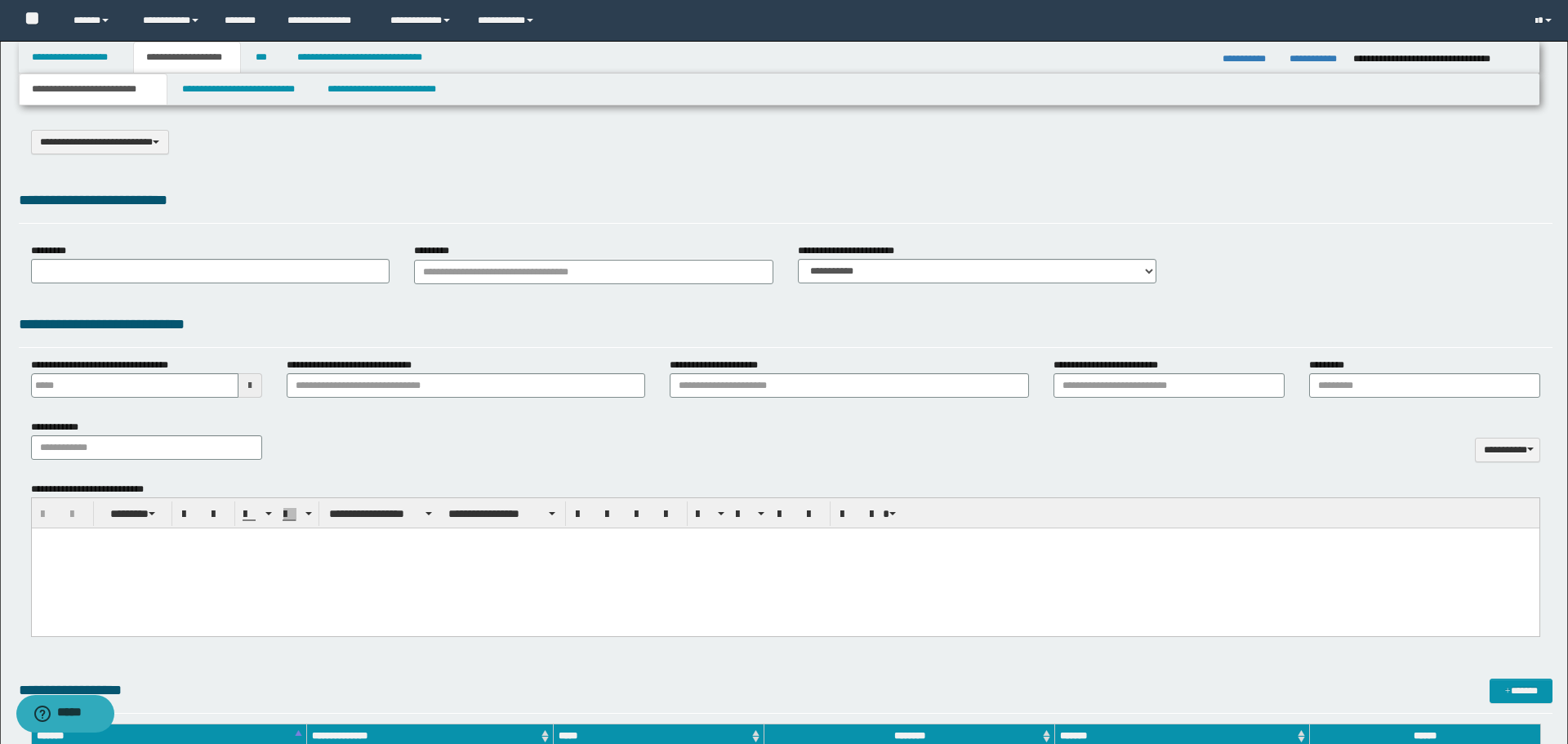 scroll, scrollTop: 0, scrollLeft: 0, axis: both 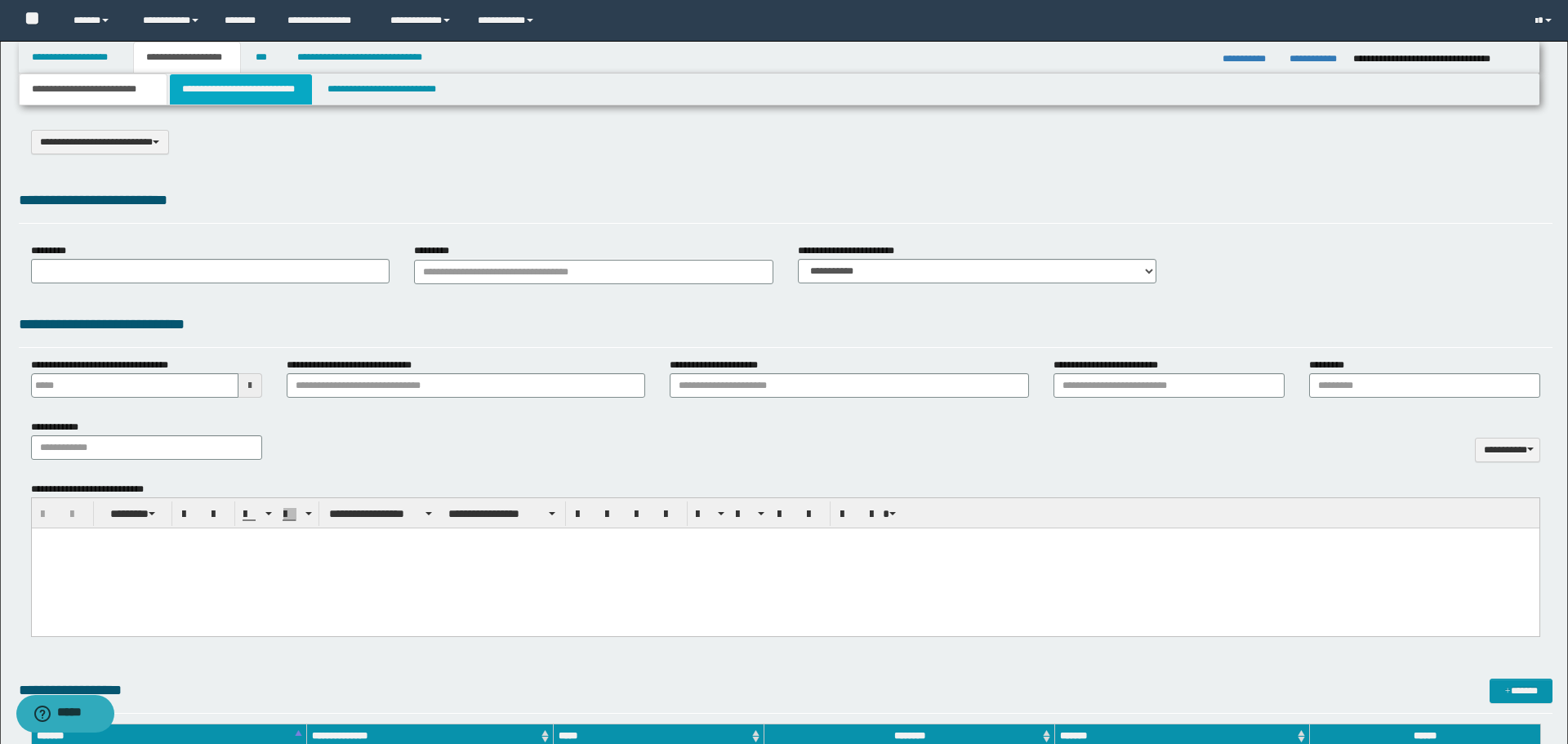 type on "**********" 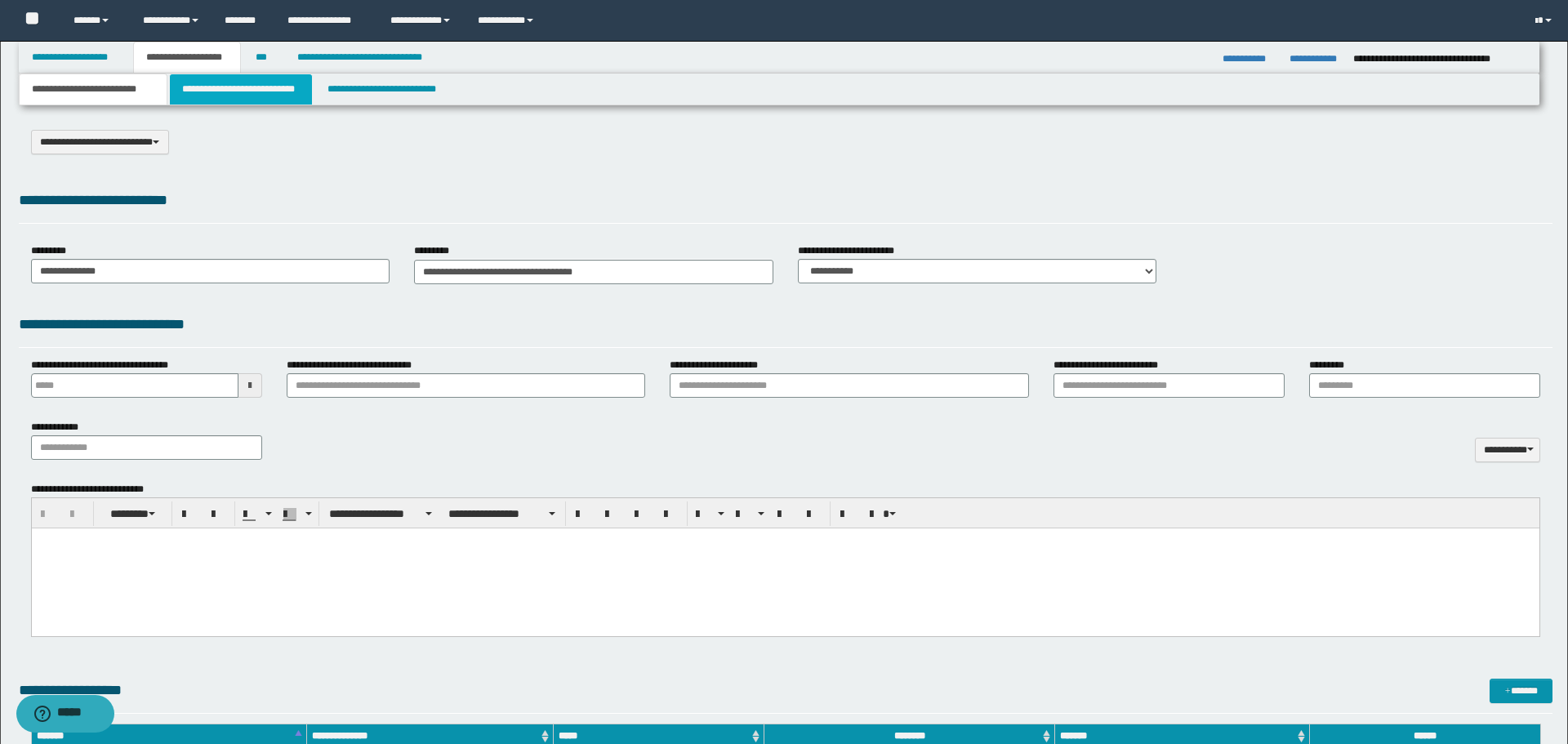 type on "**********" 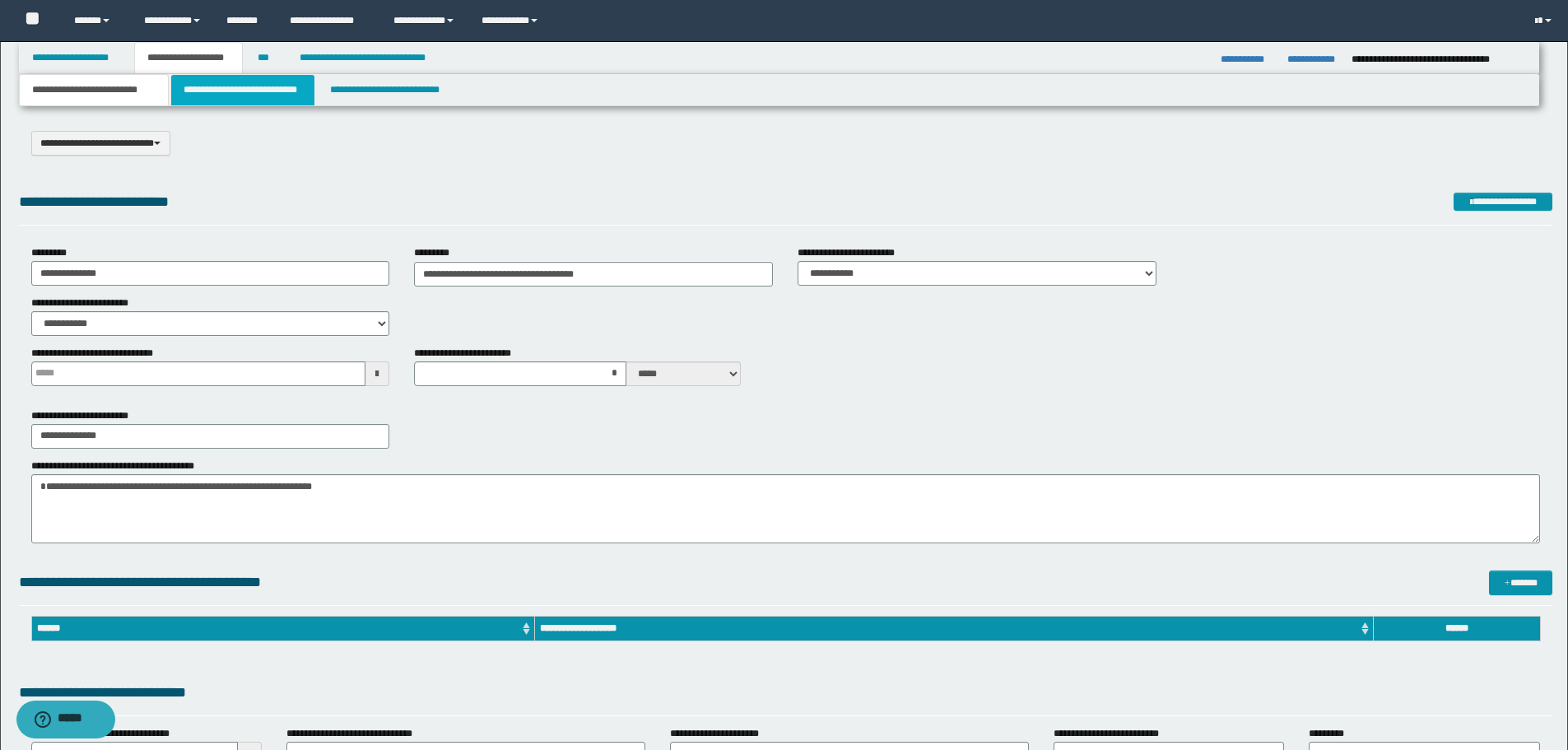 click on "**********" at bounding box center (243, 90) 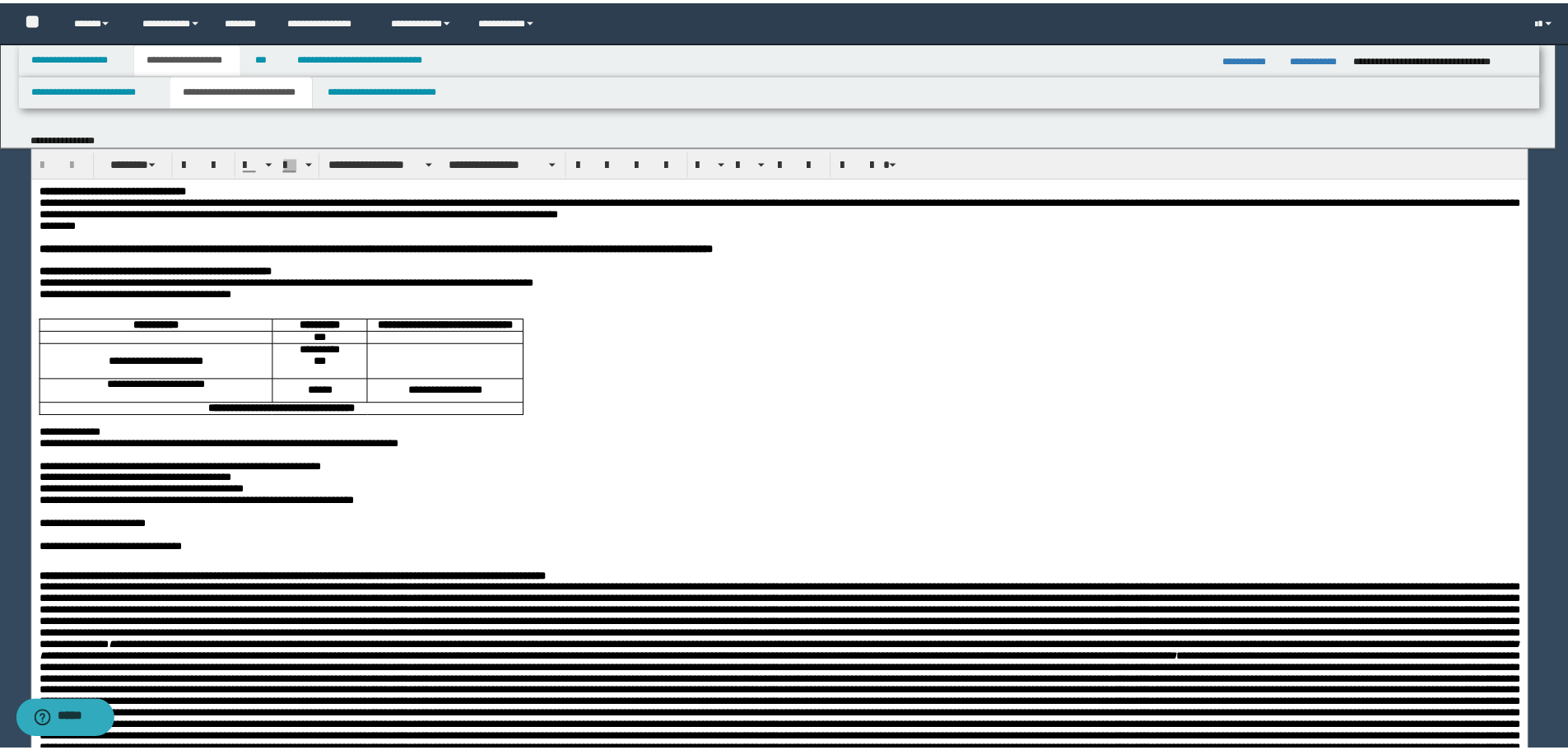 scroll, scrollTop: 0, scrollLeft: 0, axis: both 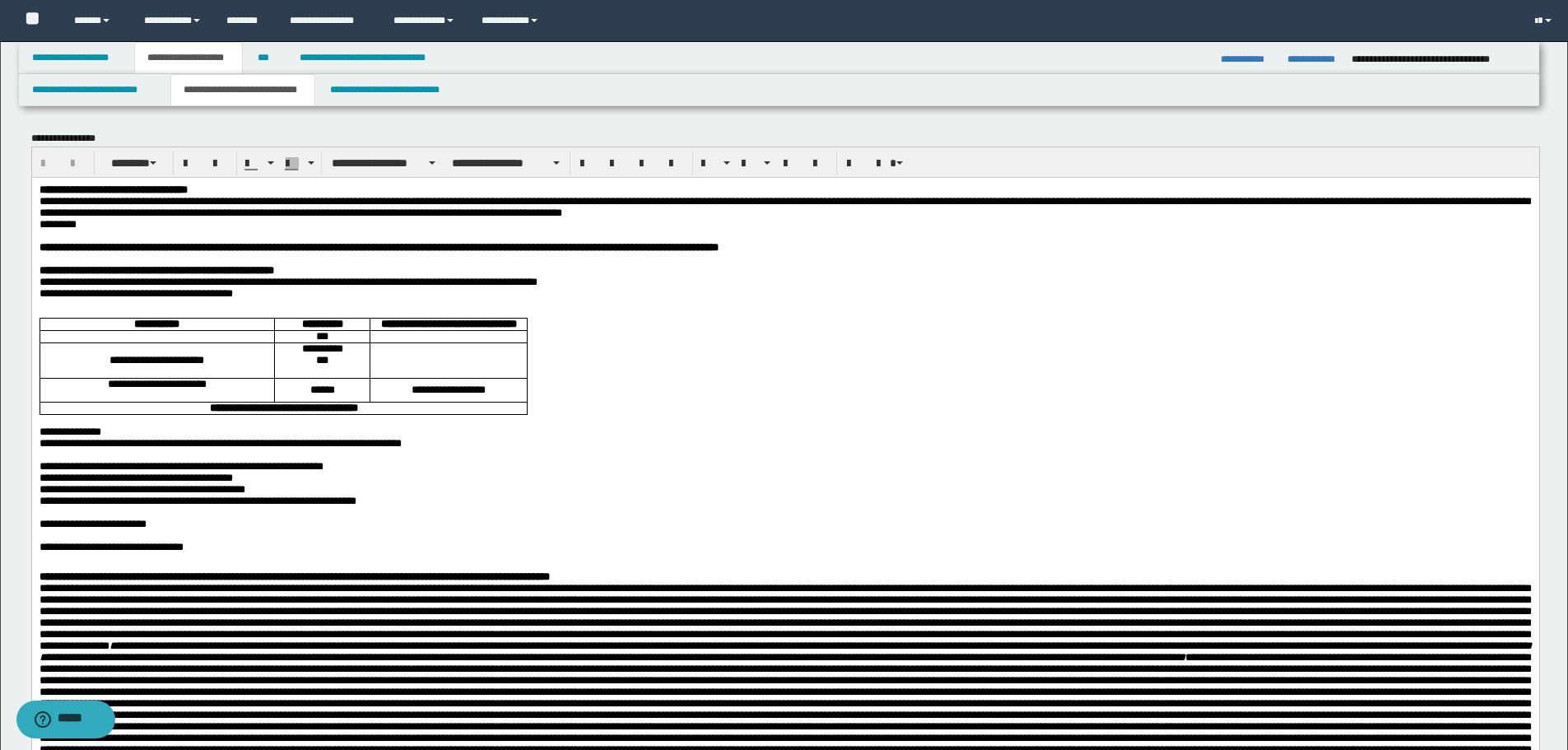 click on "**********" at bounding box center (784, 524) 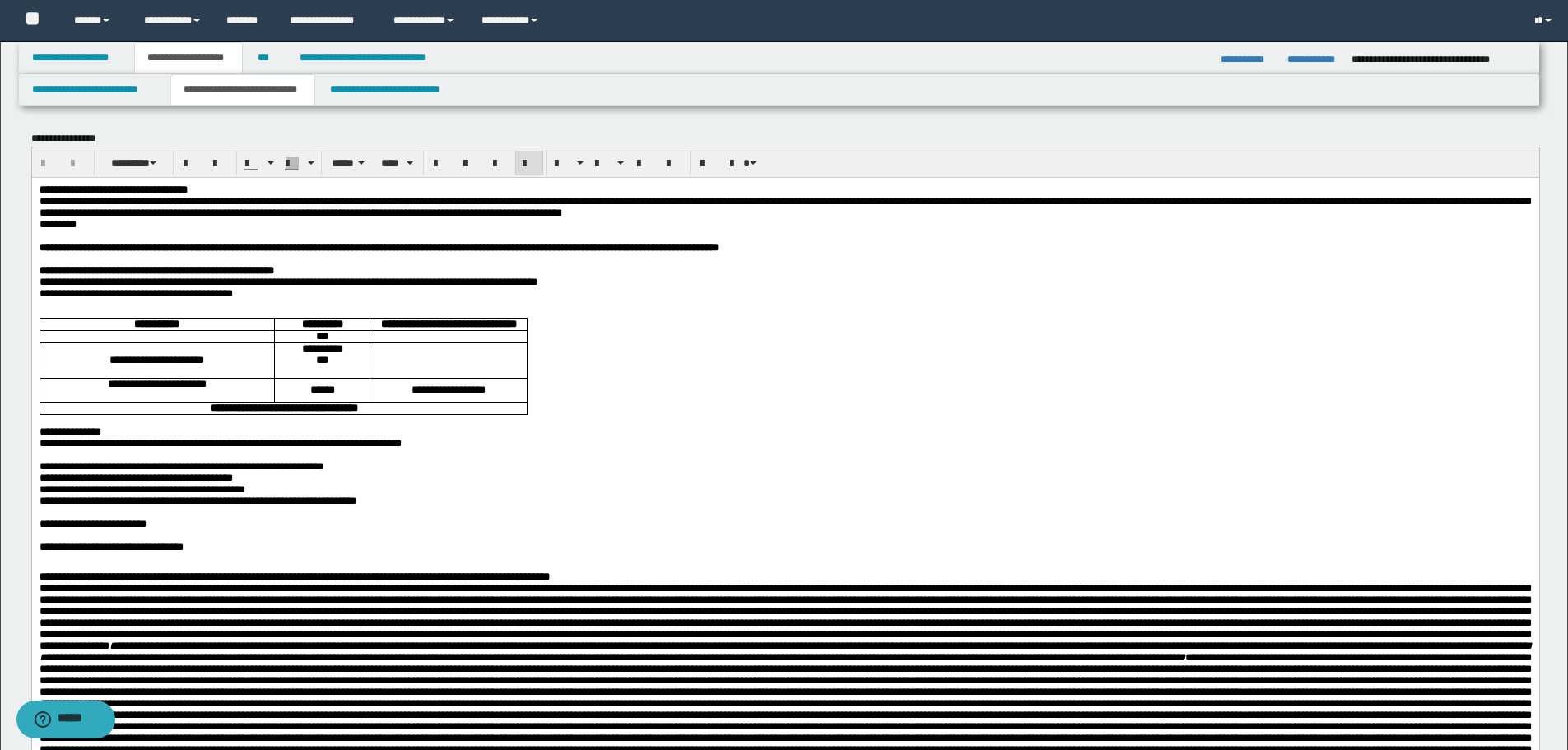 click on "**********" at bounding box center (784, 282) 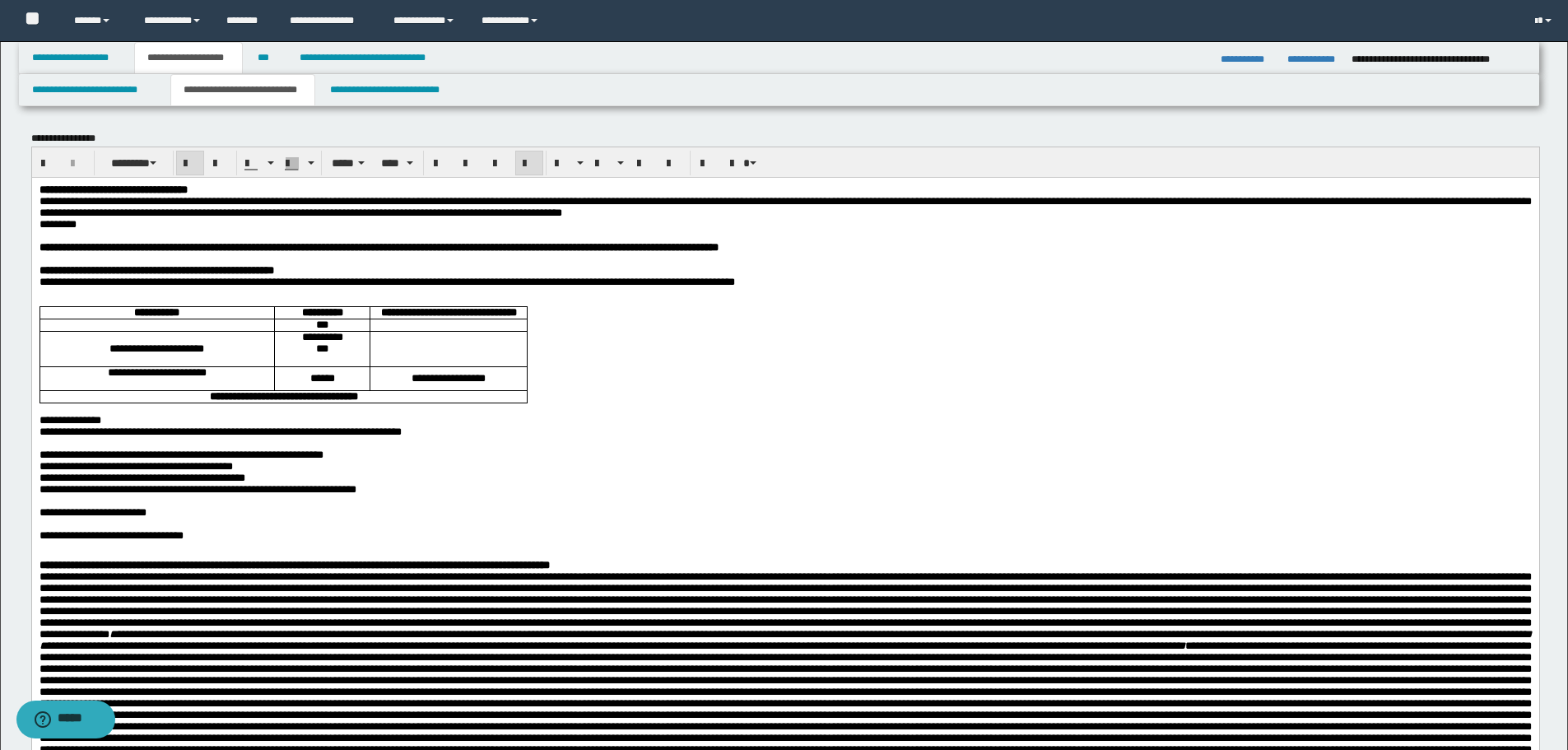 drag, startPoint x: 36, startPoint y: 253, endPoint x: 979, endPoint y: 267, distance: 943.1039 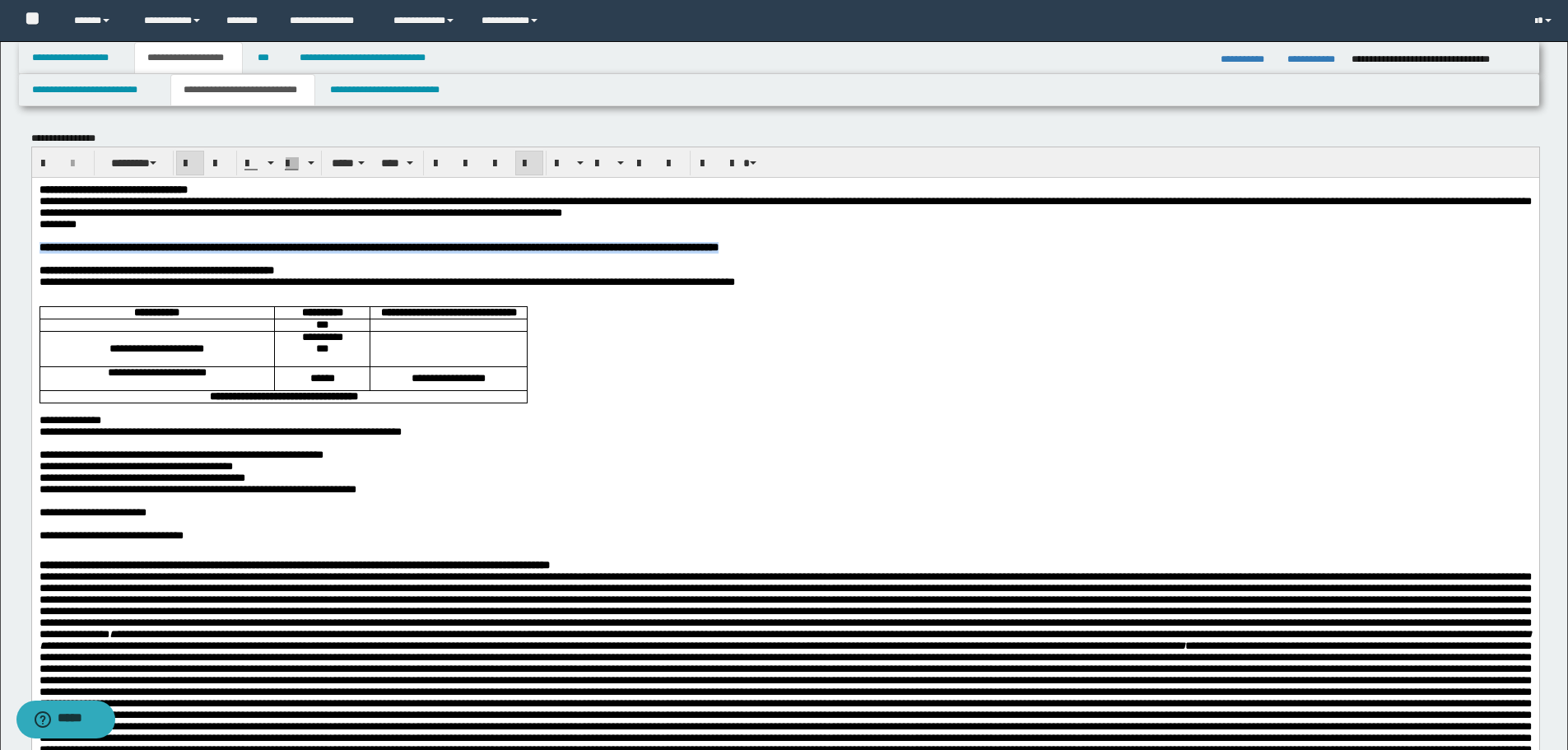 drag, startPoint x: 37, startPoint y: 254, endPoint x: 976, endPoint y: 254, distance: 939 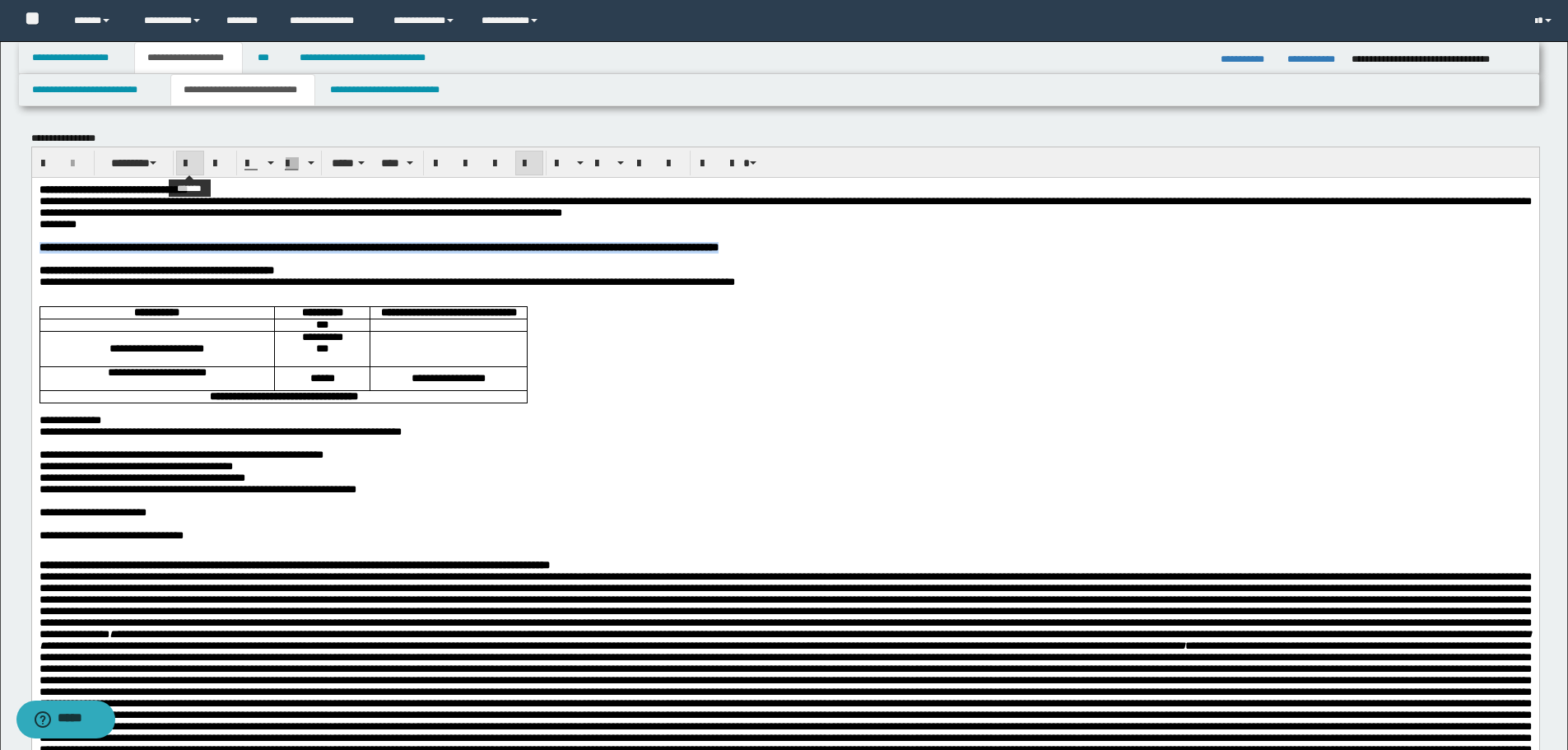 click at bounding box center [190, 164] 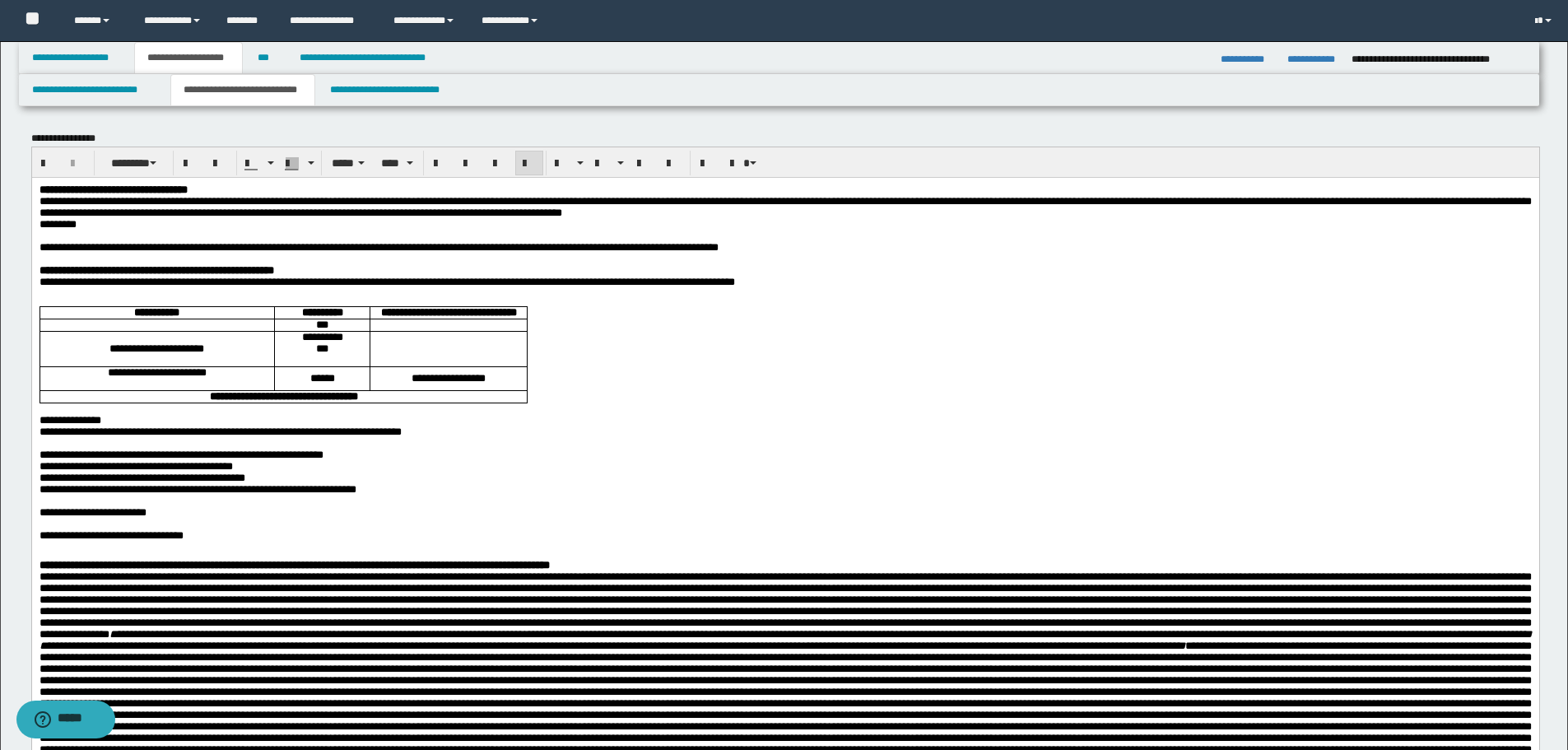 click at bounding box center (784, 293) 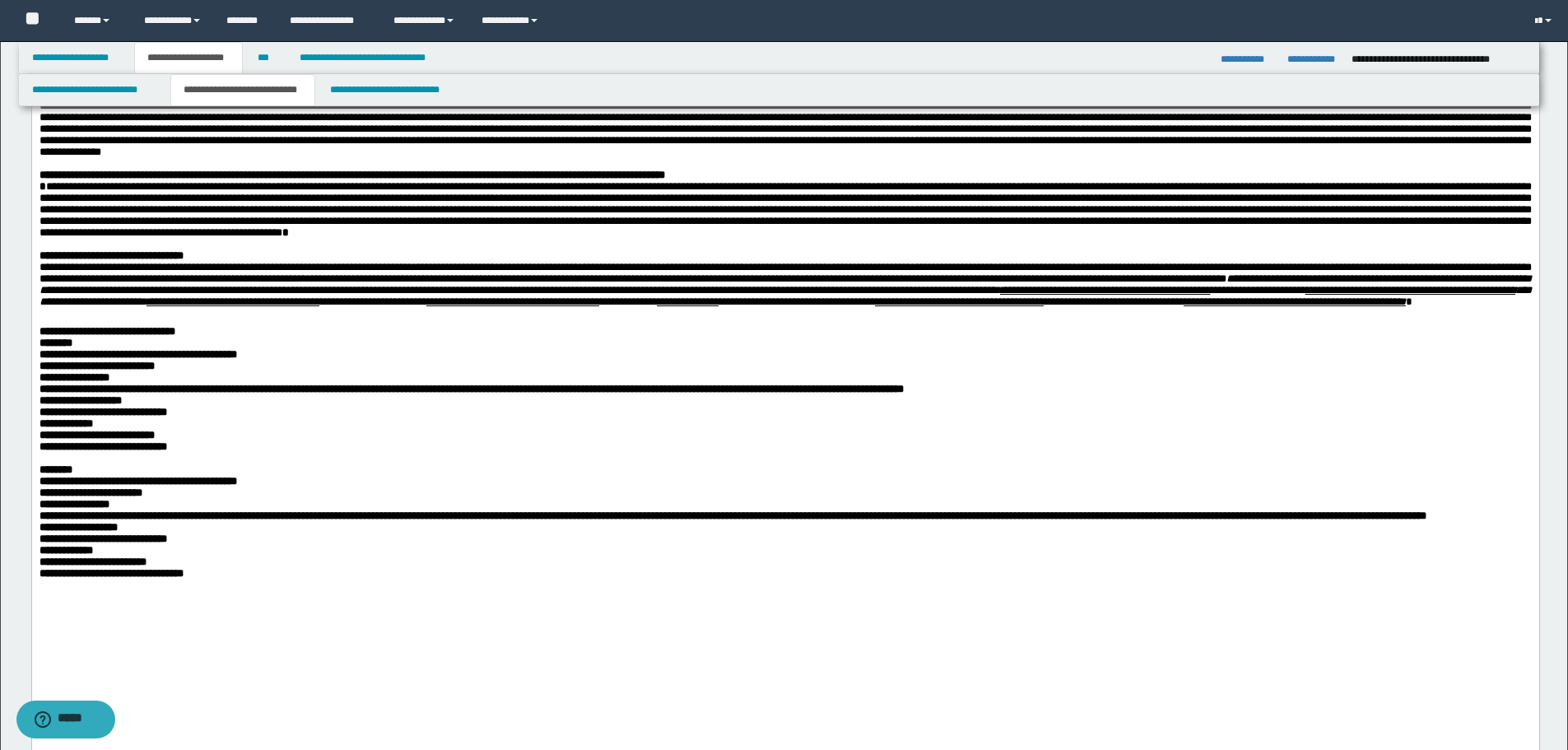 scroll, scrollTop: 1317, scrollLeft: 0, axis: vertical 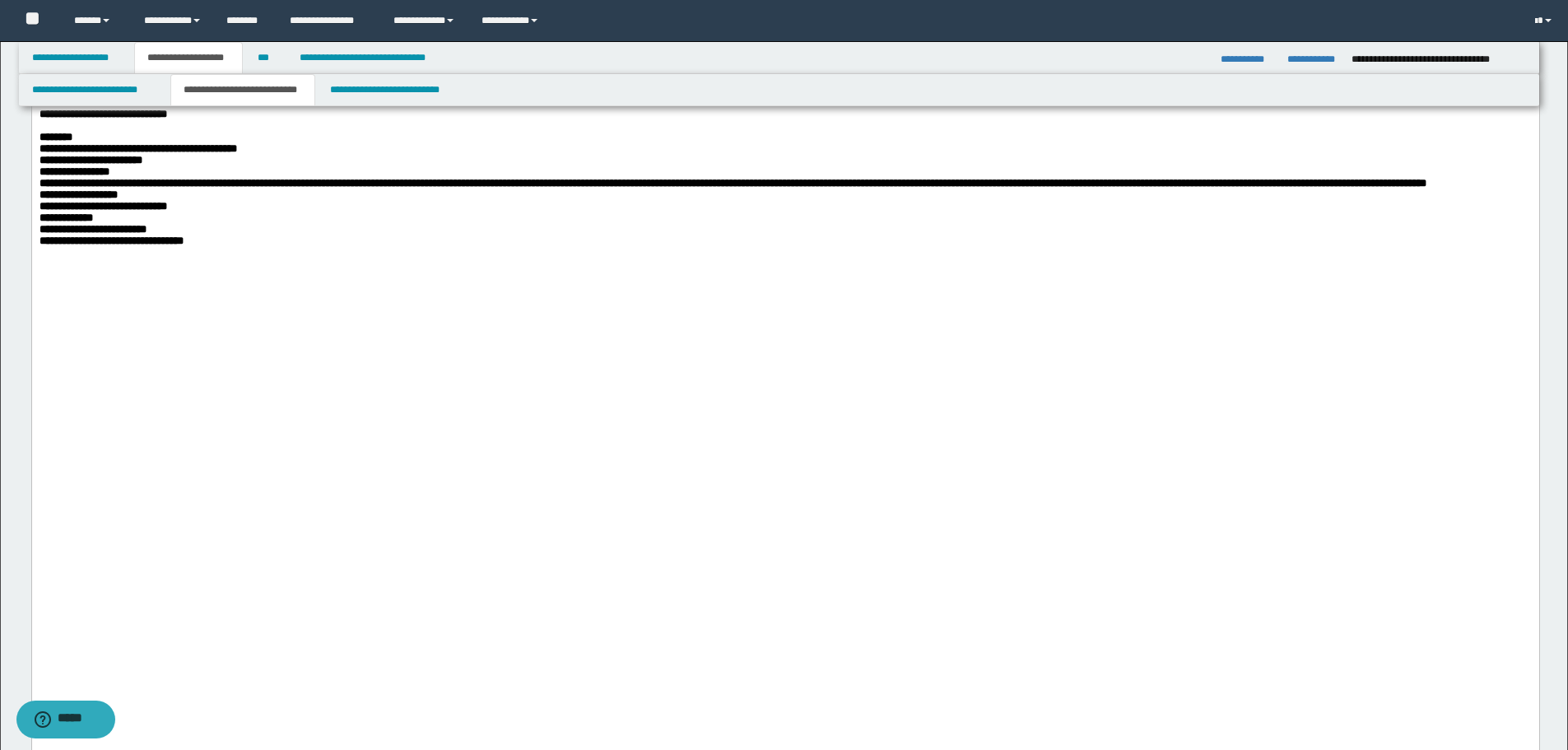 drag, startPoint x: 365, startPoint y: 365, endPoint x: 1235, endPoint y: 375, distance: 870.06 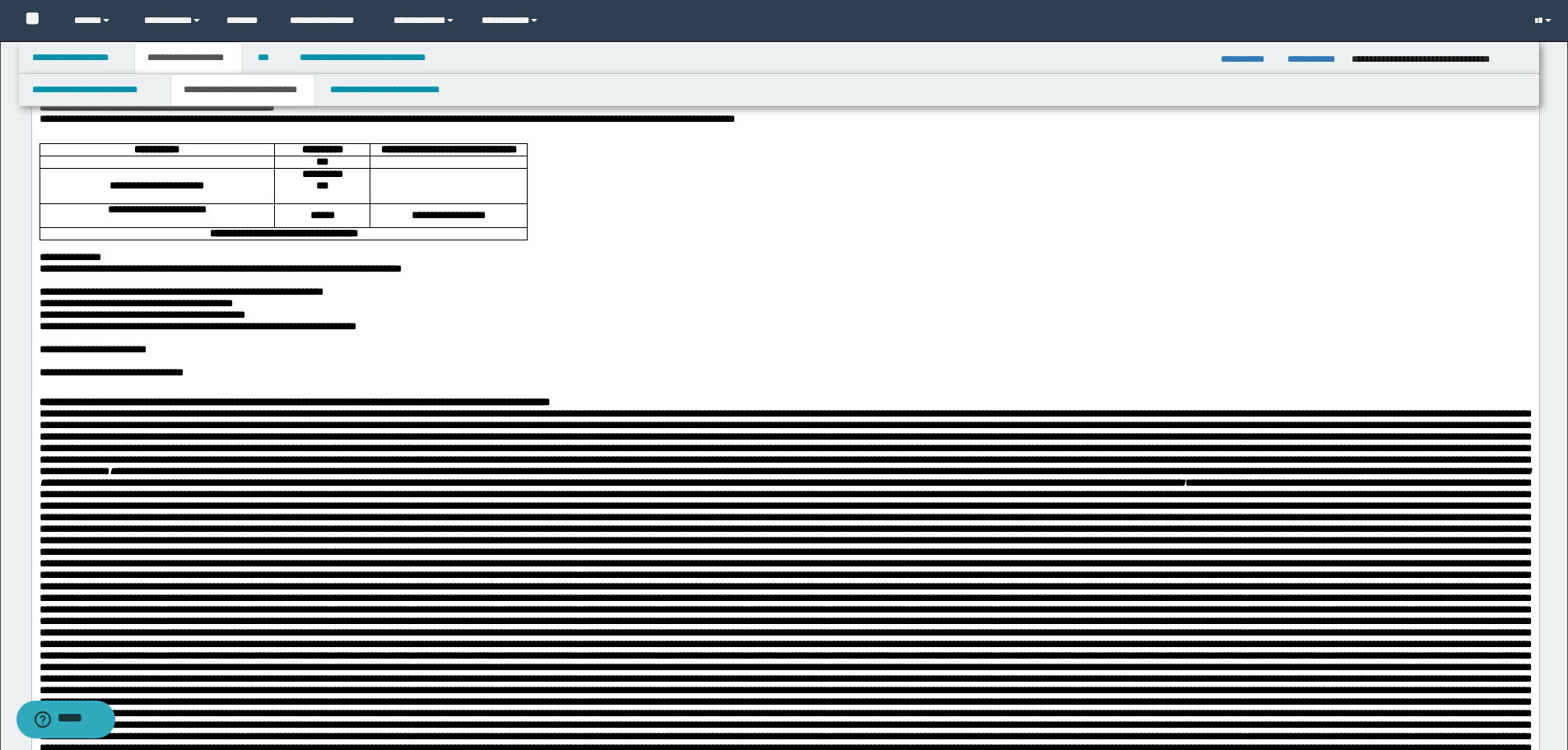 scroll, scrollTop: 0, scrollLeft: 0, axis: both 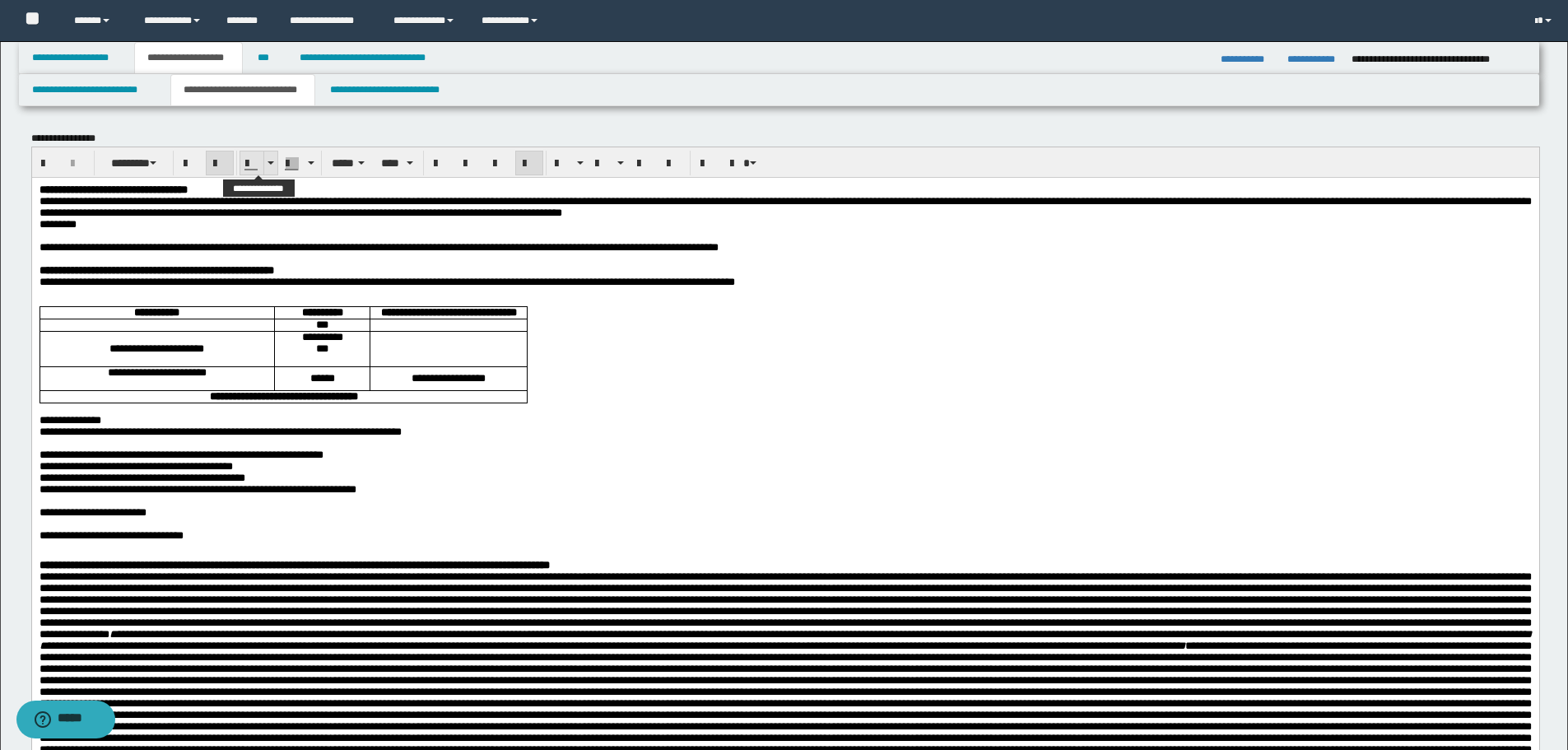 click at bounding box center [270, 163] 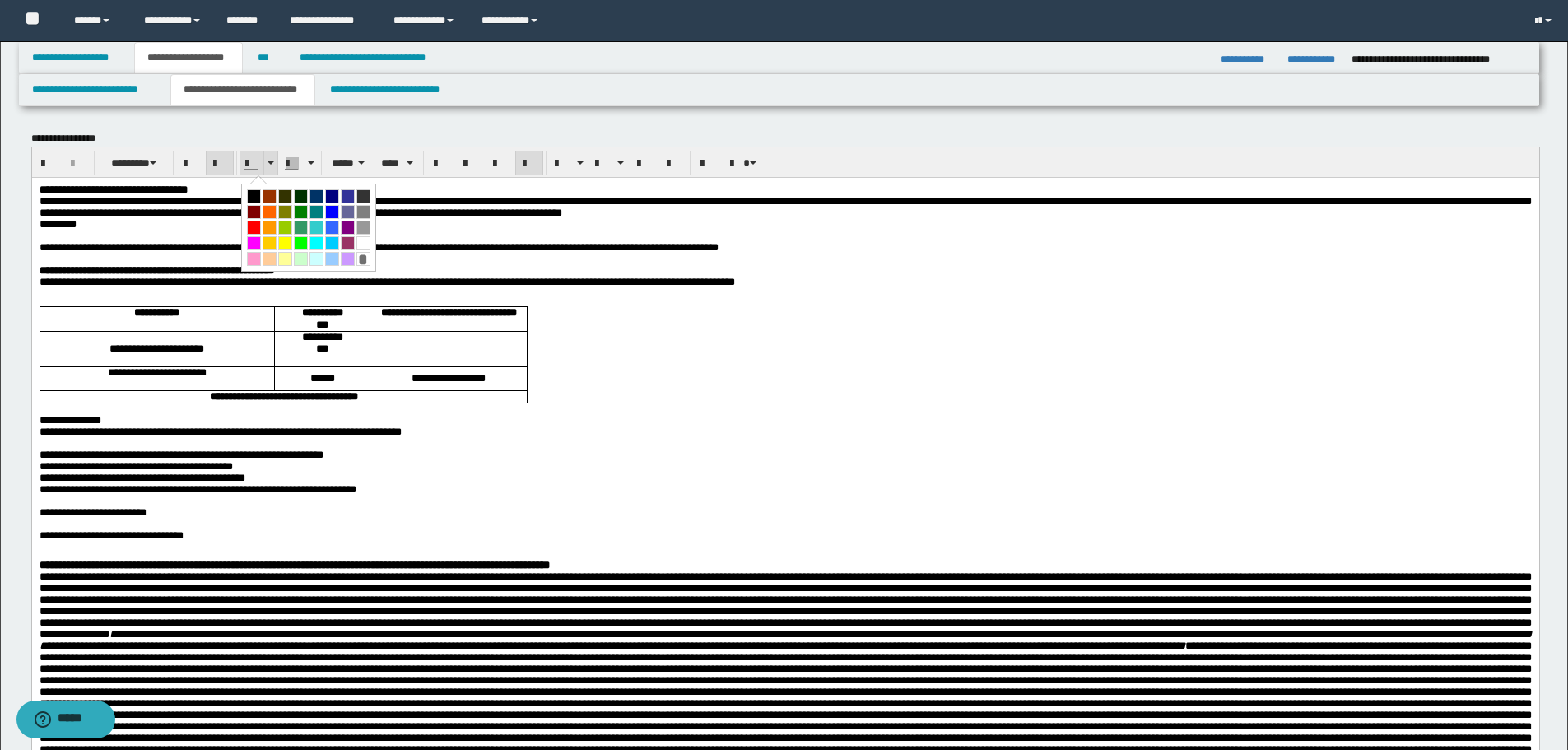 click at bounding box center (270, 163) 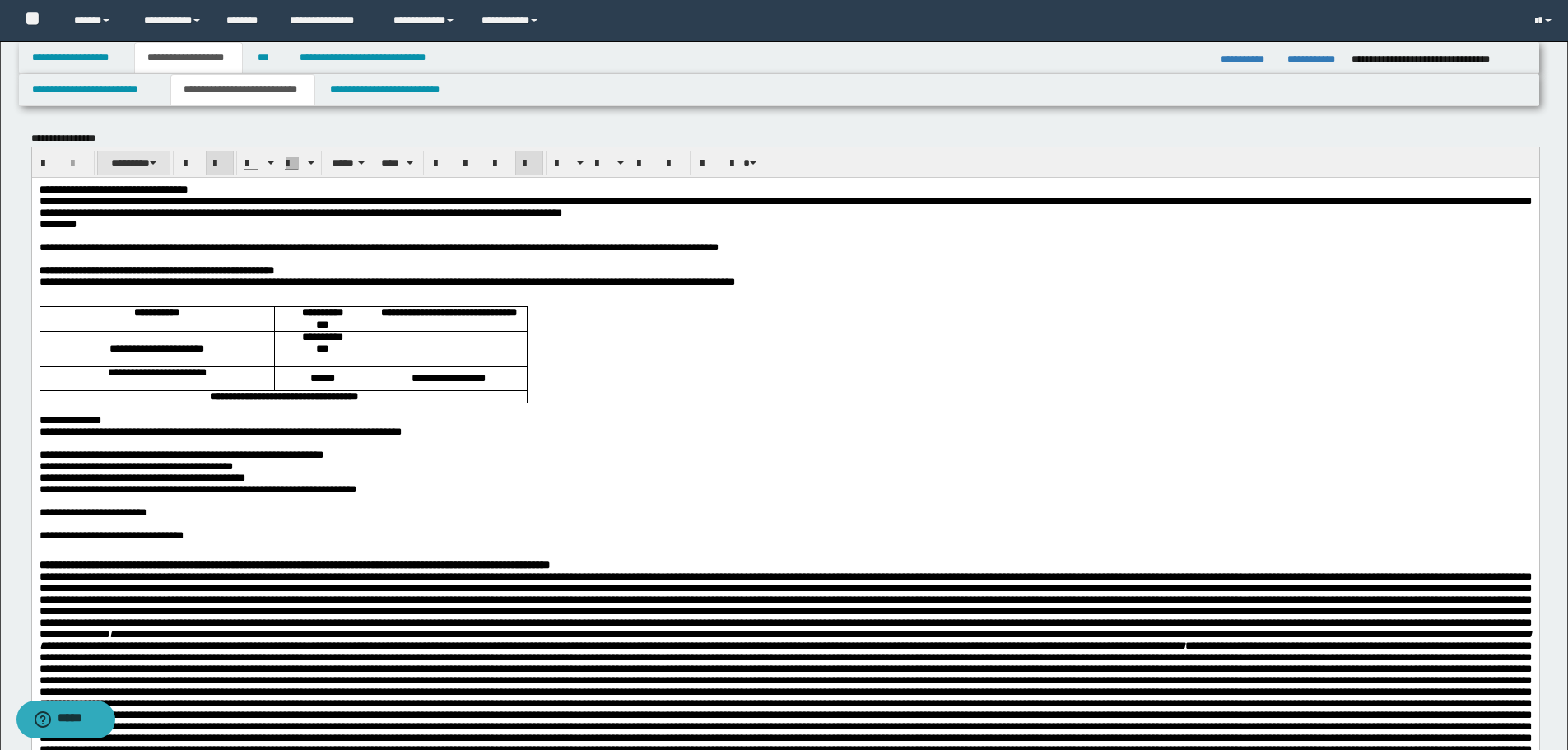 click on "********" at bounding box center [133, 163] 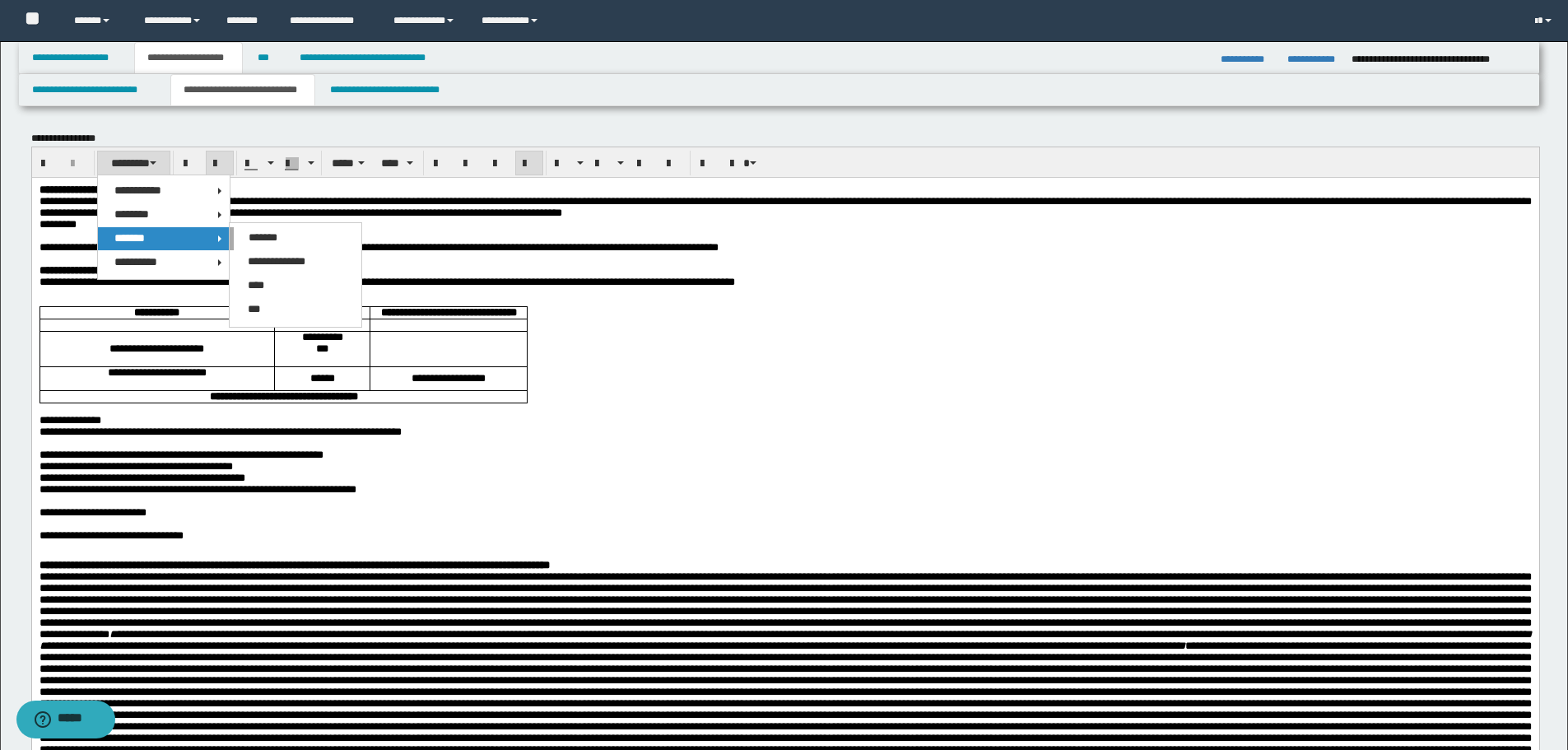 click on "**********" at bounding box center (784, 1042) 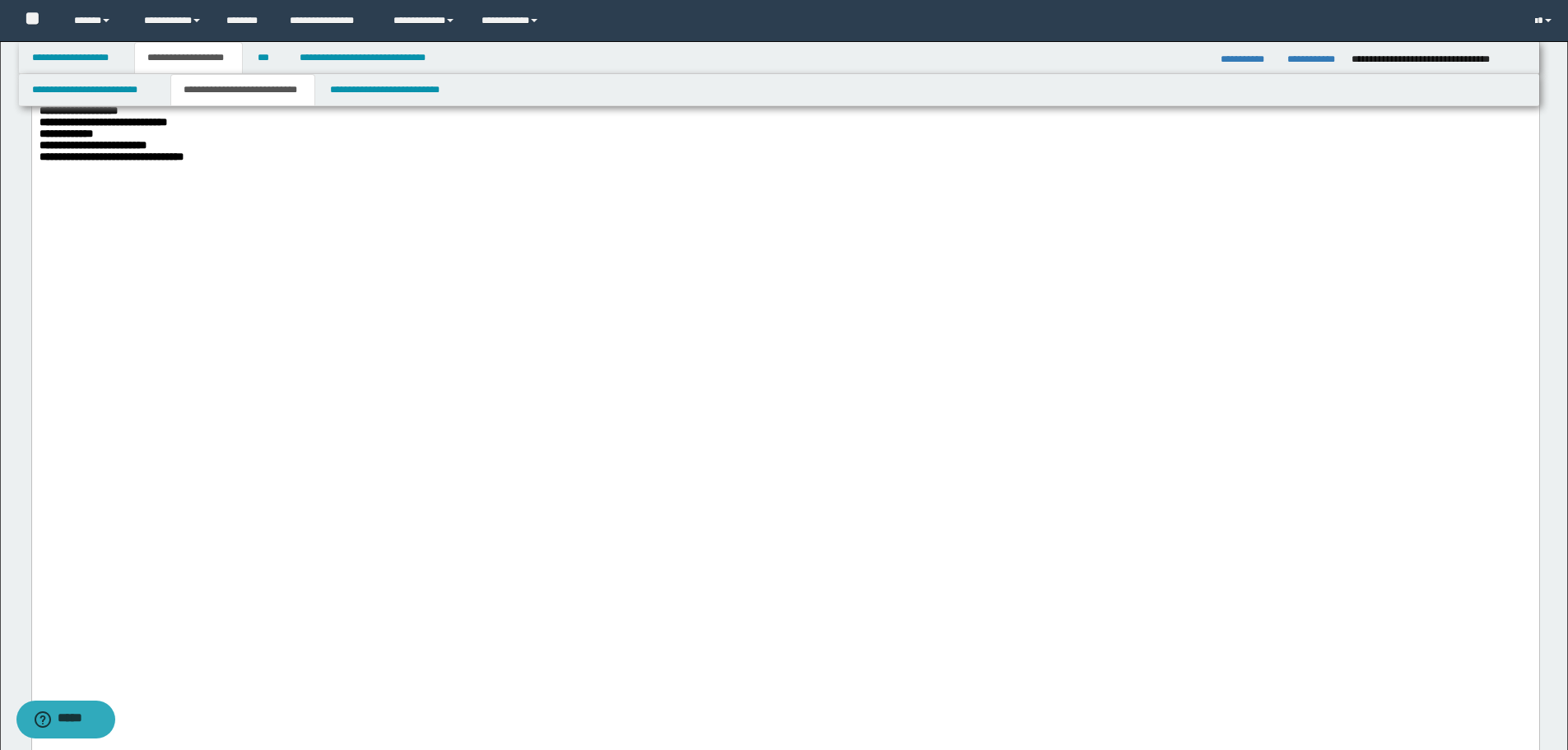 scroll, scrollTop: 1729, scrollLeft: 0, axis: vertical 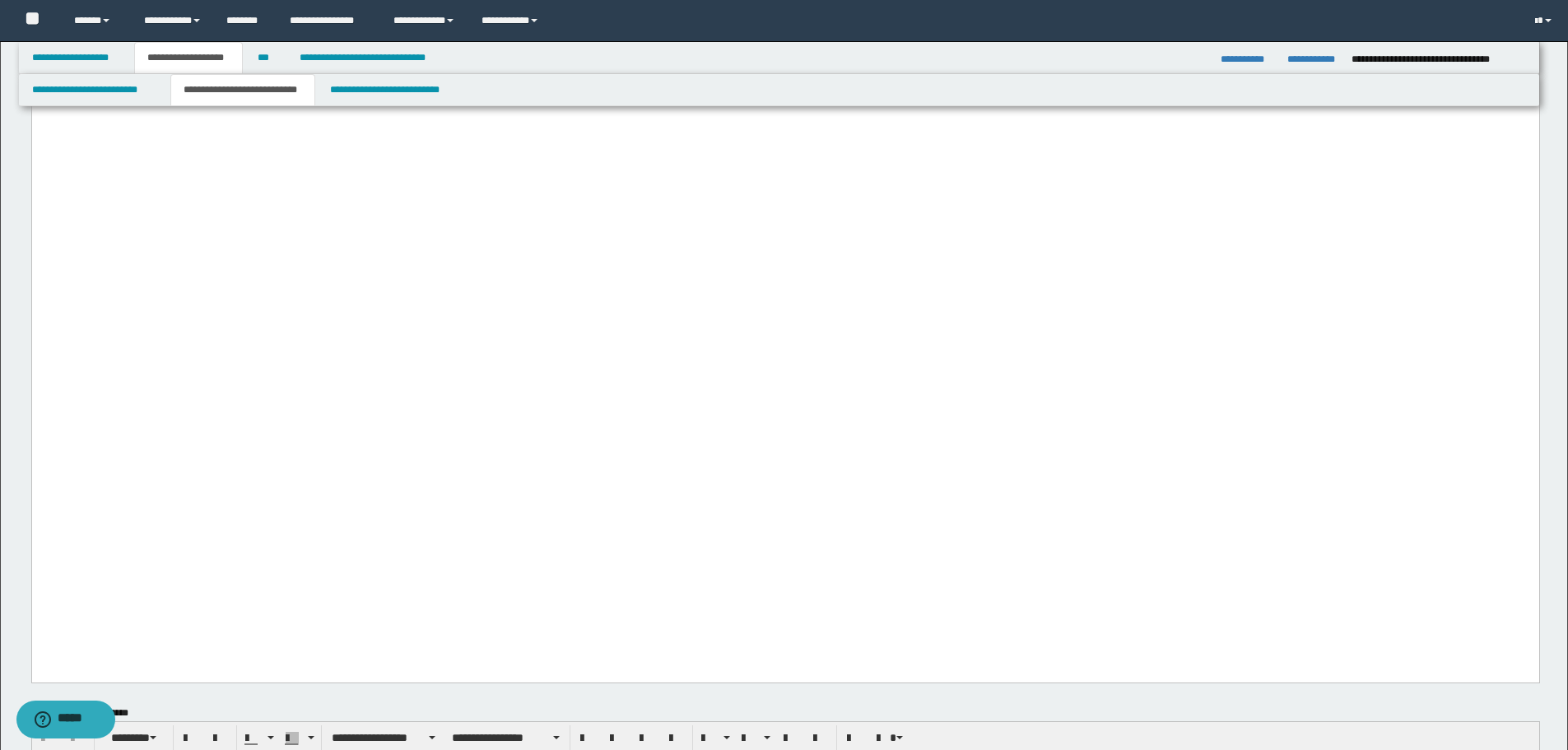 drag, startPoint x: 40, startPoint y: 242, endPoint x: 230, endPoint y: 538, distance: 351.7329 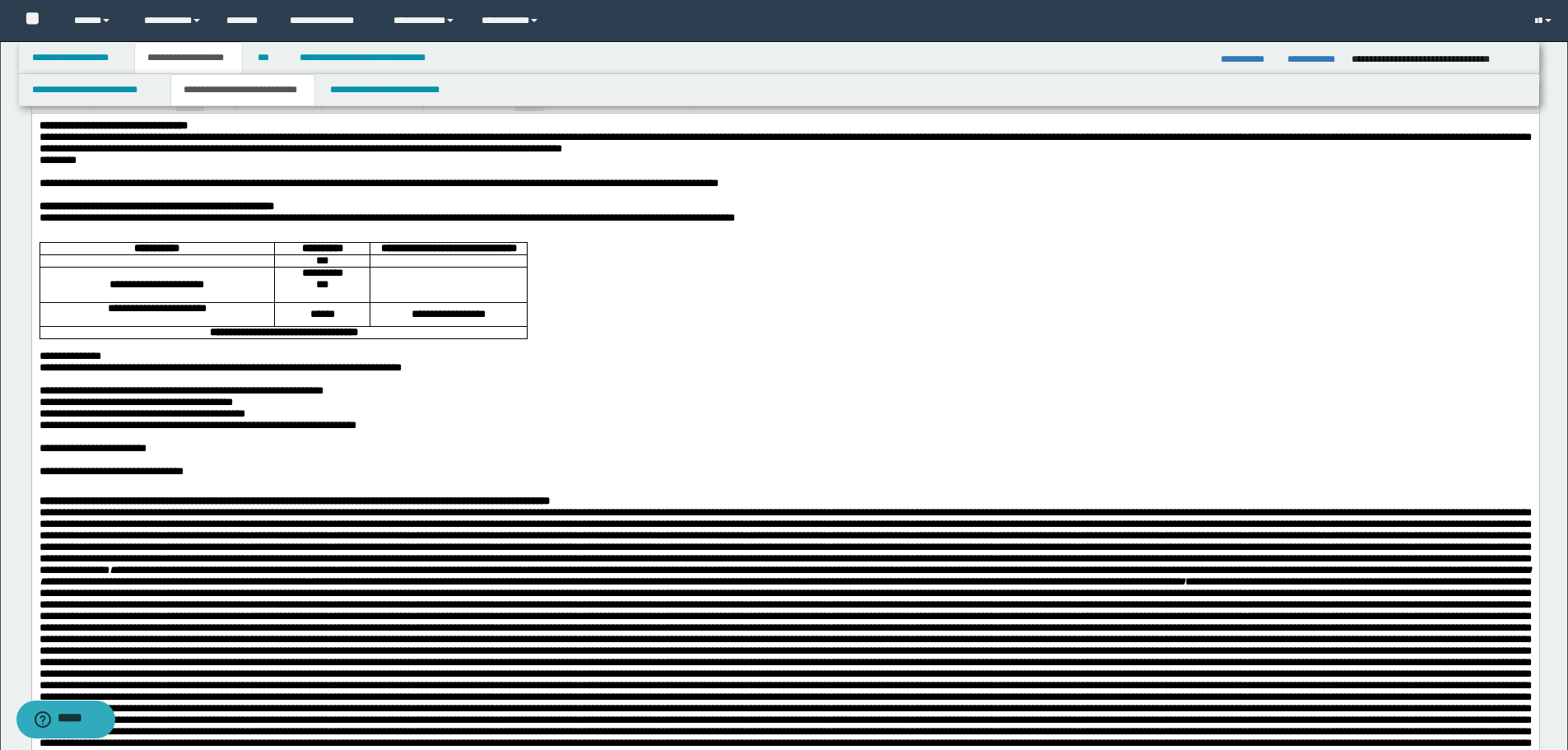 scroll, scrollTop: 0, scrollLeft: 0, axis: both 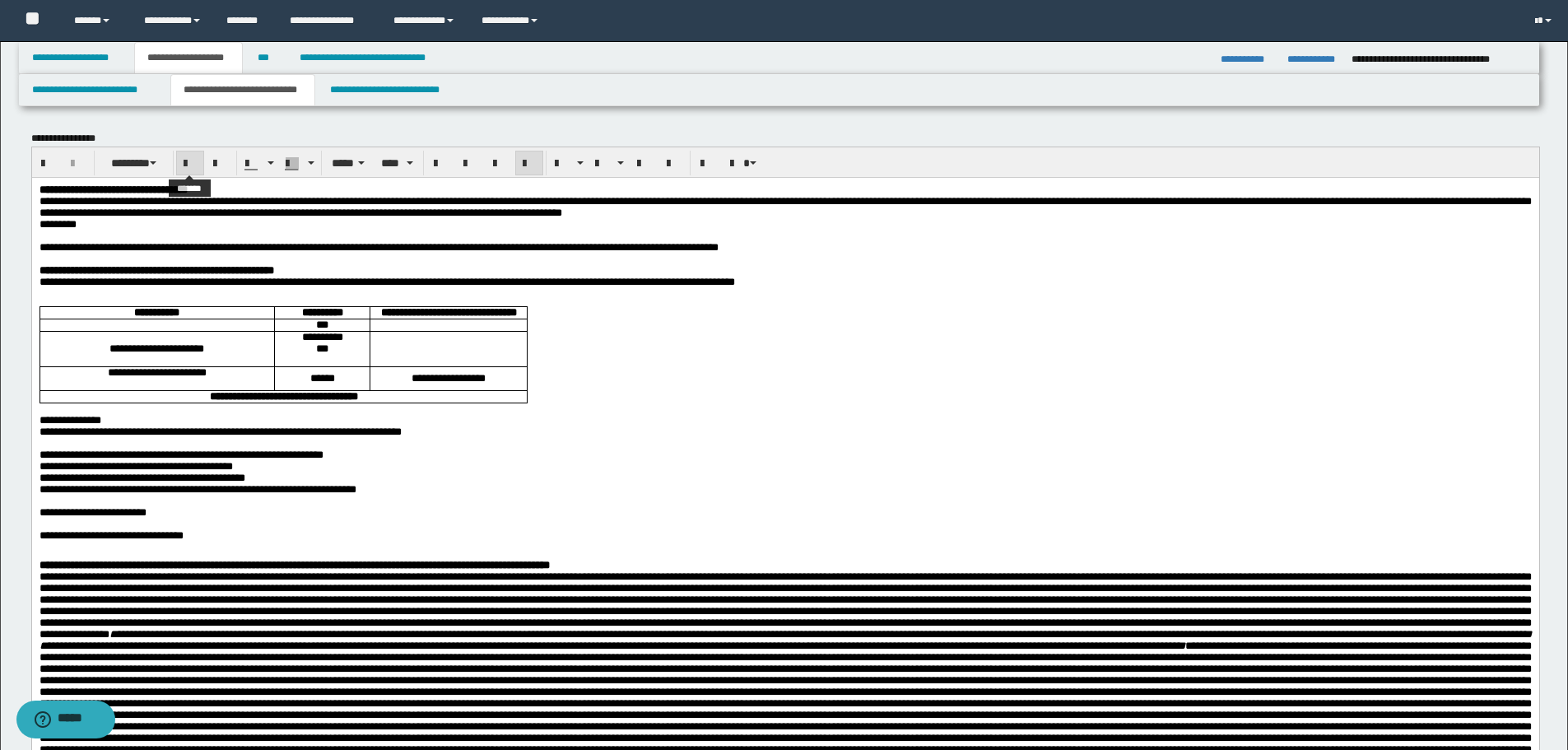 click at bounding box center [190, 164] 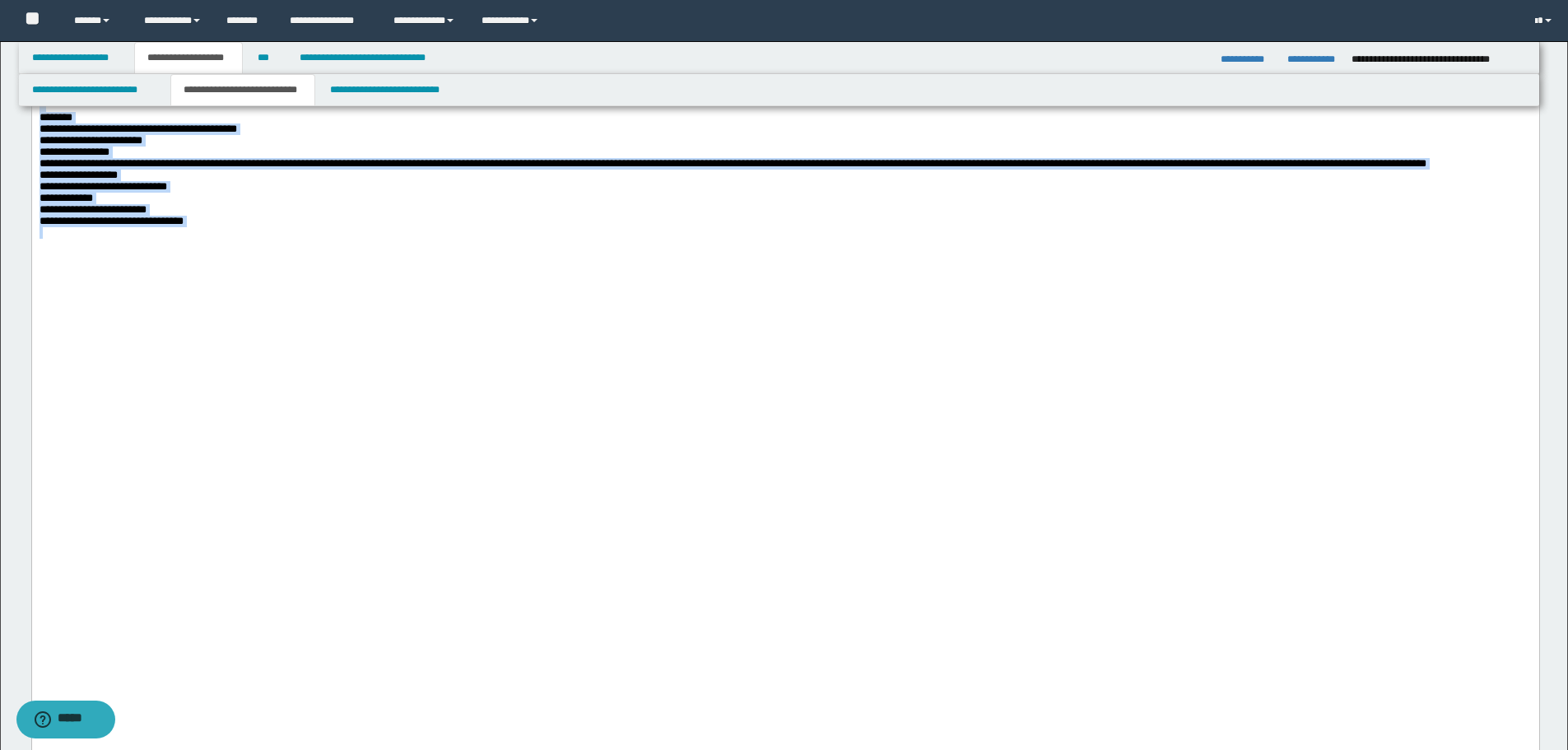 scroll, scrollTop: 1729, scrollLeft: 0, axis: vertical 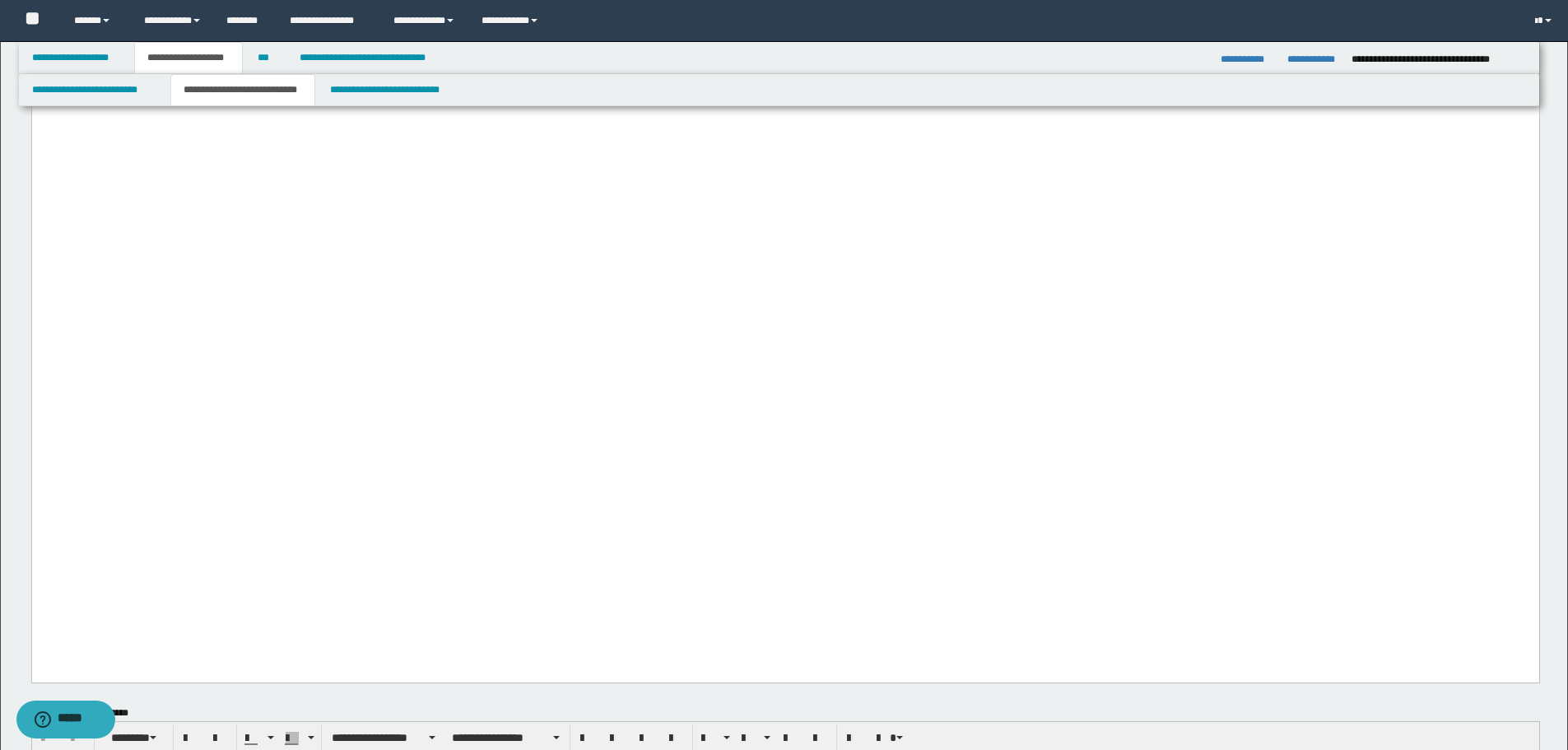 click on "**********" at bounding box center [784, 65] 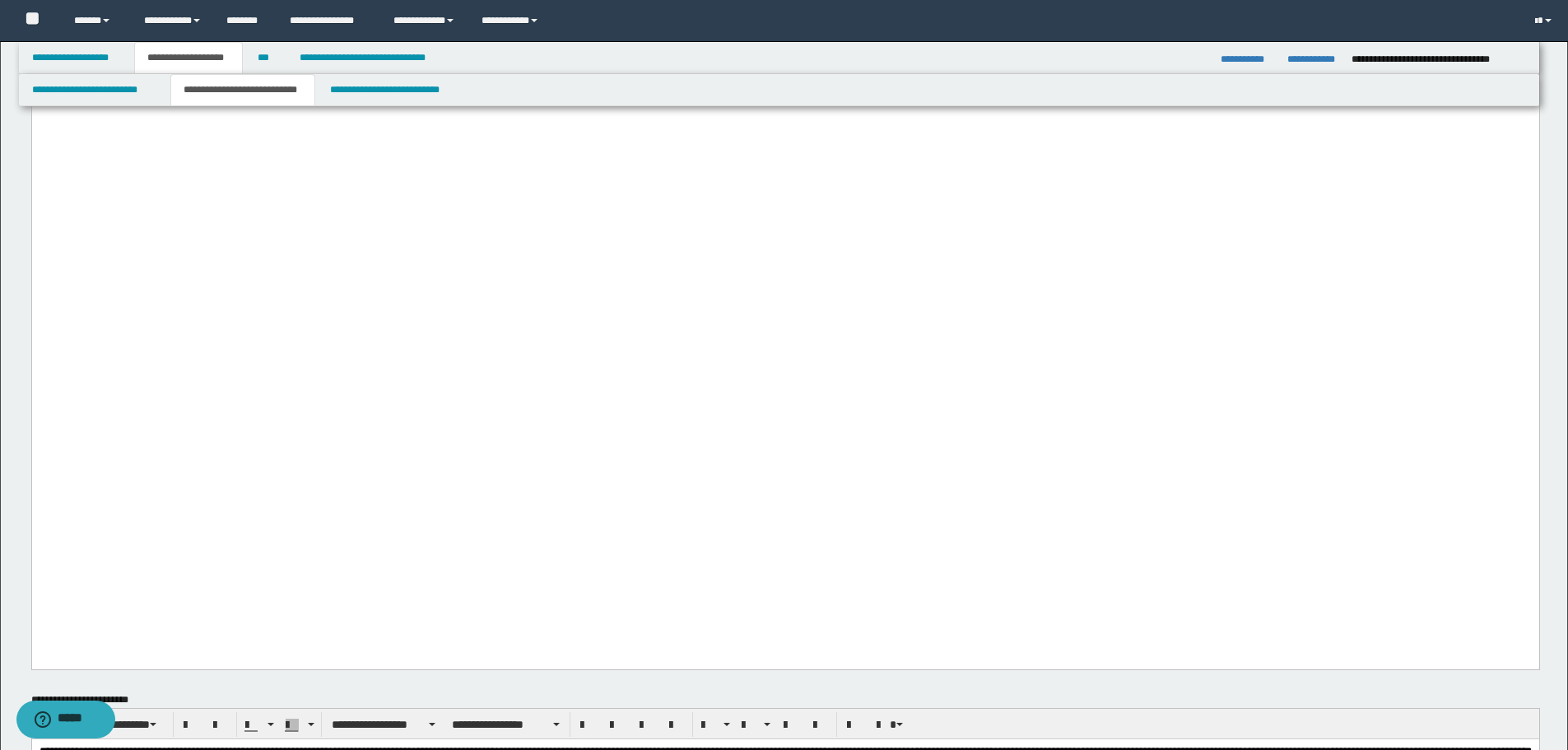 drag, startPoint x: 41, startPoint y: 387, endPoint x: 113, endPoint y: 384, distance: 72.0625 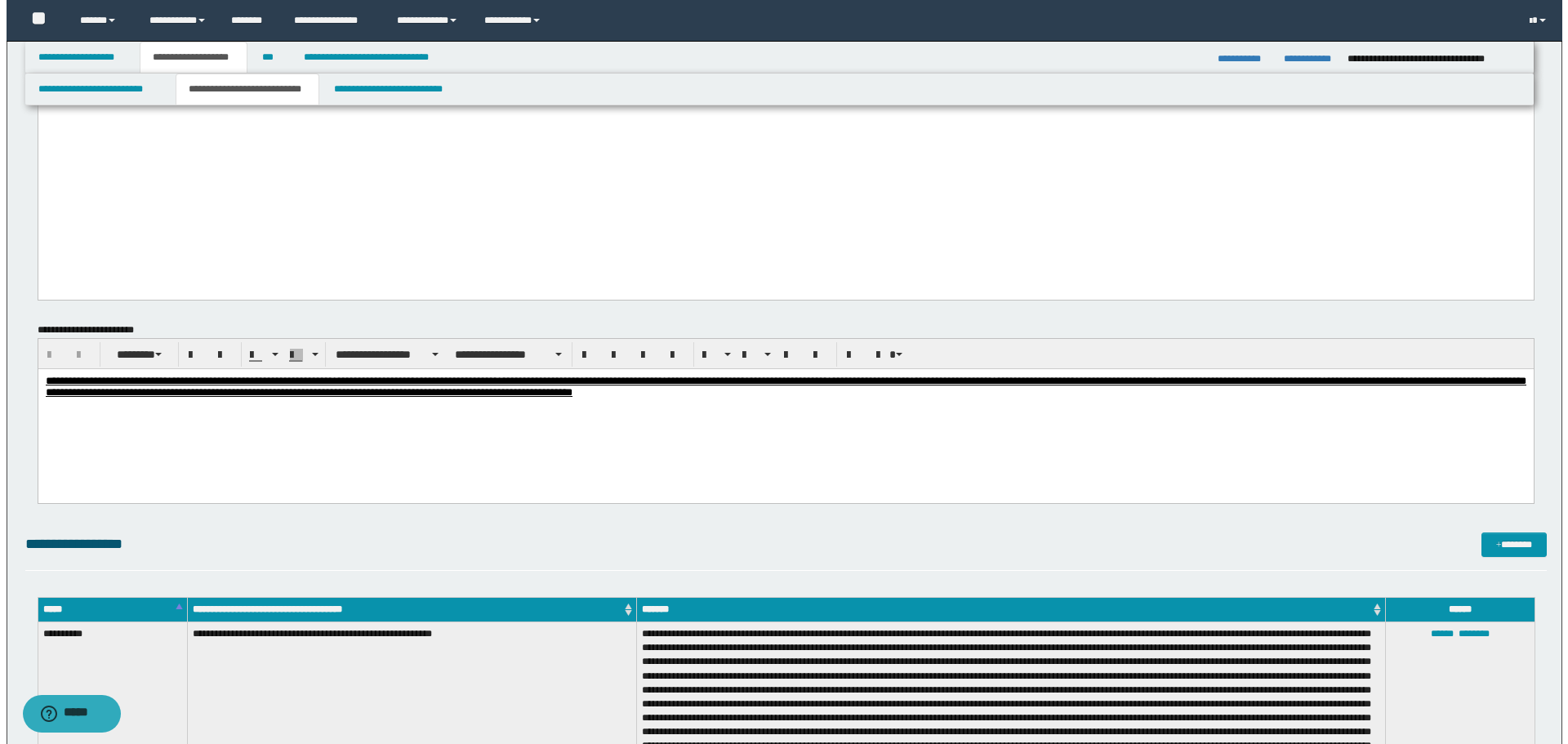 scroll, scrollTop: 1960, scrollLeft: 0, axis: vertical 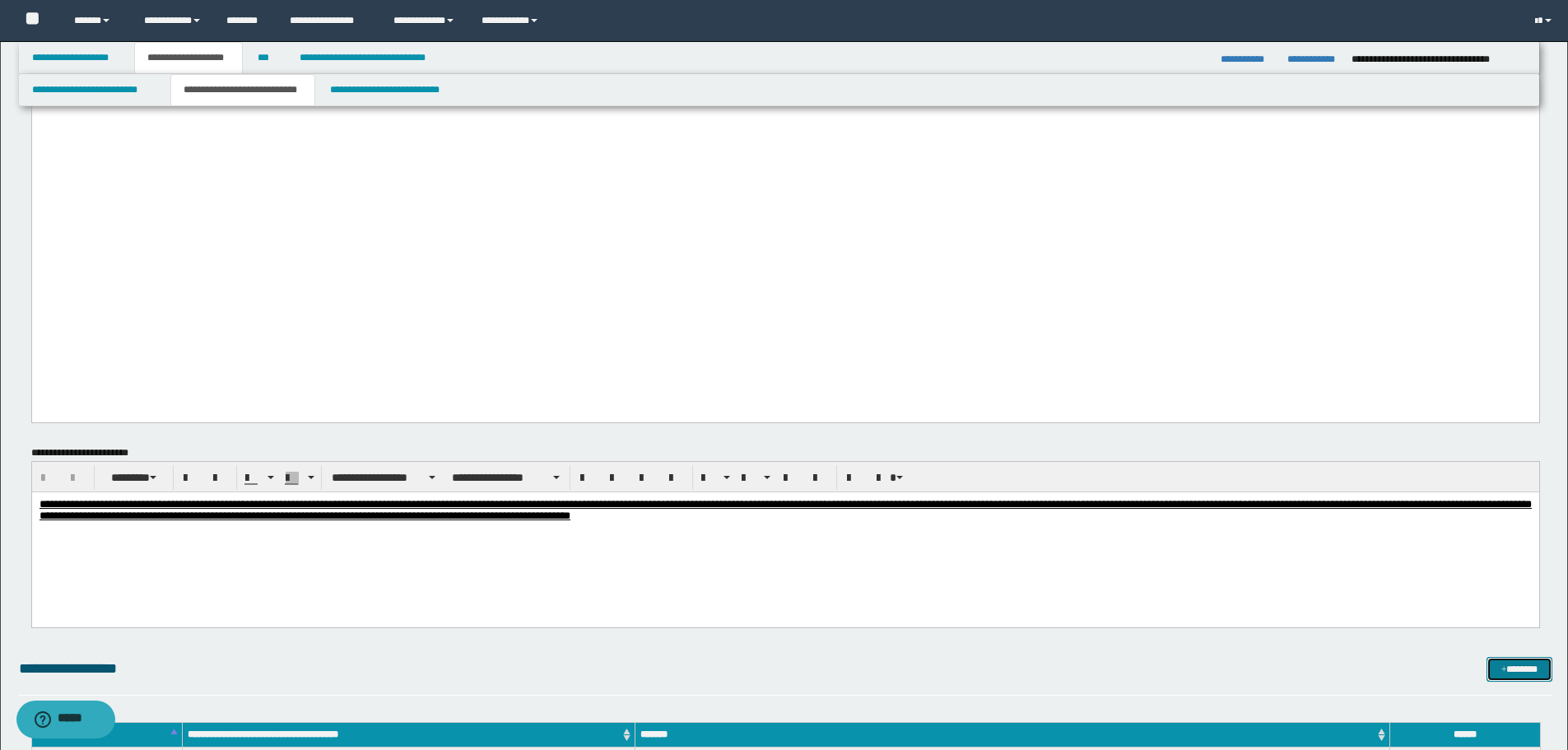 click on "*******" at bounding box center (1519, 669) 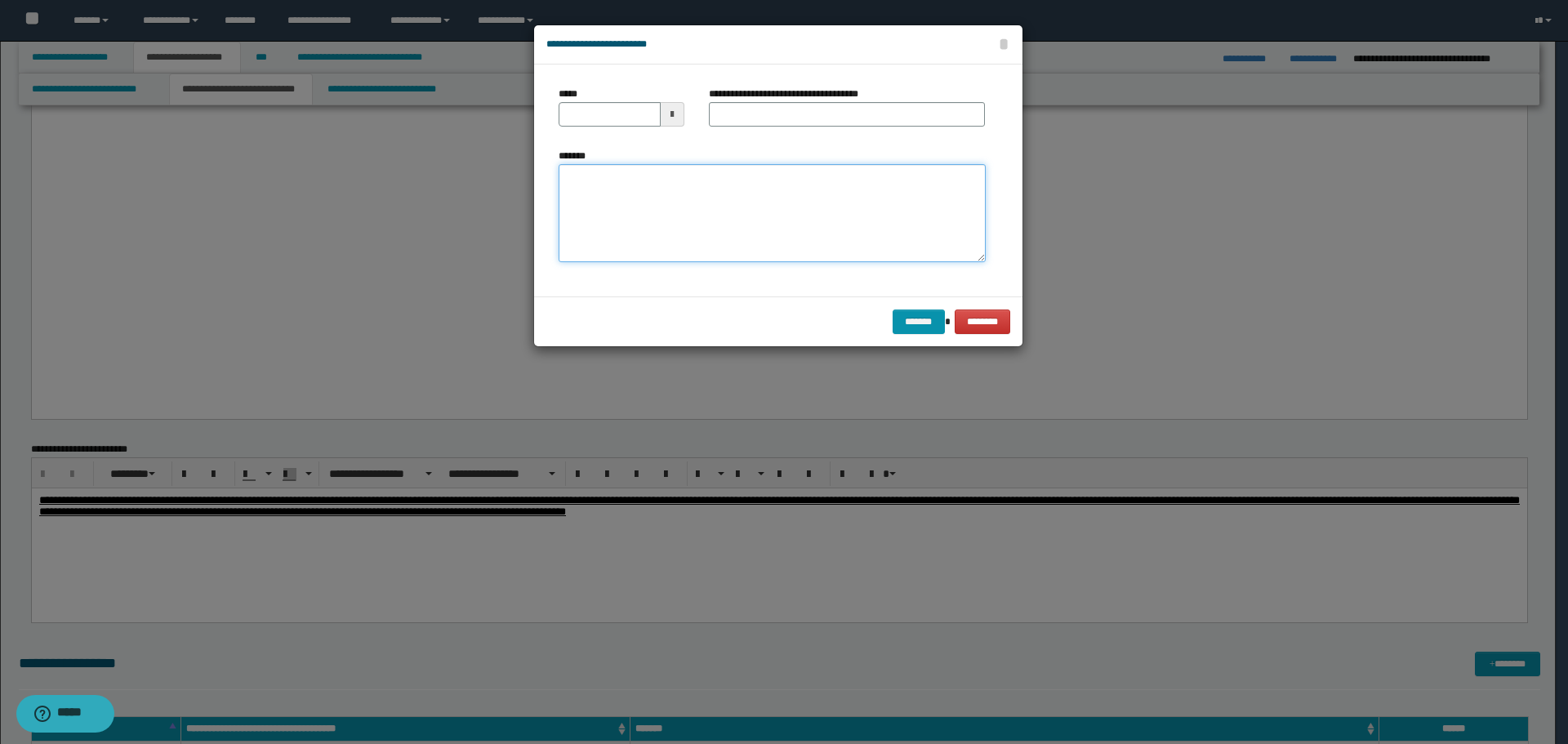click on "*******" at bounding box center (772, 213) 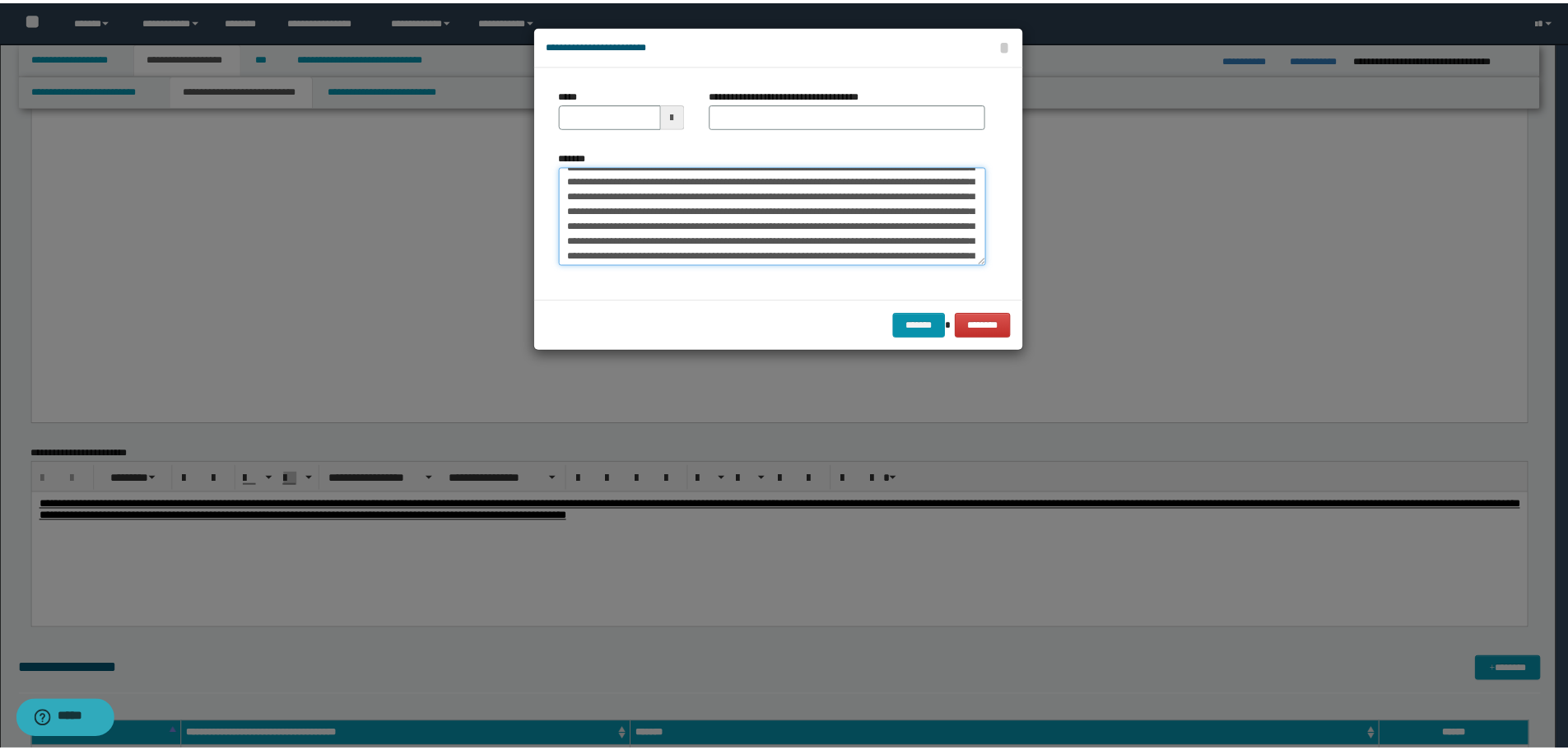 scroll, scrollTop: 0, scrollLeft: 0, axis: both 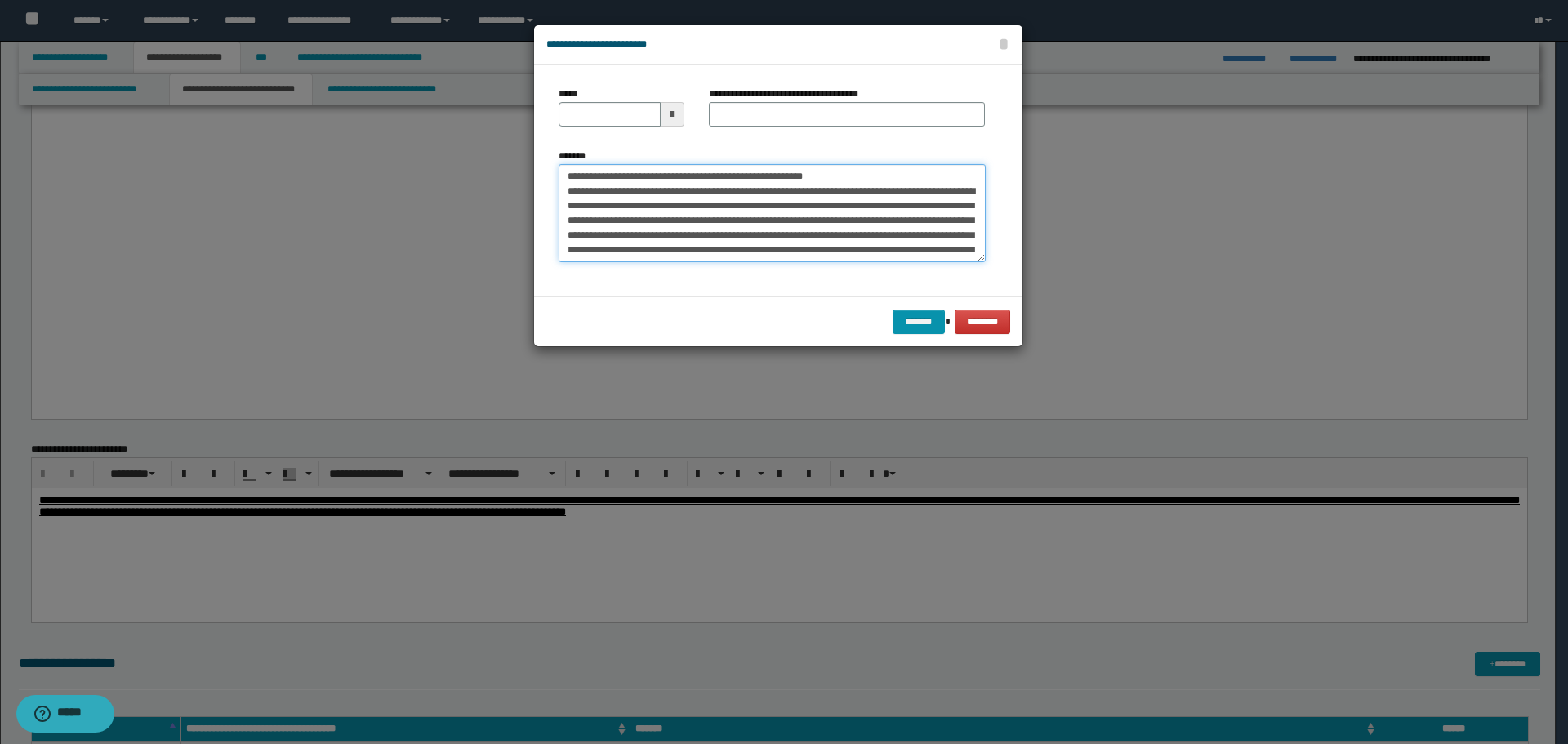 drag, startPoint x: 619, startPoint y: 175, endPoint x: 467, endPoint y: 156, distance: 153.1829 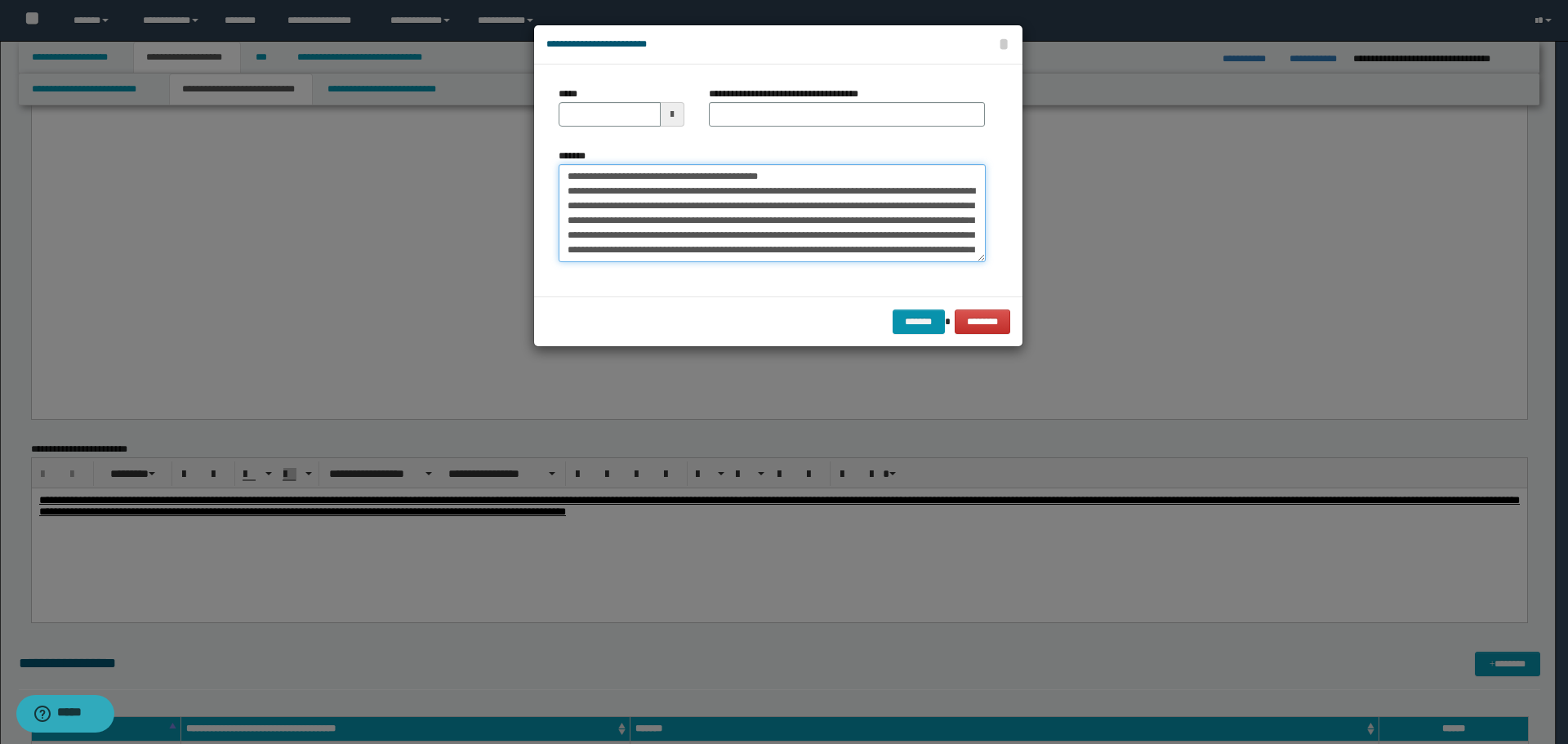 type 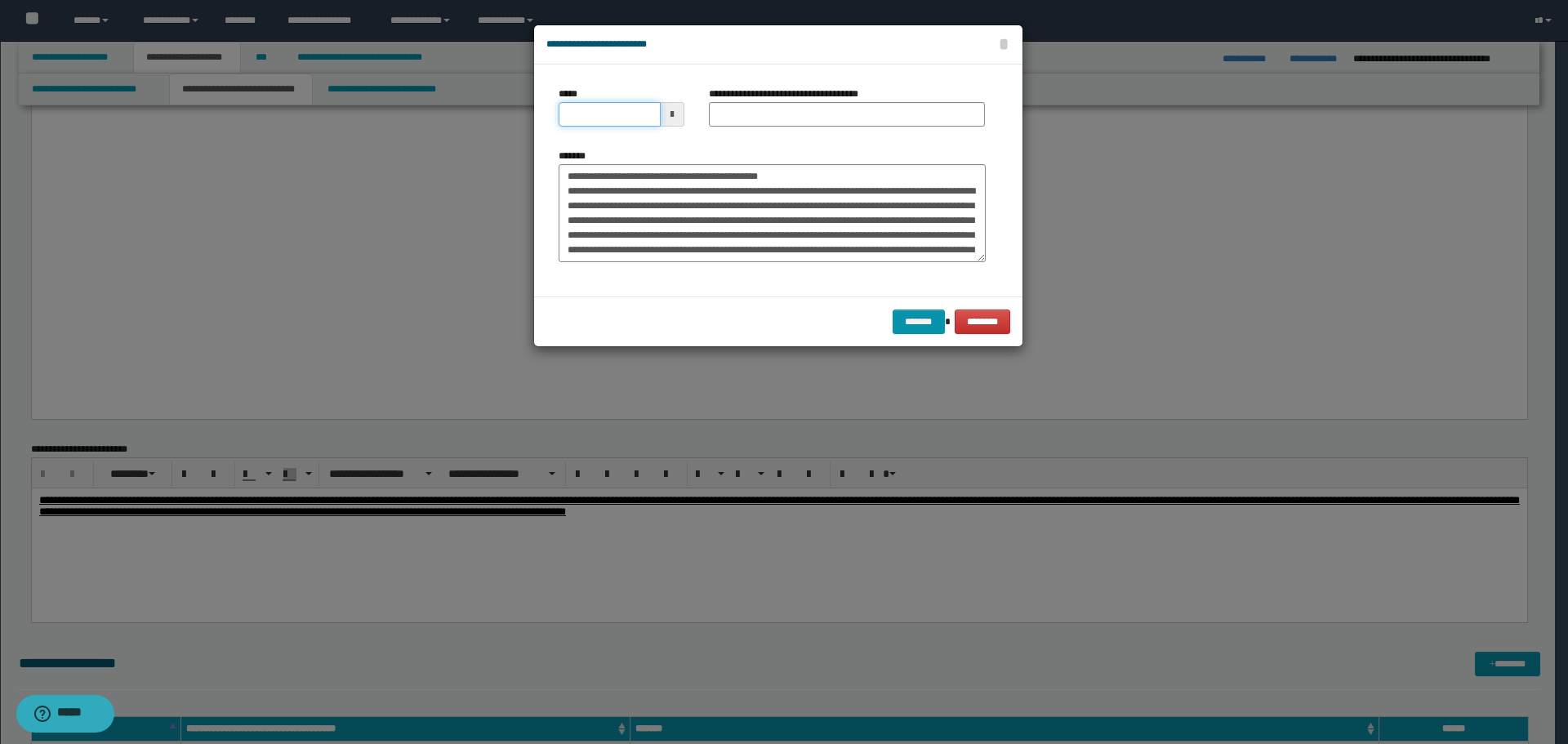 click on "*****" at bounding box center [609, 114] 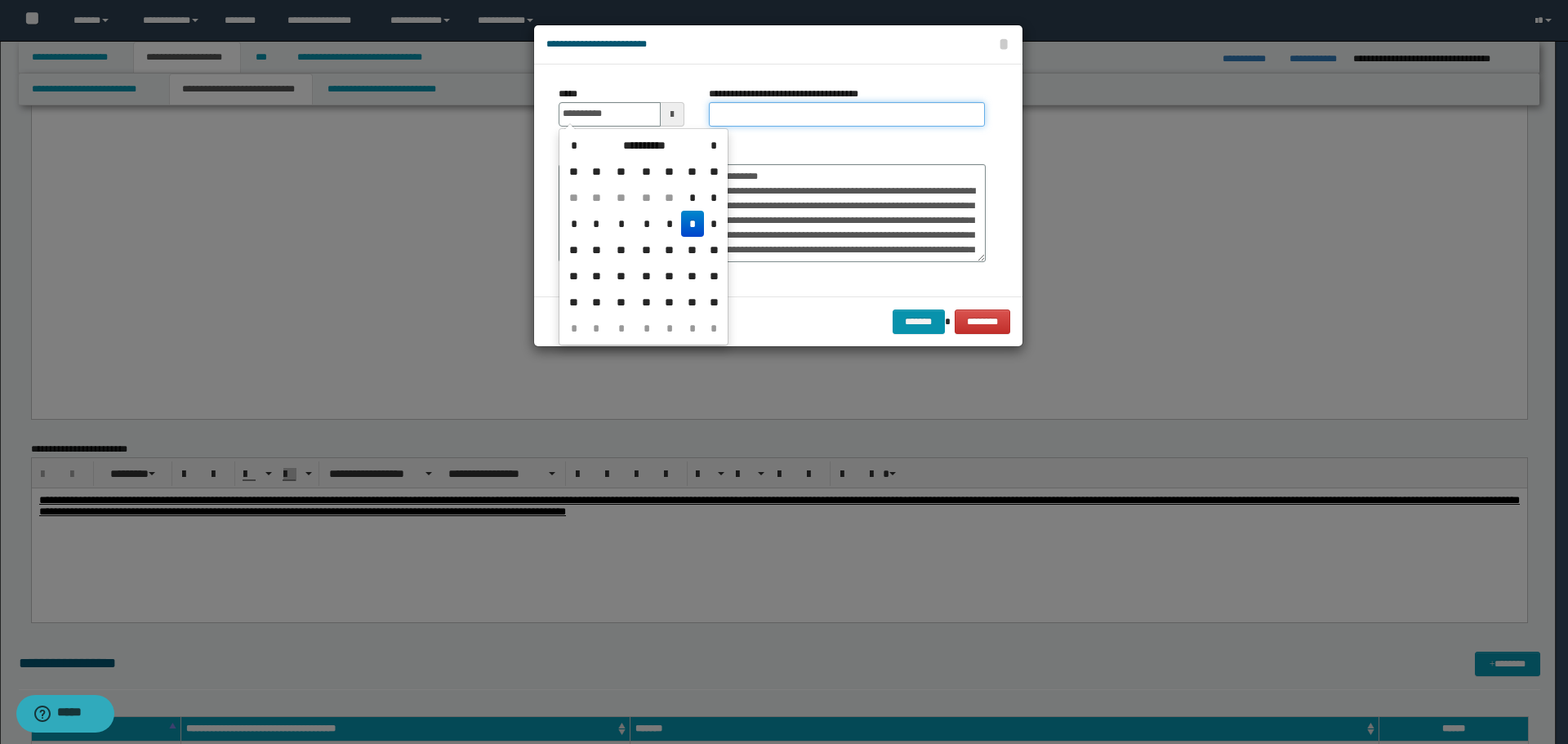 type on "**********" 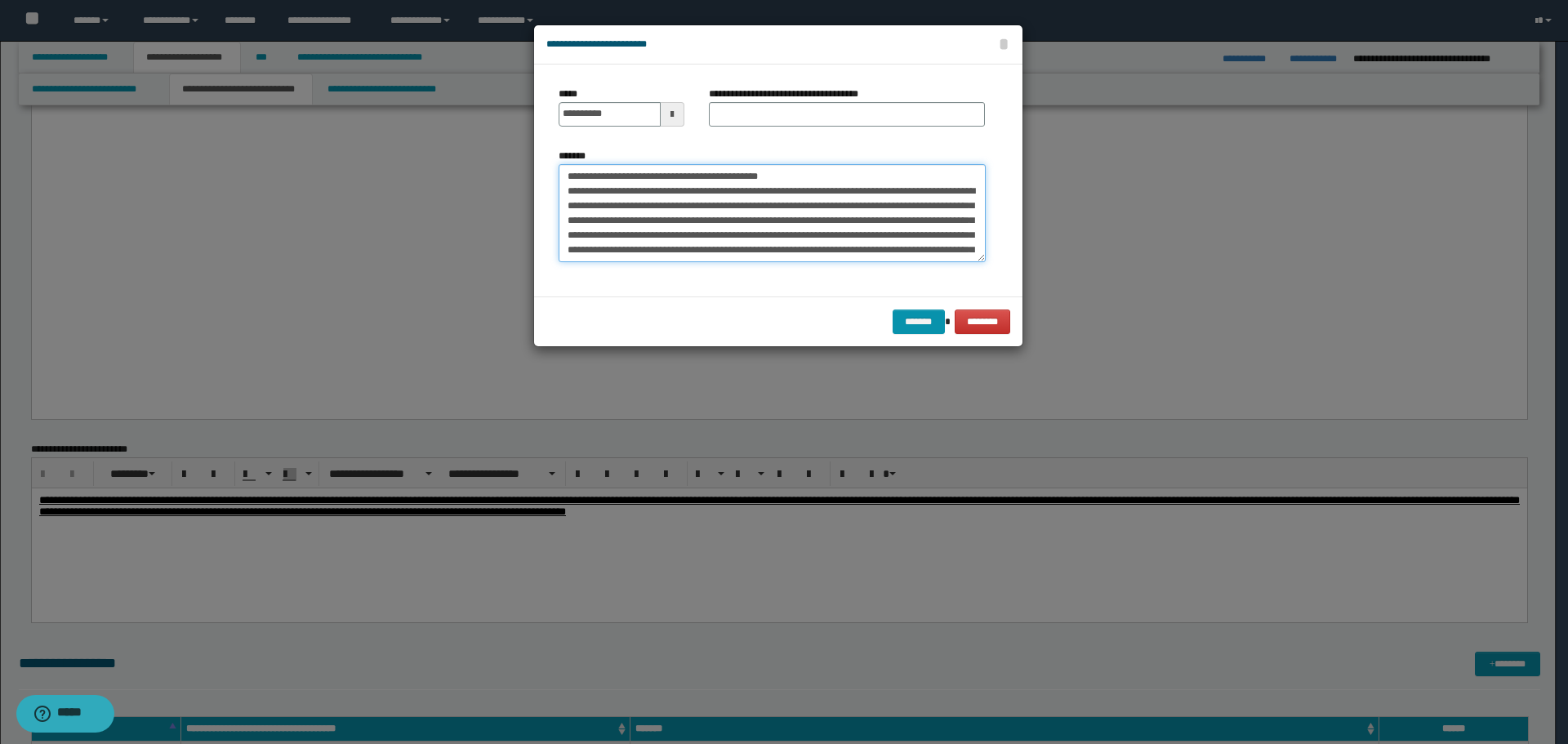 drag, startPoint x: 564, startPoint y: 173, endPoint x: 766, endPoint y: 179, distance: 202.08909 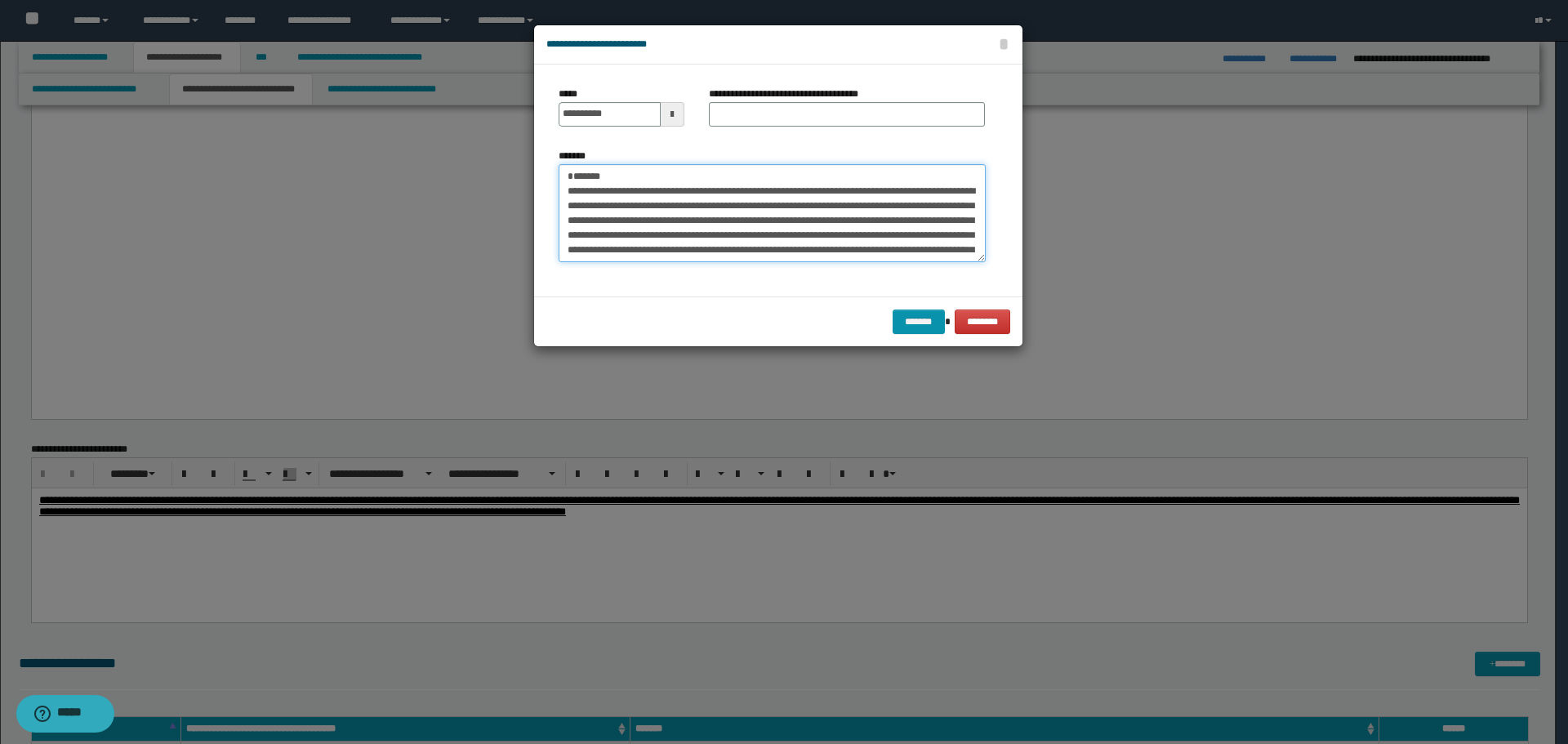 type on "**********" 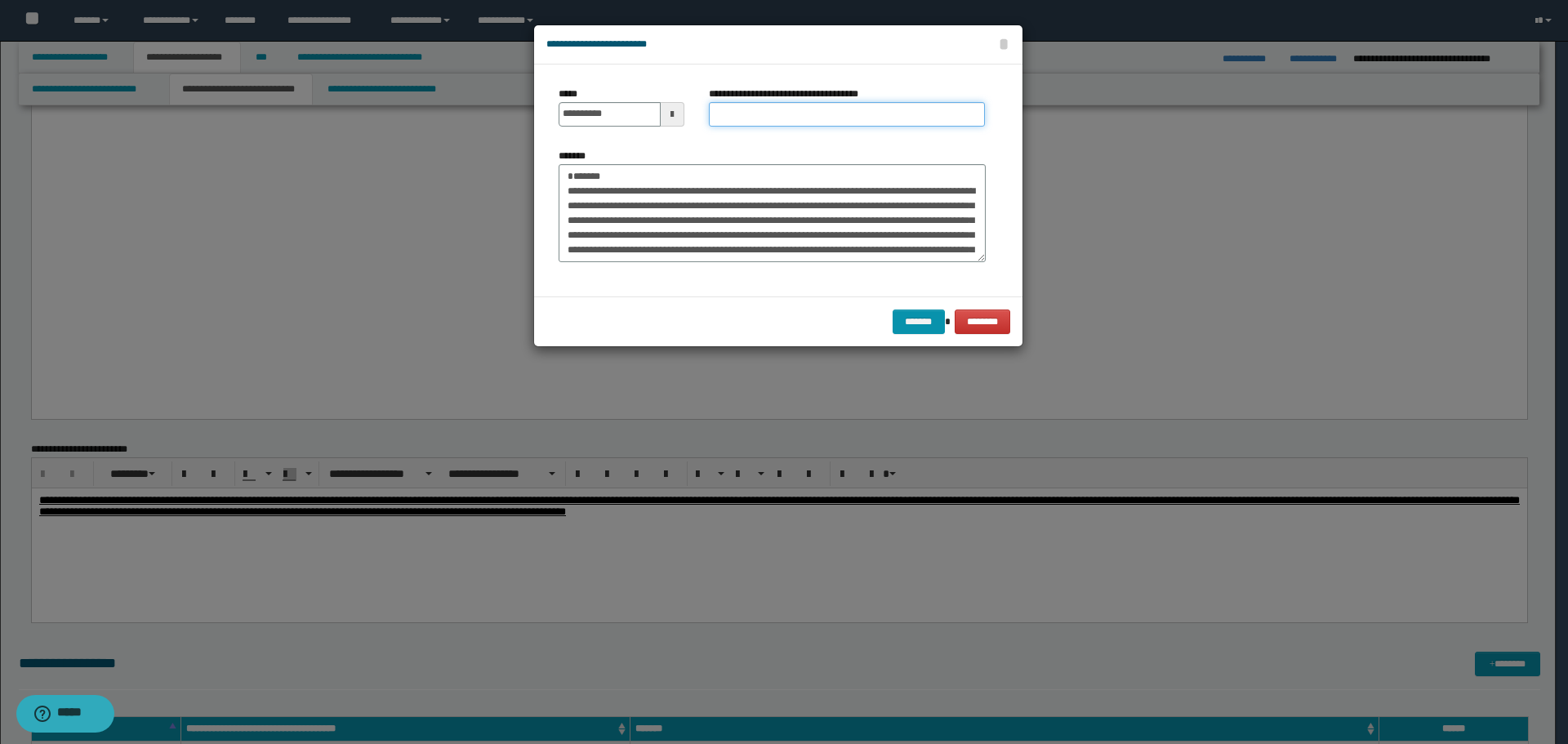 click on "**********" at bounding box center [847, 114] 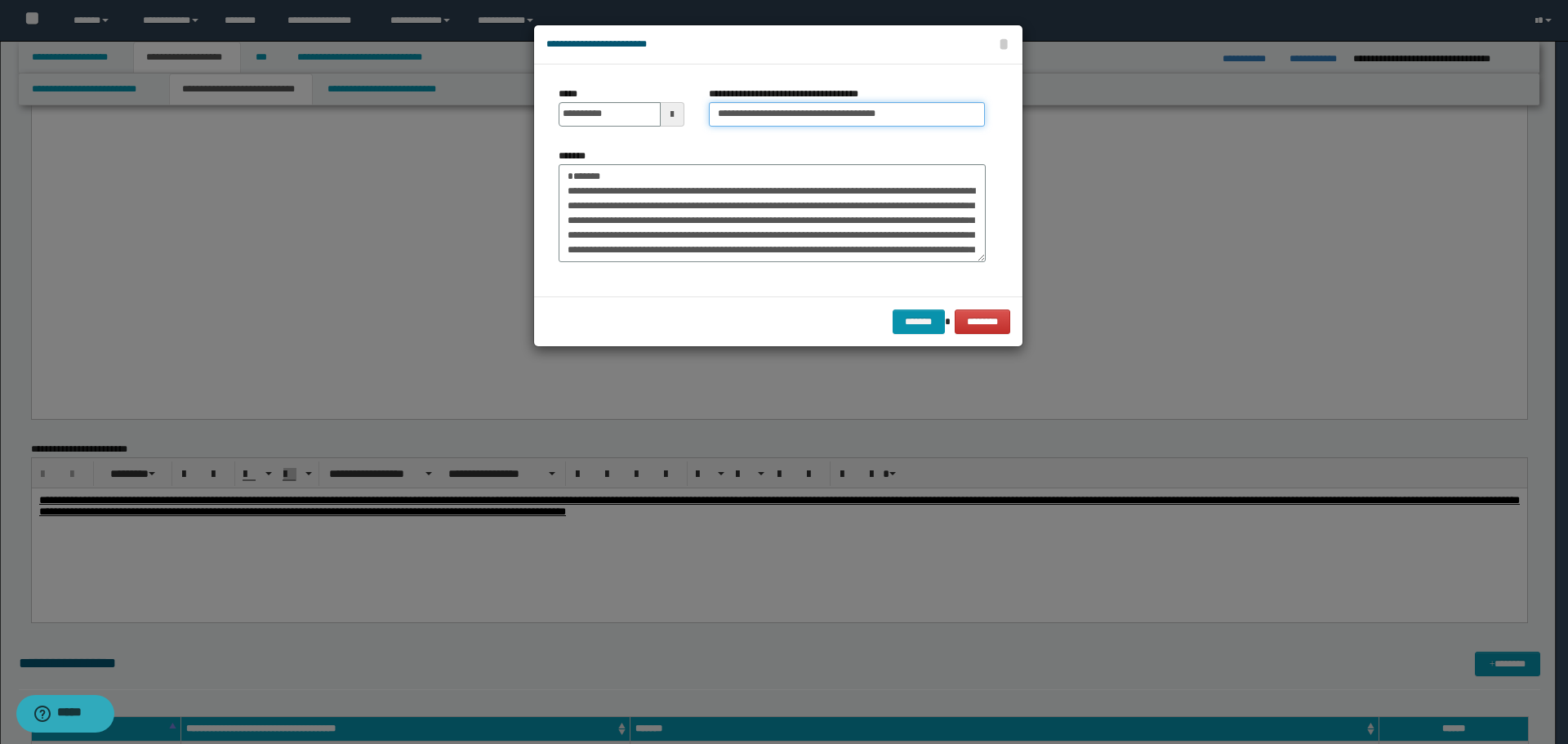 type on "**********" 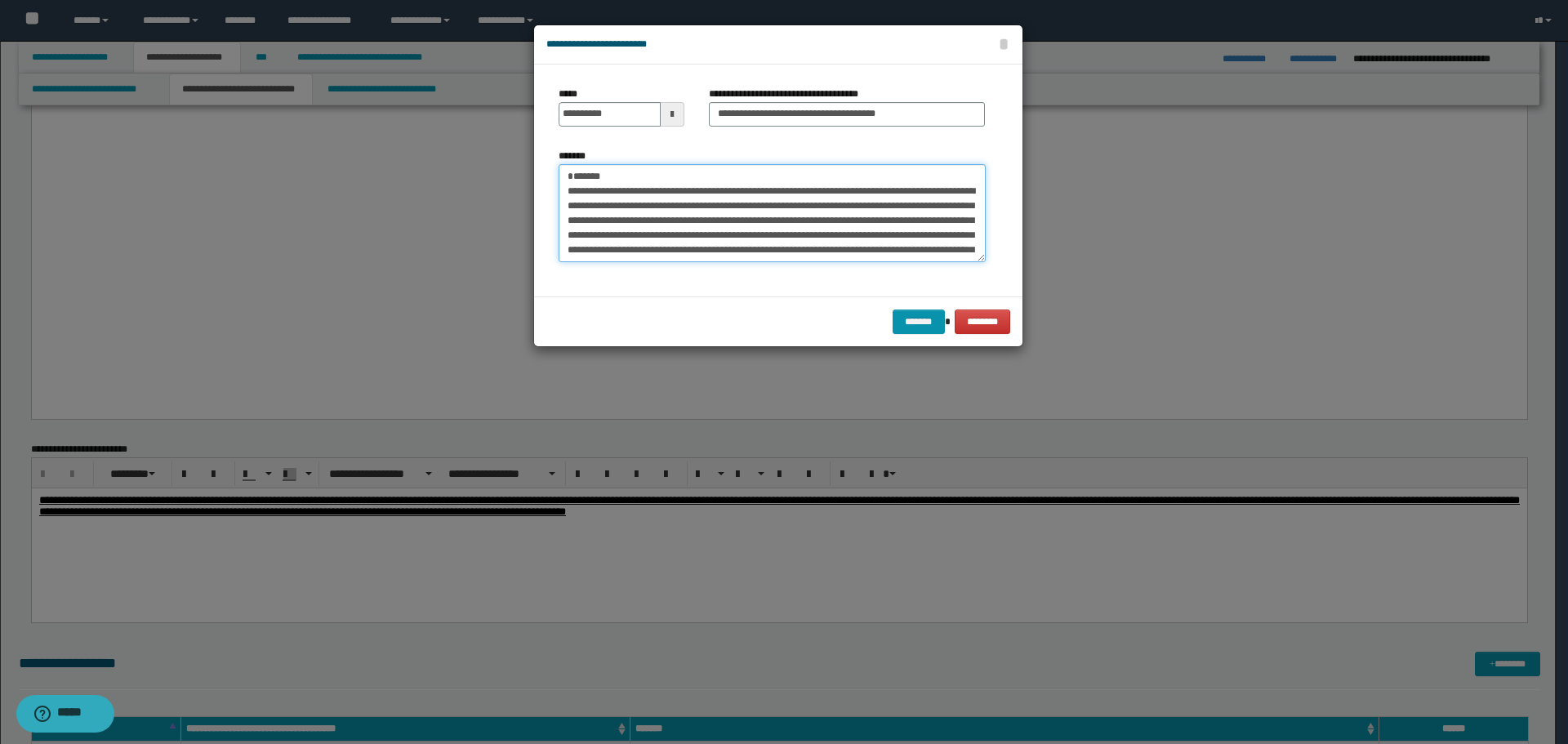 drag, startPoint x: 613, startPoint y: 170, endPoint x: 484, endPoint y: 159, distance: 129.4681 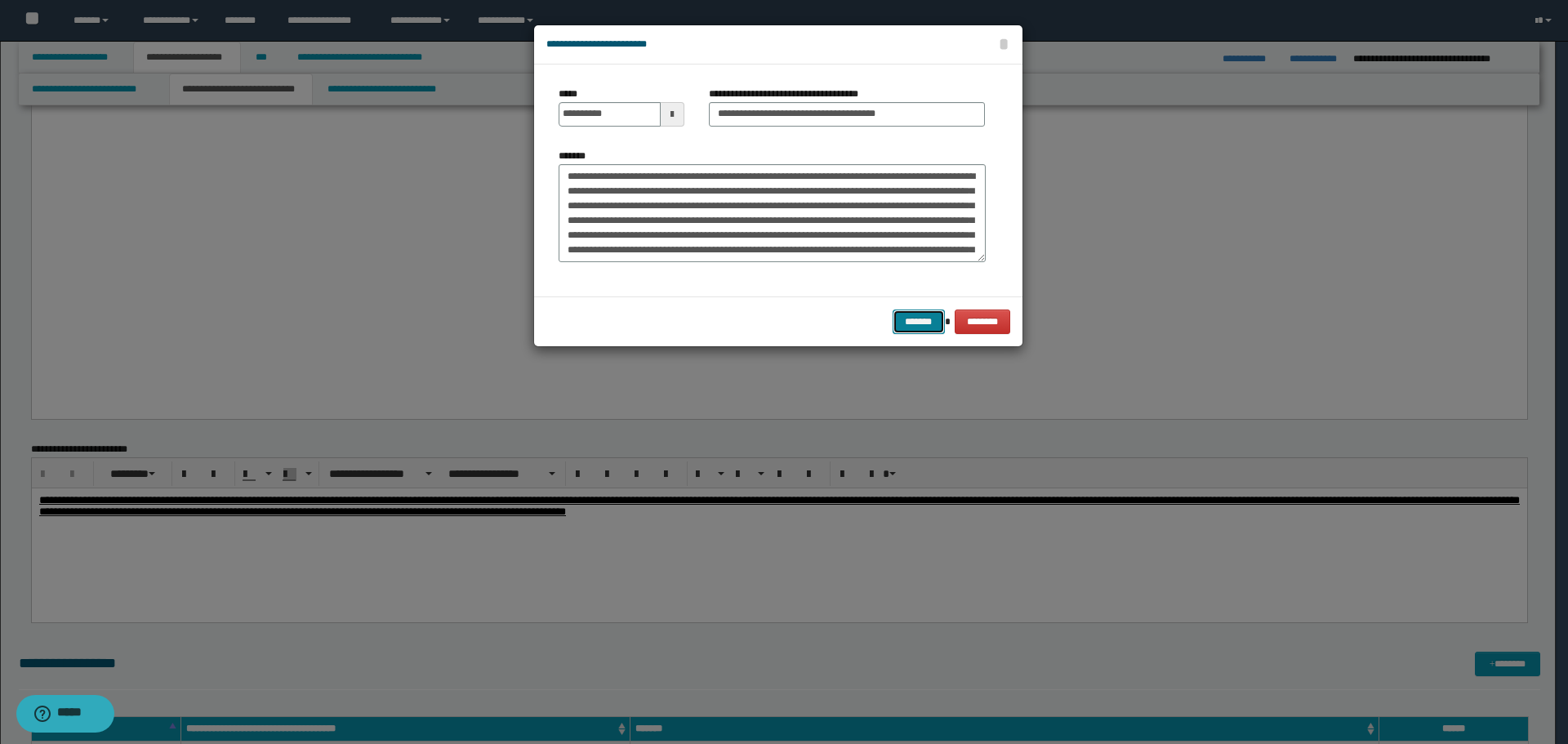 click on "*******" at bounding box center (919, 322) 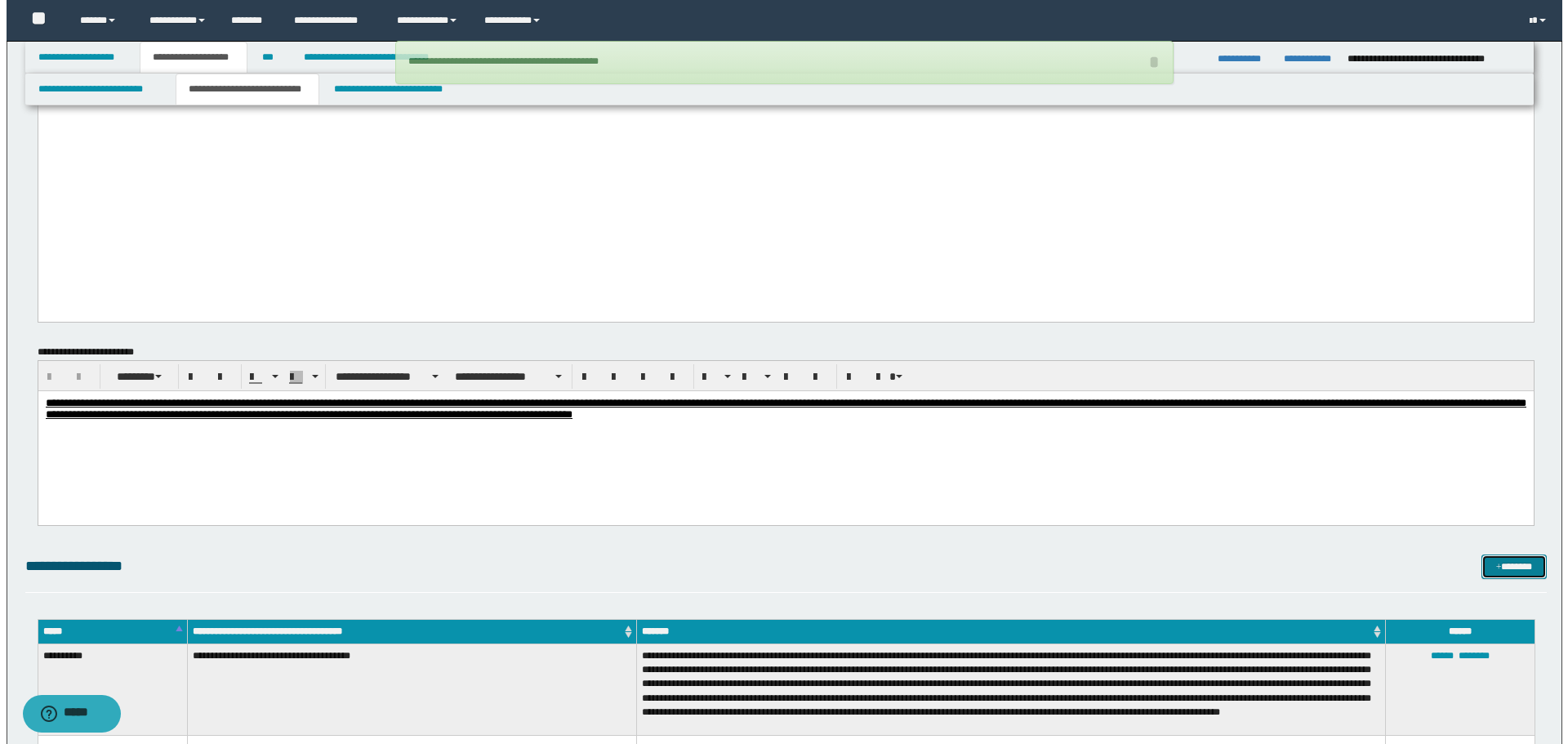 scroll, scrollTop: 2205, scrollLeft: 0, axis: vertical 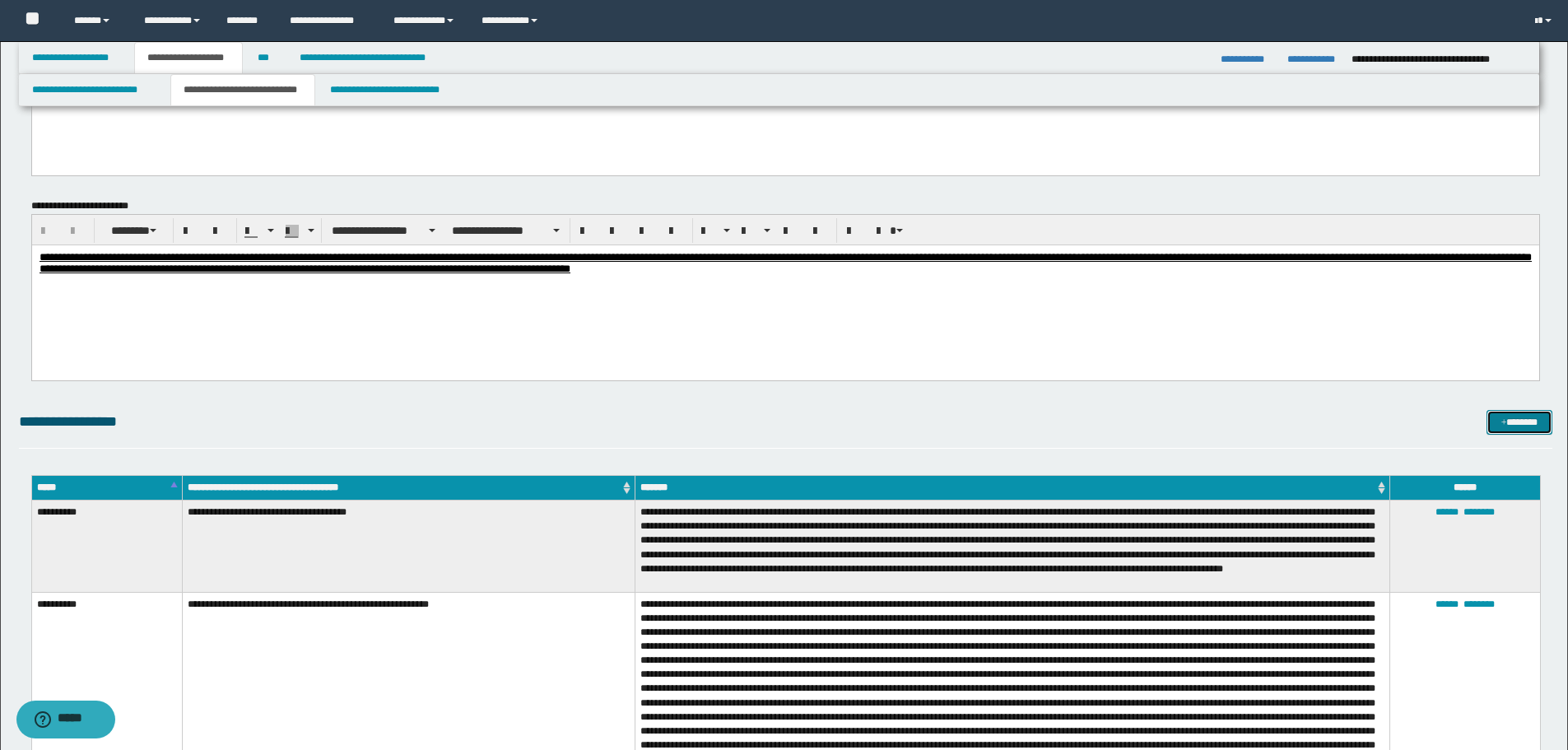 drag, startPoint x: 1520, startPoint y: 413, endPoint x: 1391, endPoint y: 495, distance: 152.85614 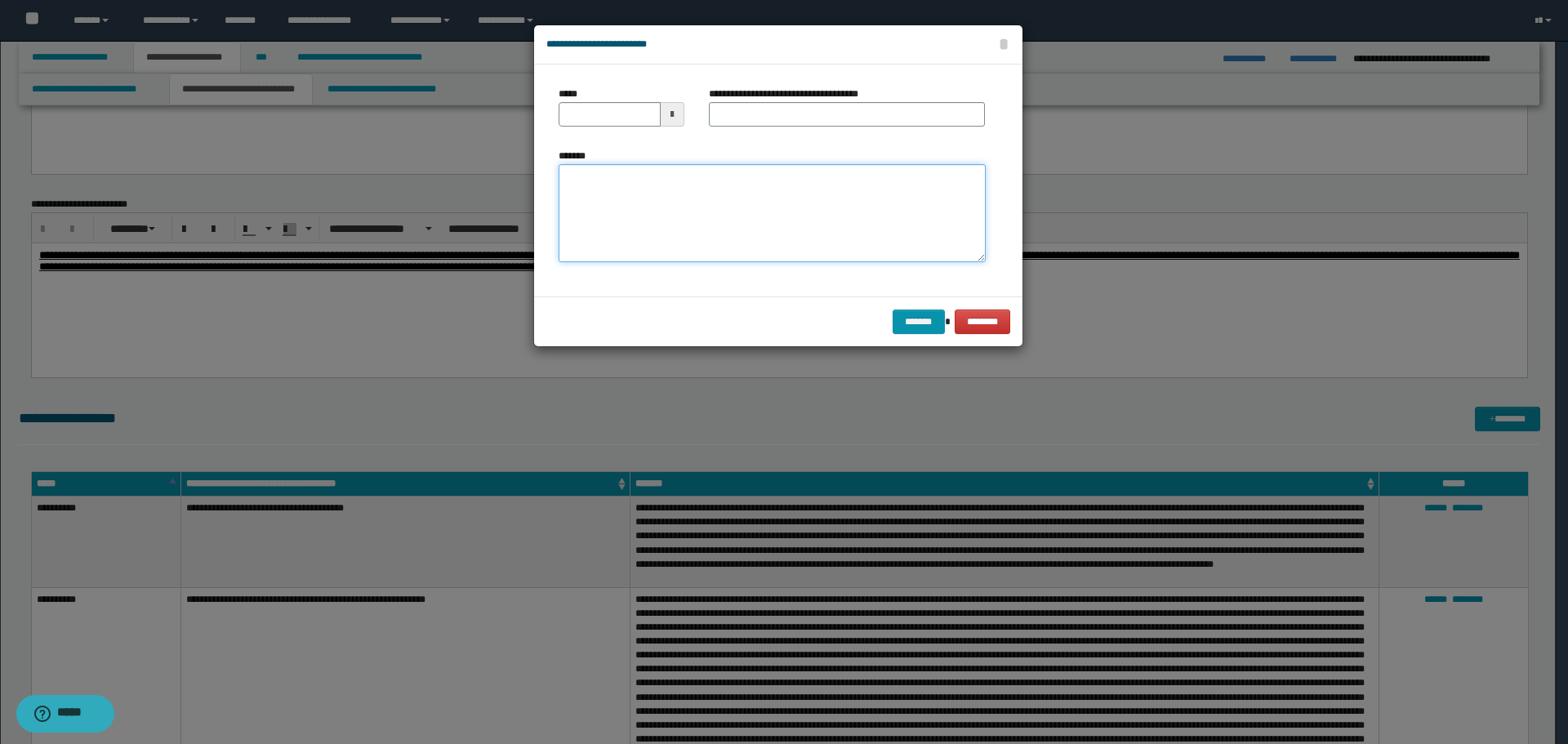 click on "*******" at bounding box center [772, 213] 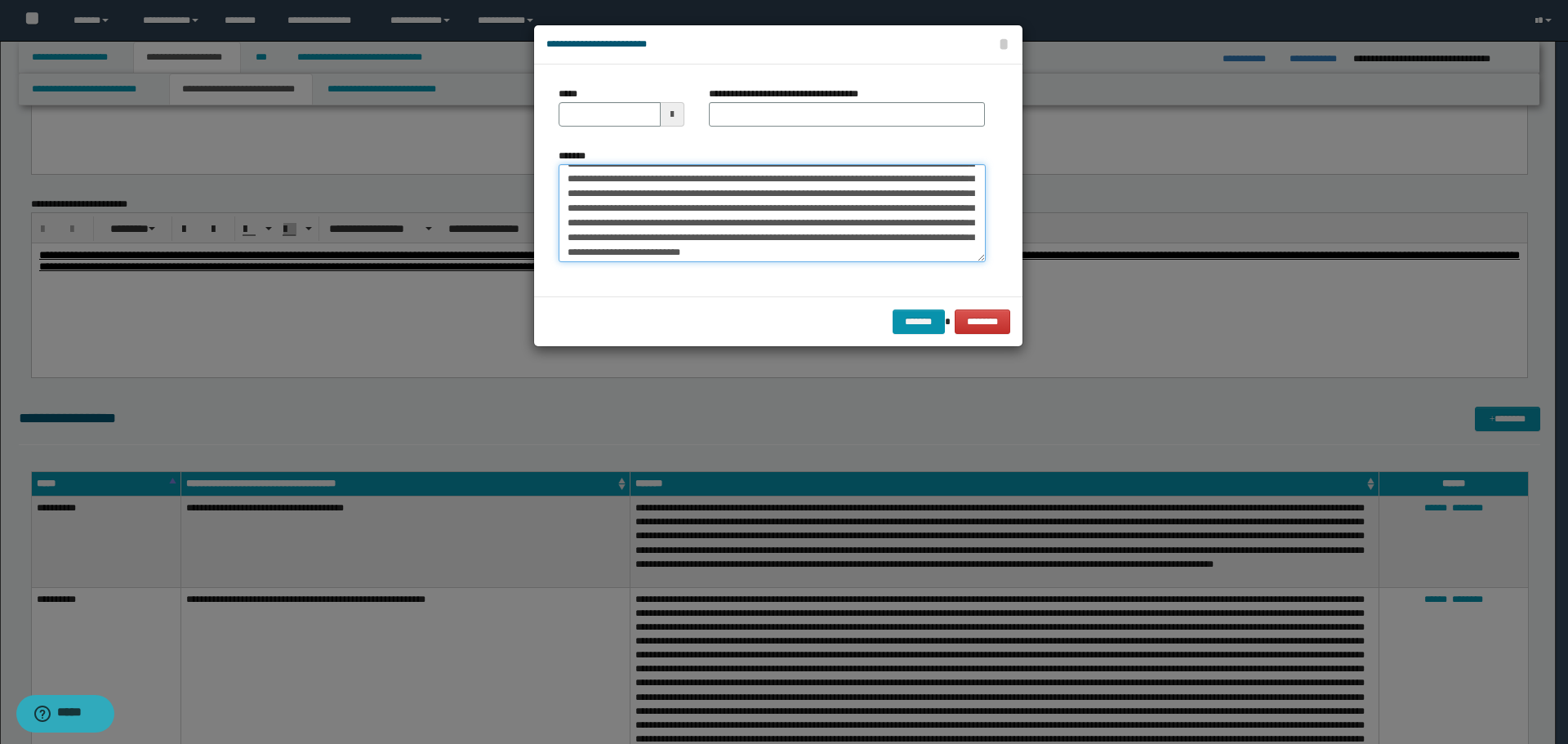 scroll, scrollTop: 0, scrollLeft: 0, axis: both 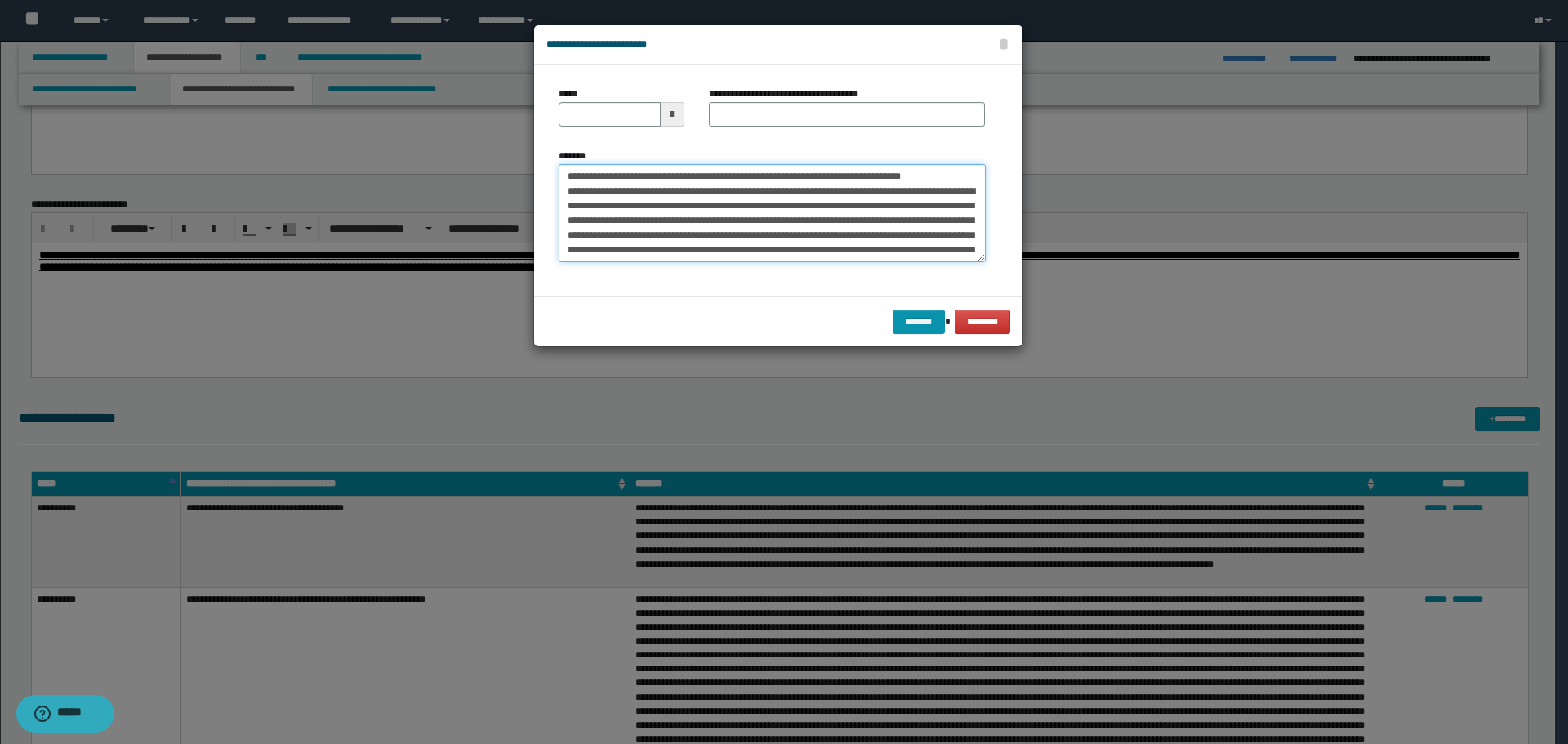 drag, startPoint x: 615, startPoint y: 175, endPoint x: 532, endPoint y: 174, distance: 83.00602 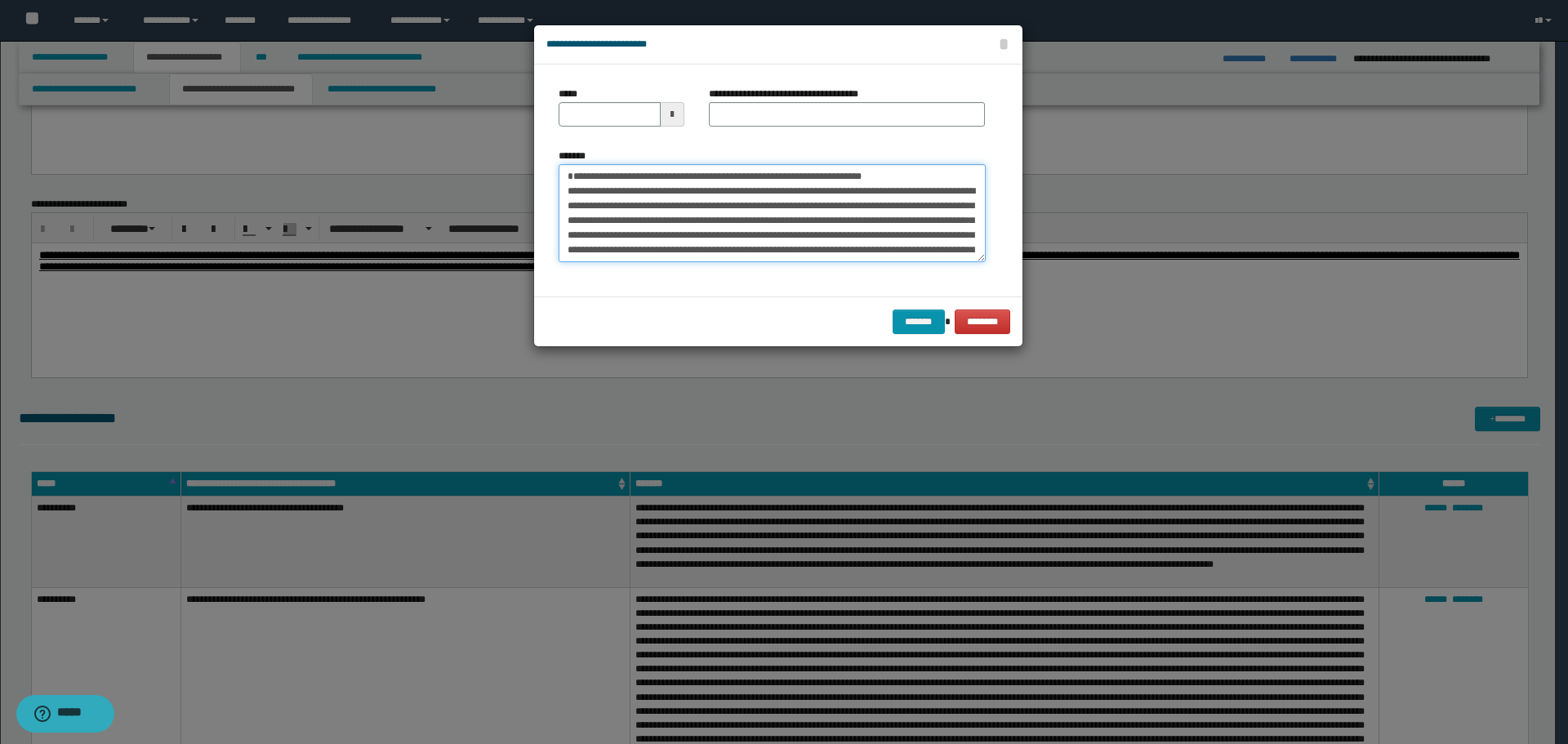 type 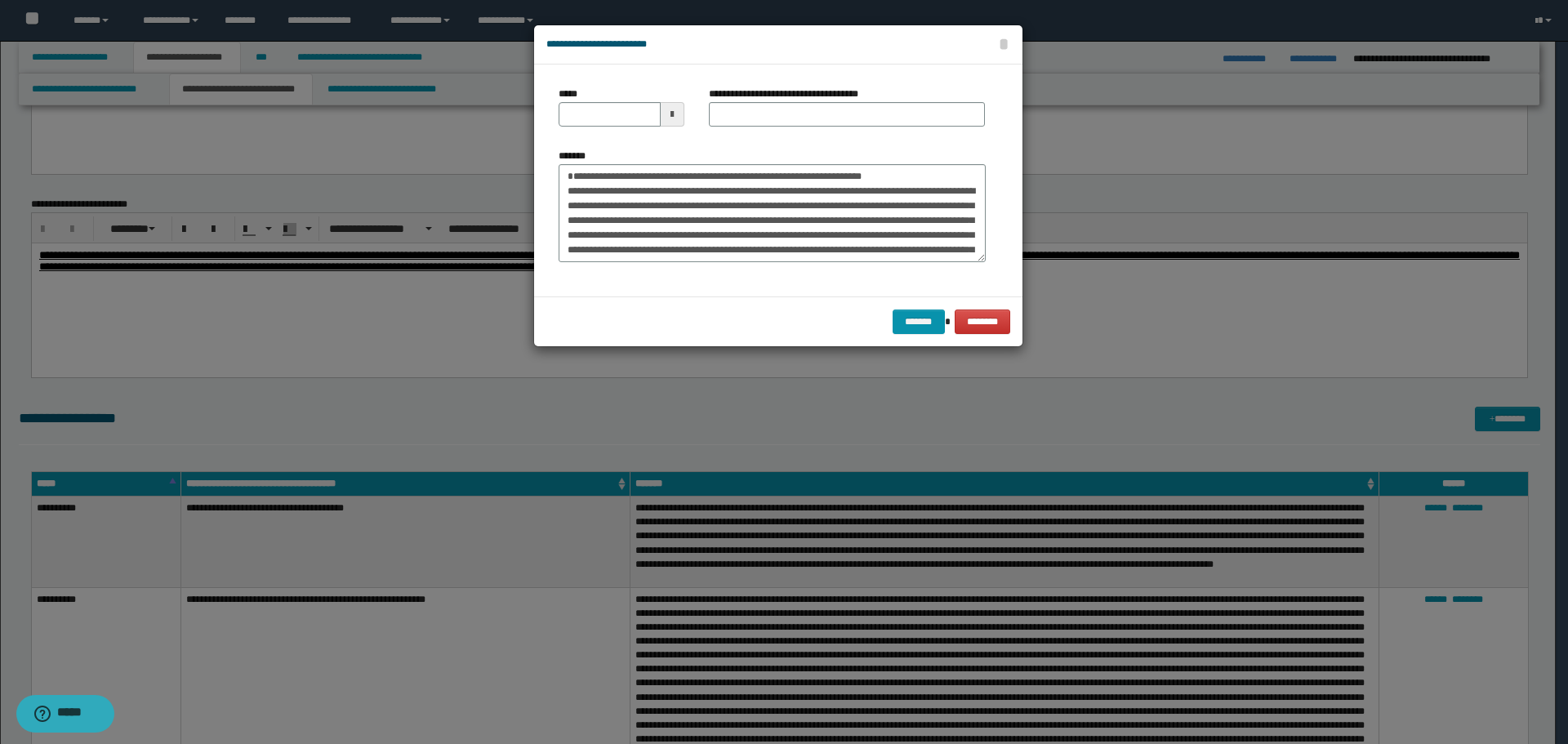 click on "*****" at bounding box center [621, 113] 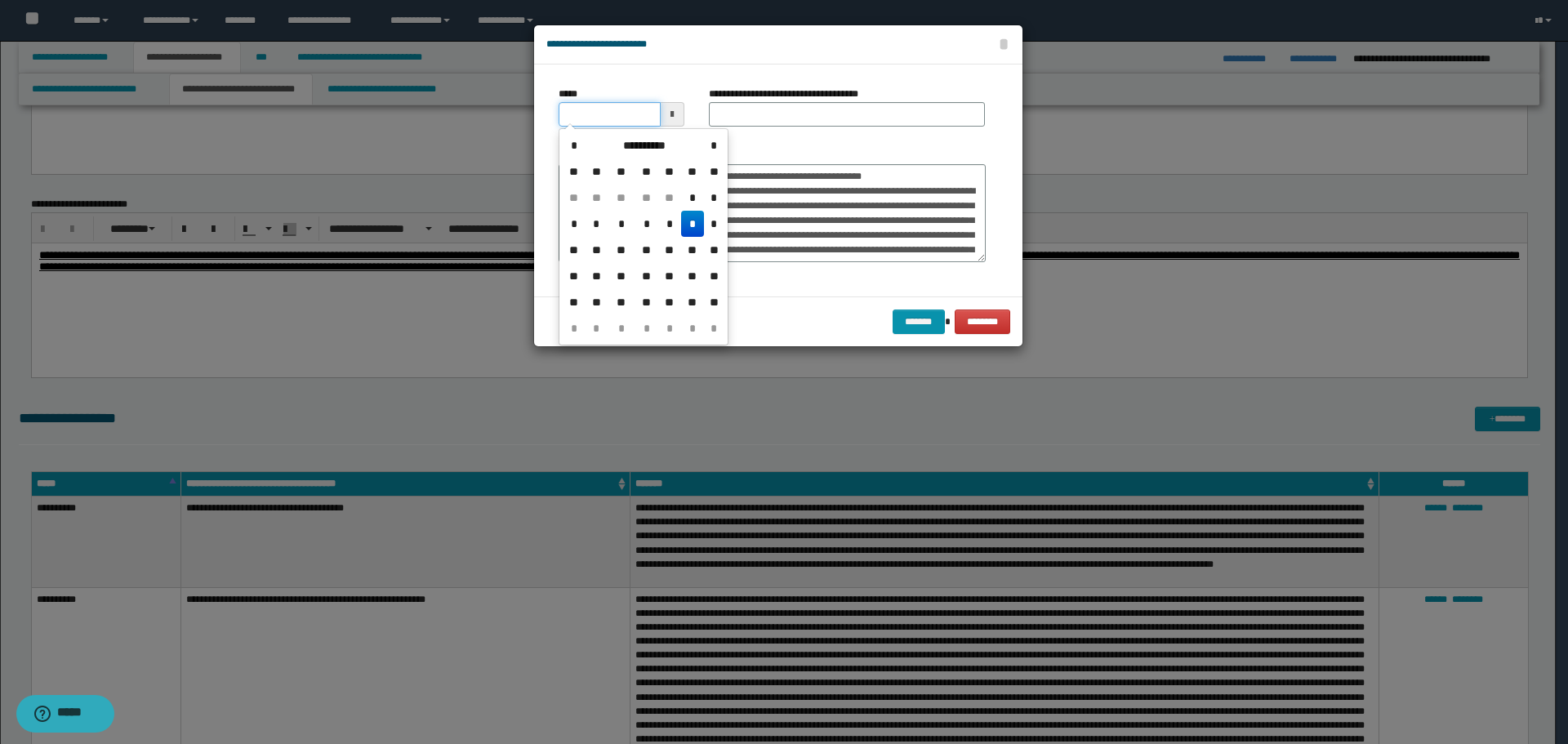 click on "*****" at bounding box center (609, 114) 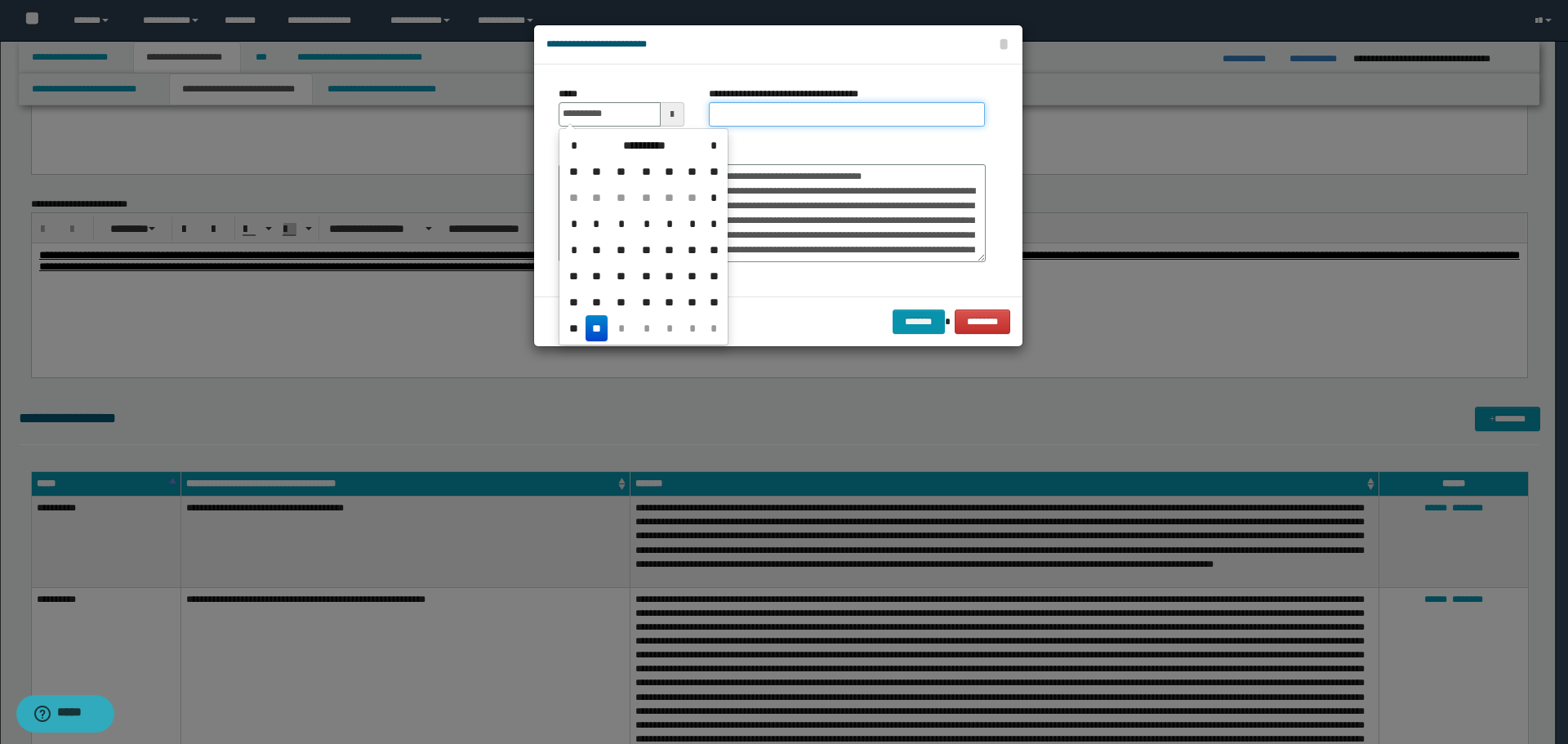 type on "**********" 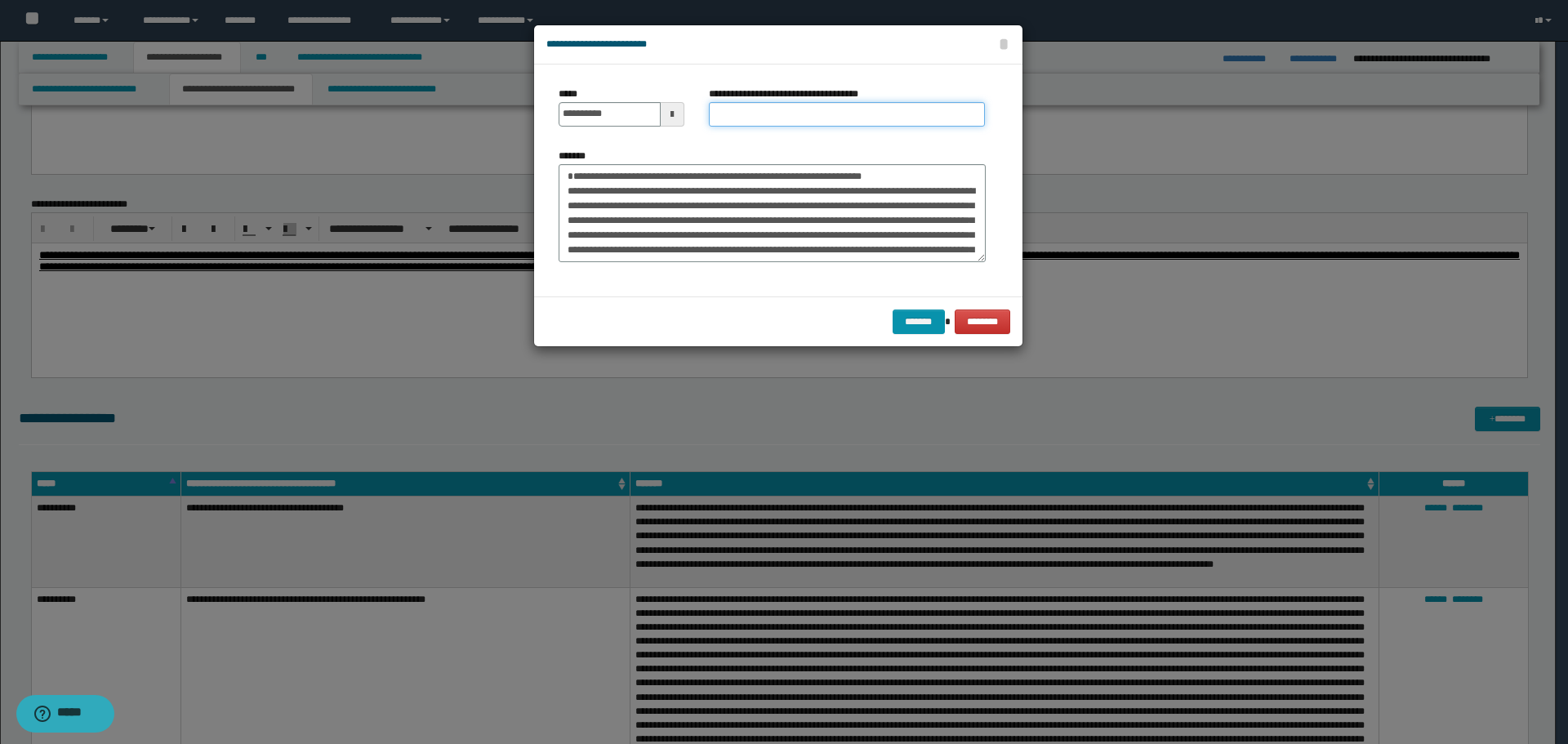 drag, startPoint x: 740, startPoint y: 120, endPoint x: 715, endPoint y: 125, distance: 25.495098 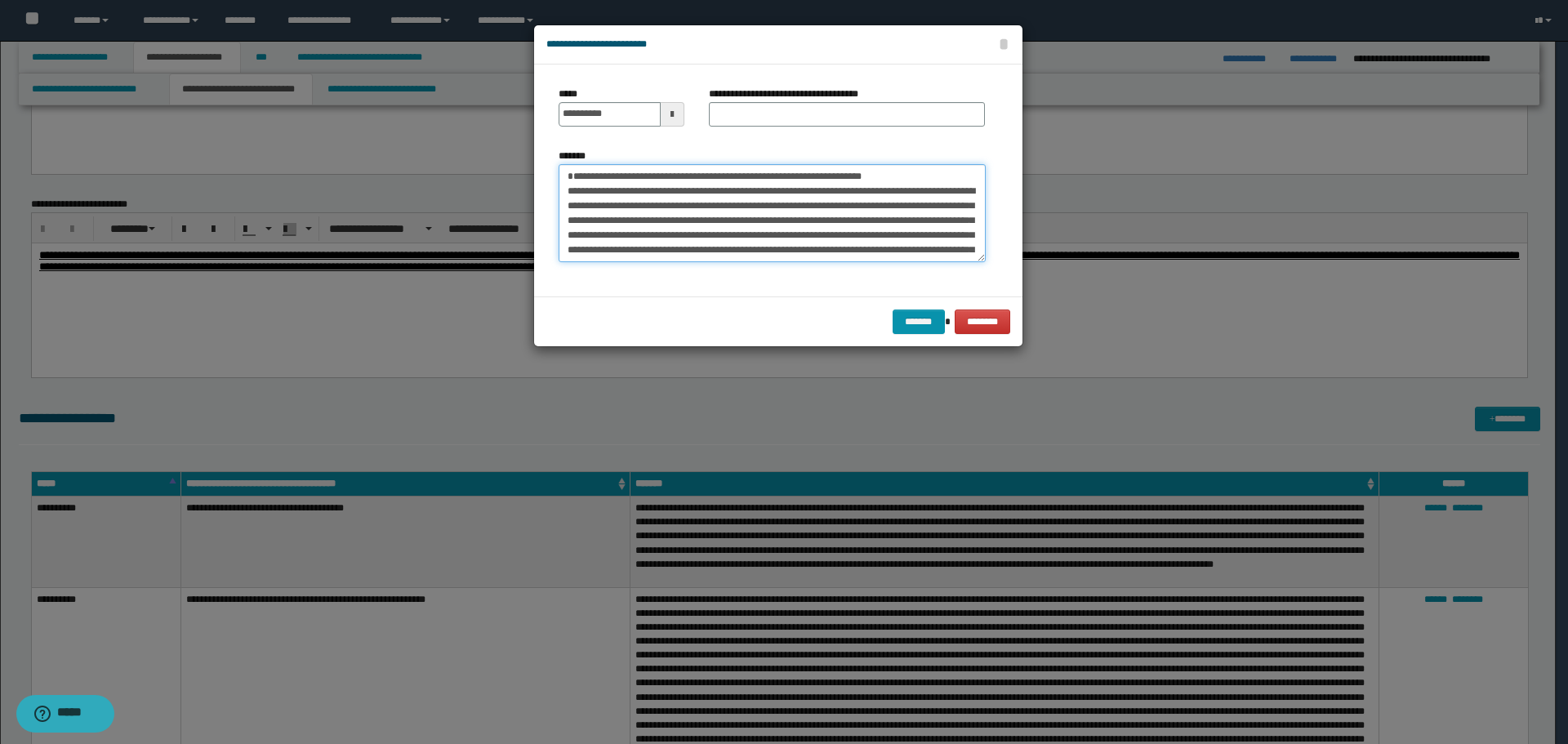 drag, startPoint x: 564, startPoint y: 176, endPoint x: 902, endPoint y: 174, distance: 338.00592 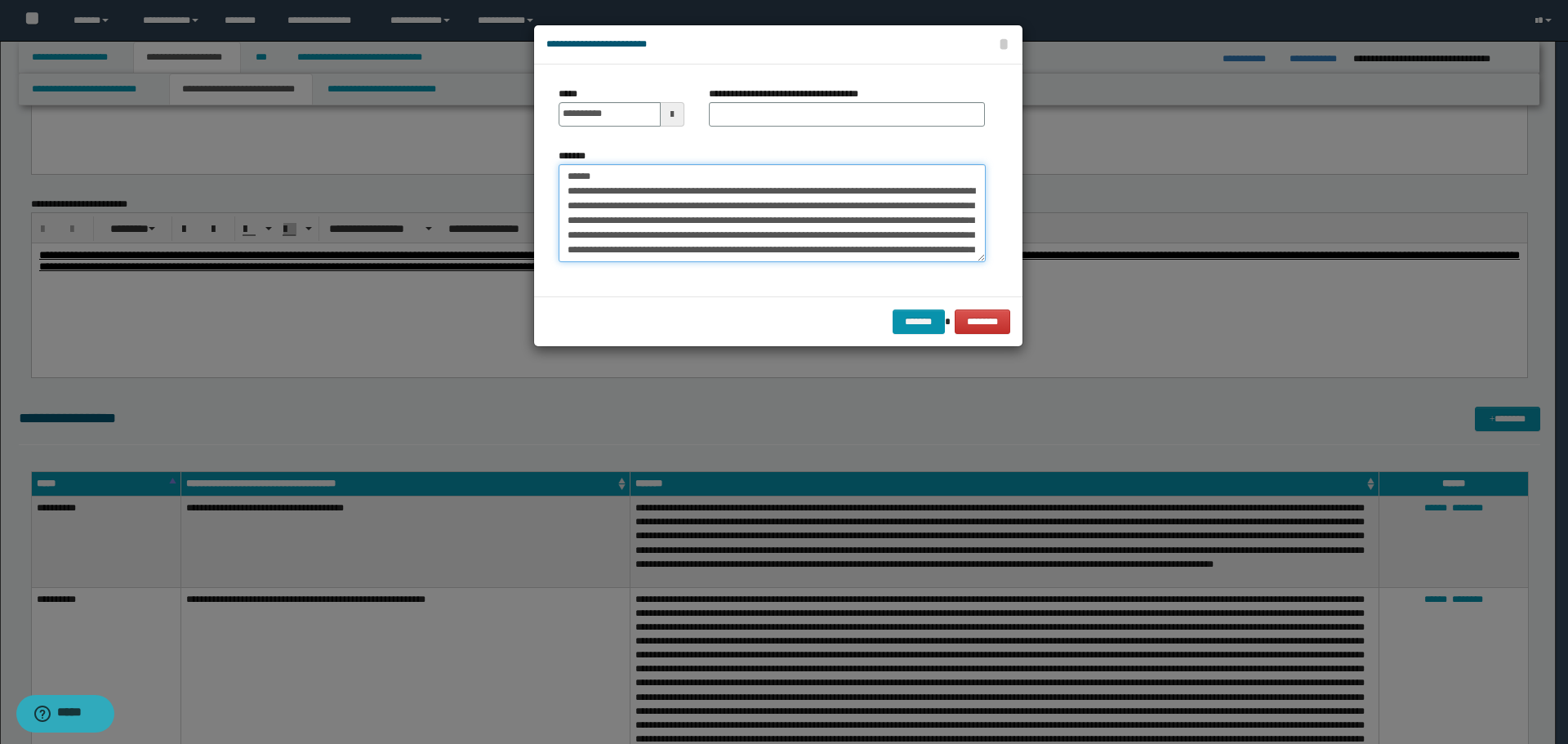 type on "**********" 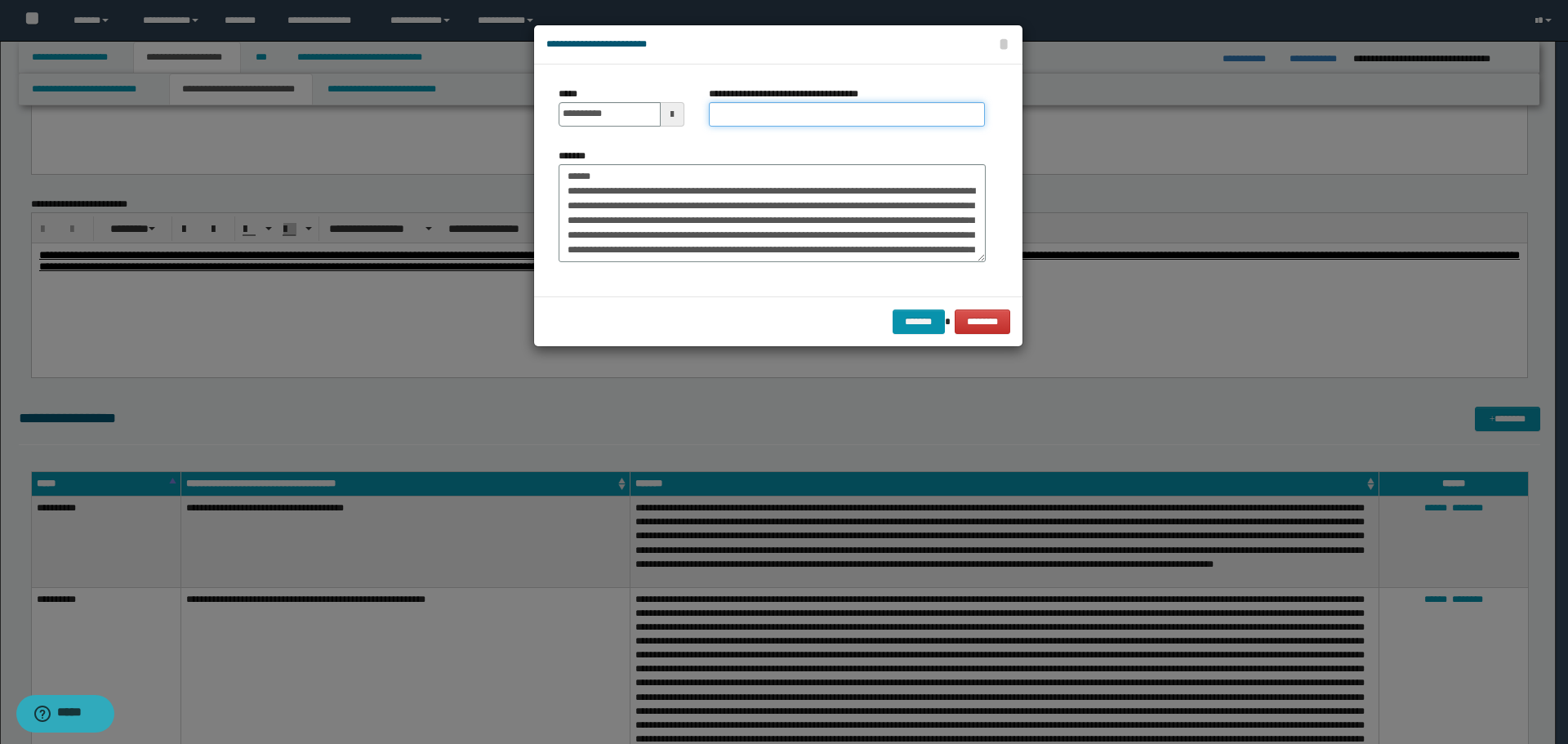 drag, startPoint x: 810, startPoint y: 115, endPoint x: 732, endPoint y: 132, distance: 79.831072 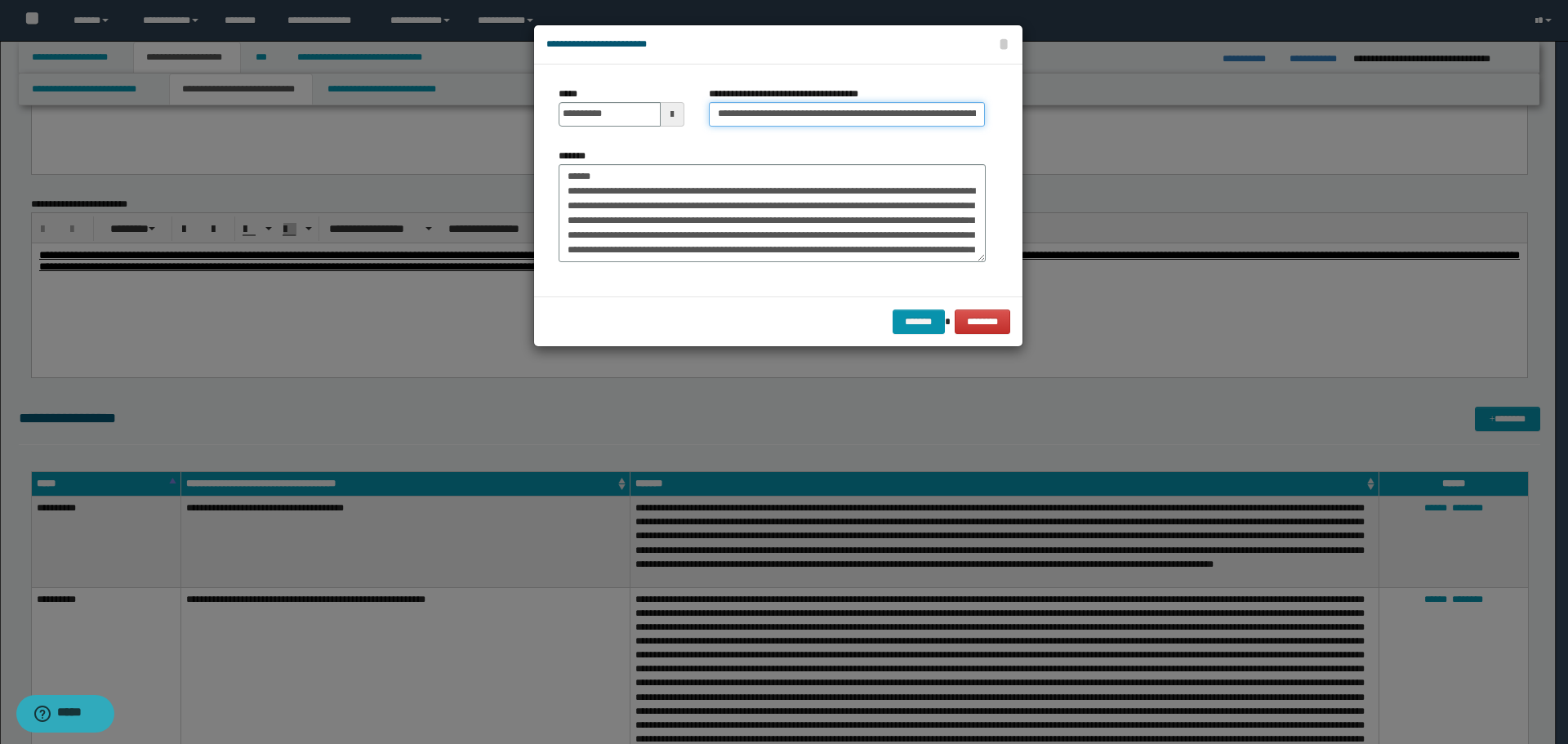 scroll, scrollTop: 0, scrollLeft: 77, axis: horizontal 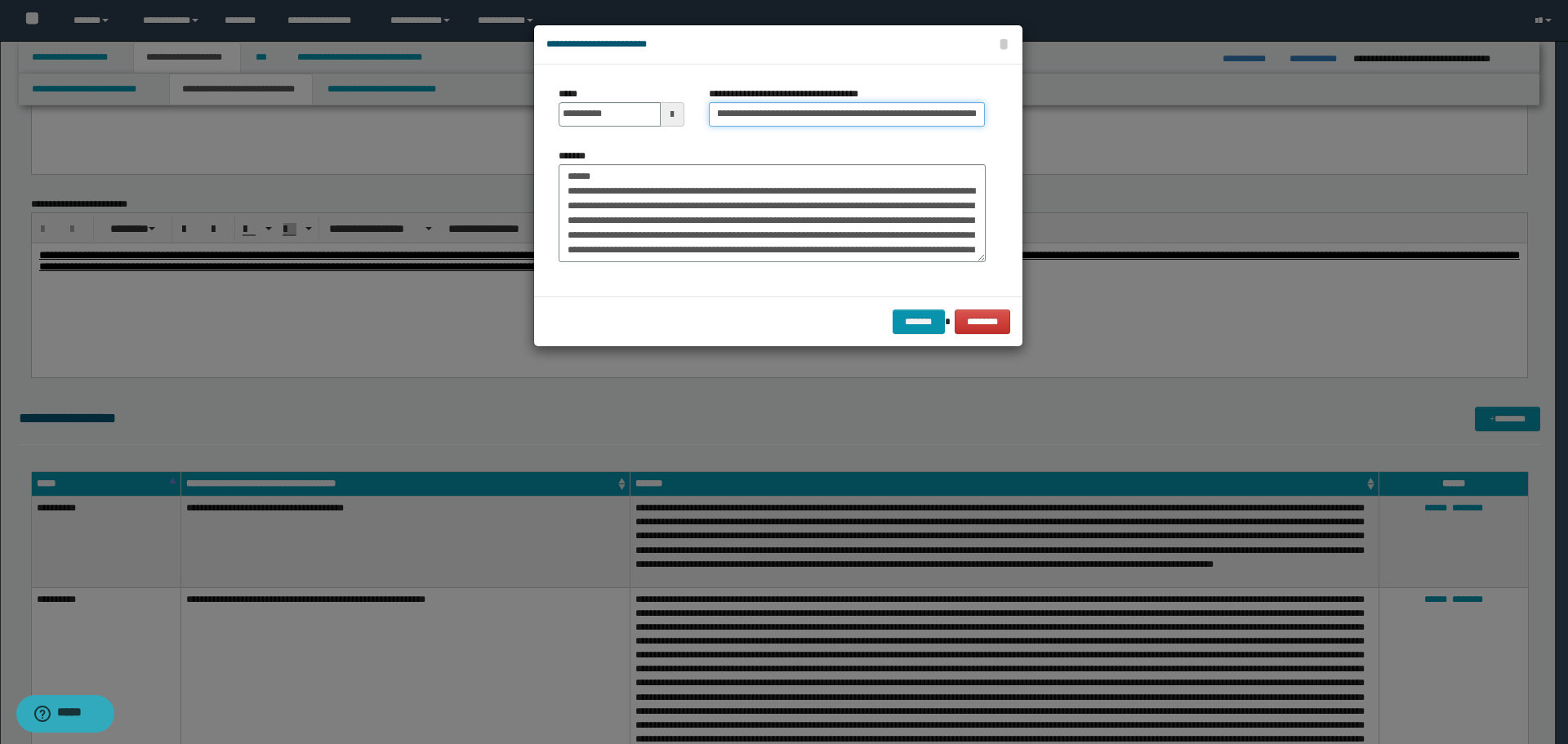 type on "**********" 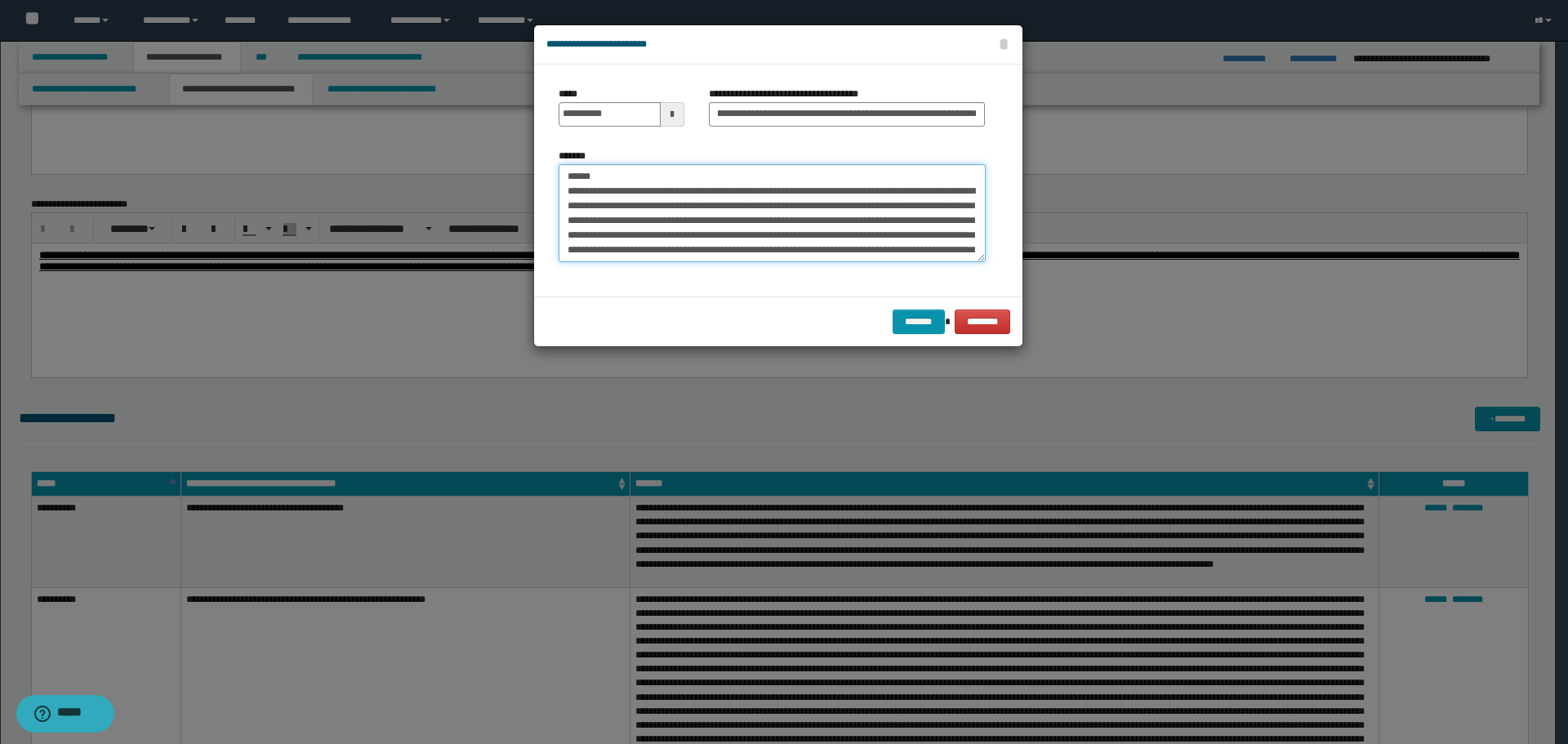 scroll, scrollTop: 0, scrollLeft: 0, axis: both 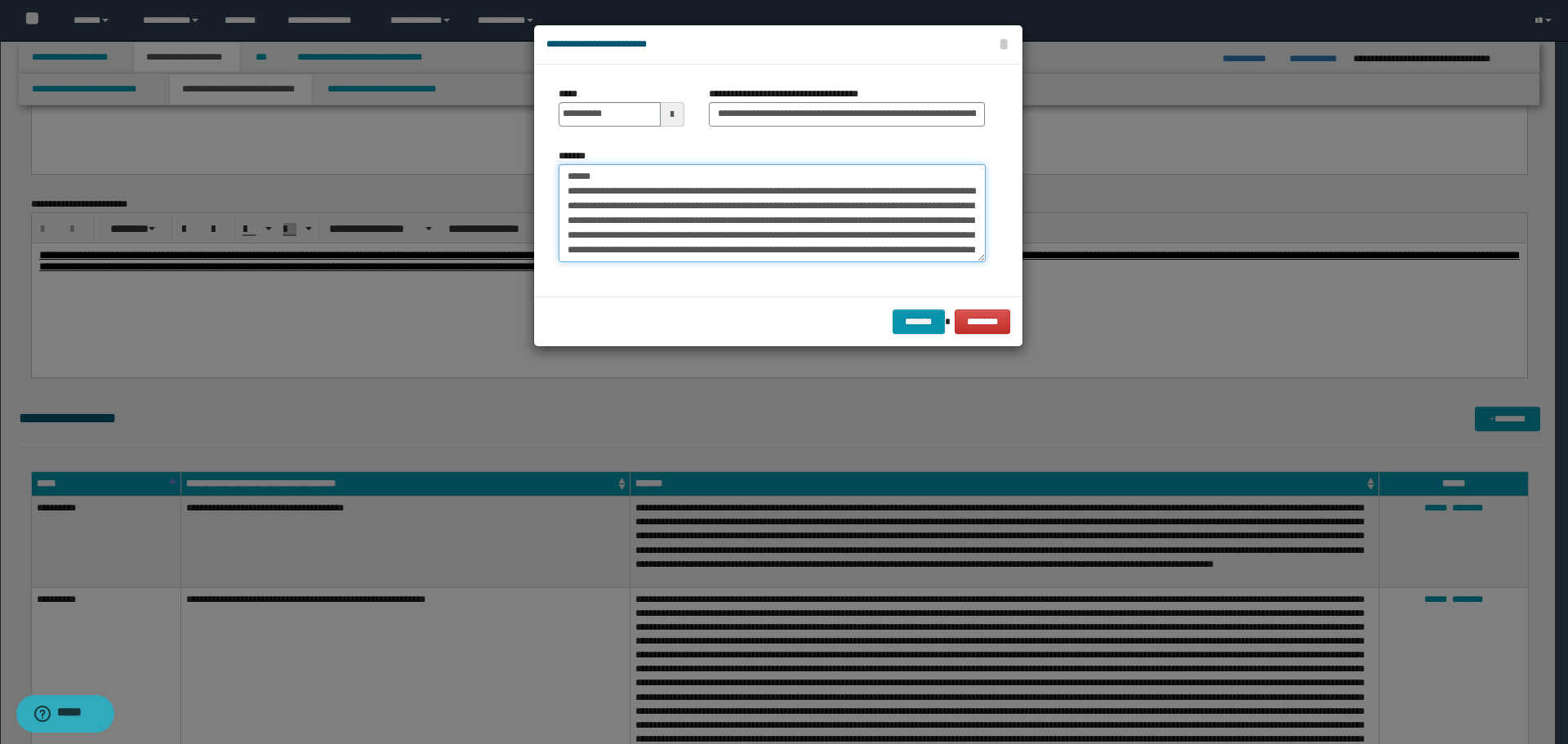 drag, startPoint x: 644, startPoint y: 170, endPoint x: 491, endPoint y: 179, distance: 153.26448 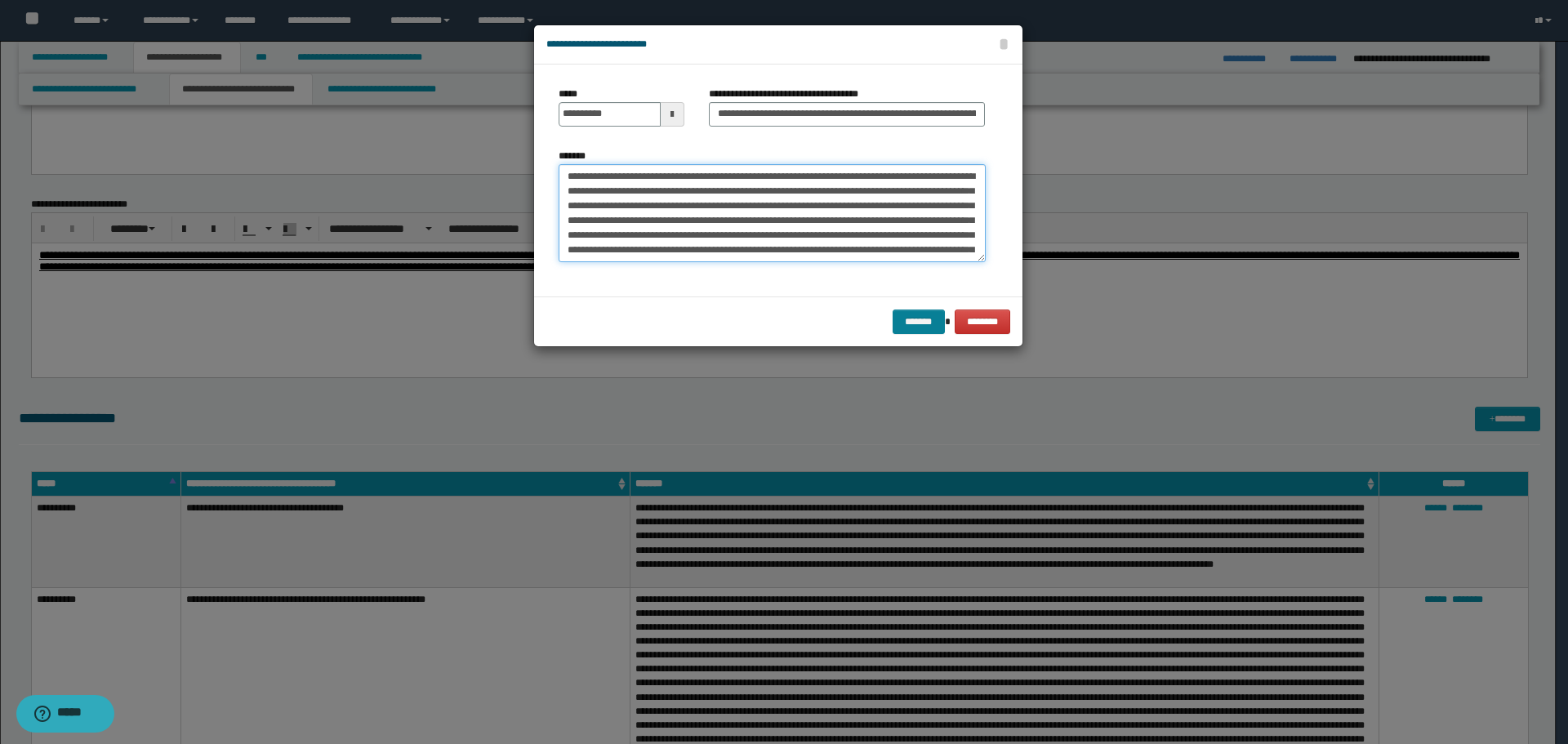 type on "**********" 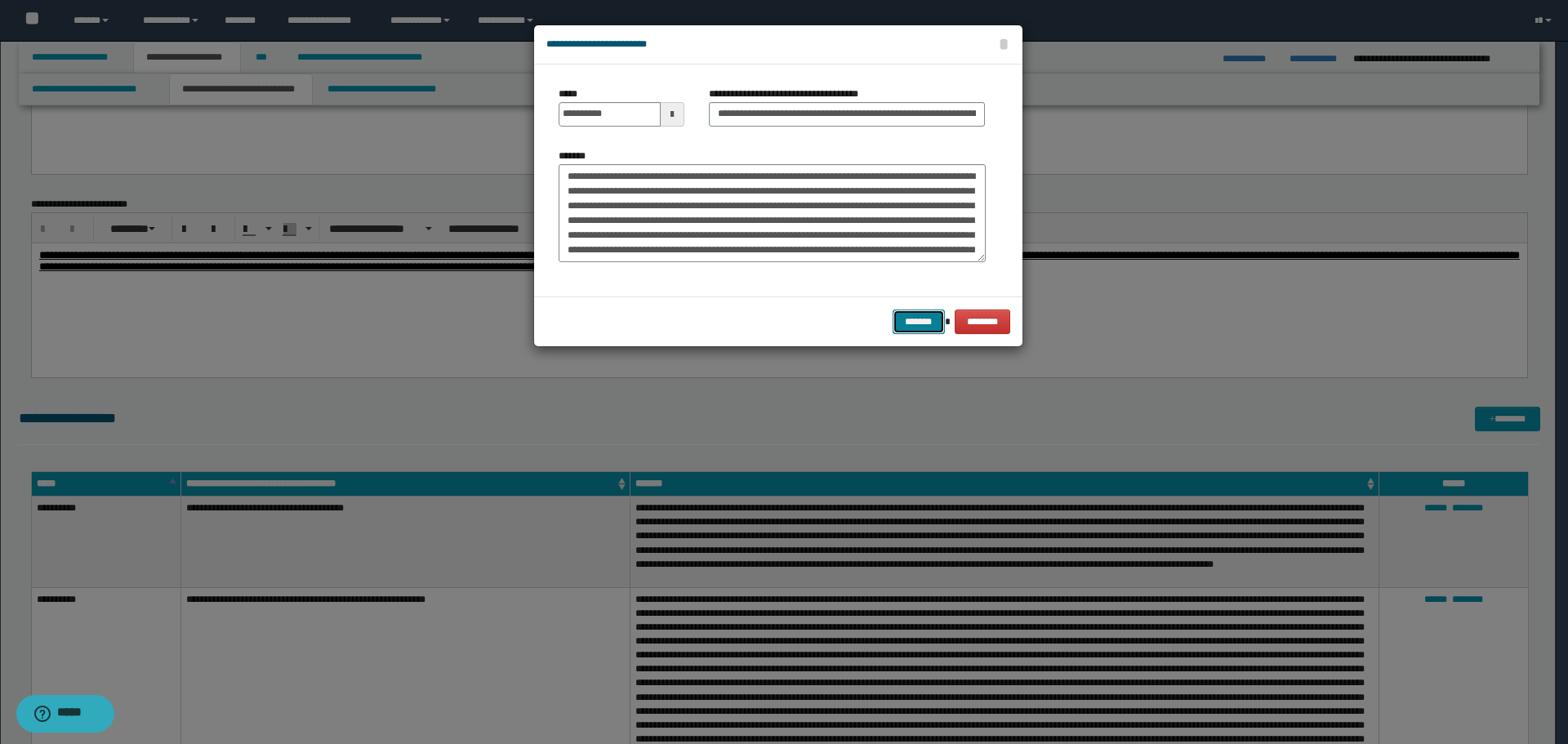 click on "*******" at bounding box center (919, 322) 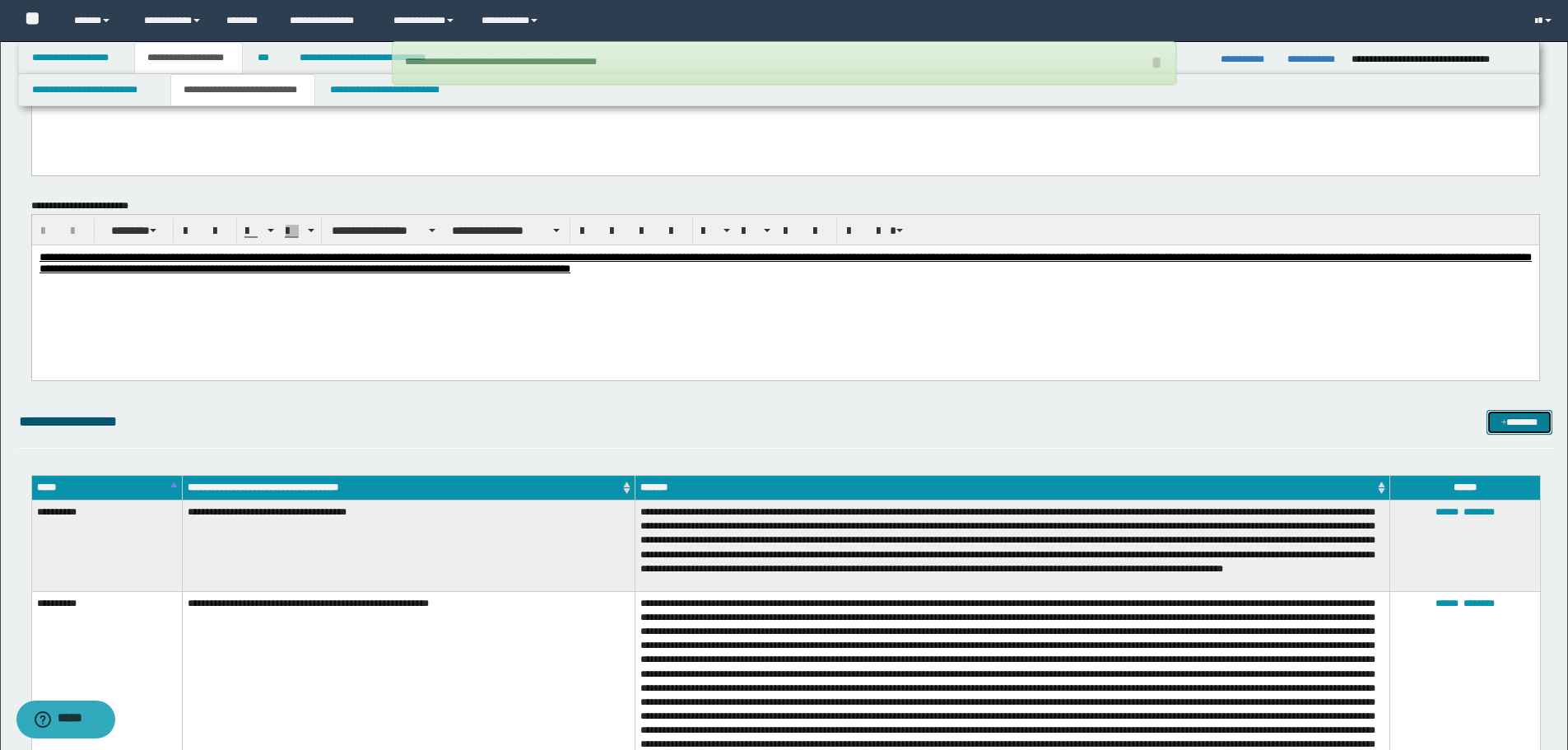 type 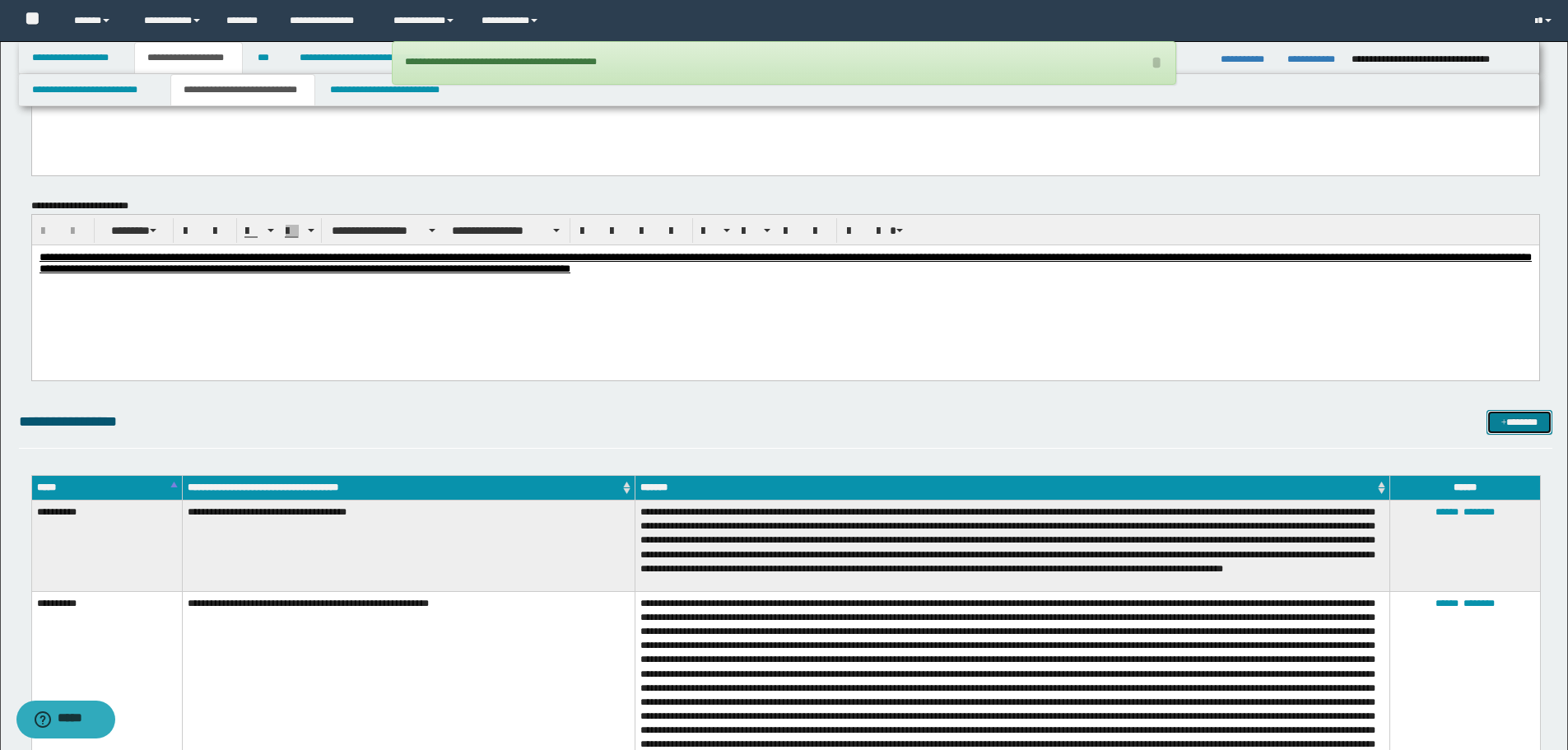 click on "*******" at bounding box center (1519, 422) 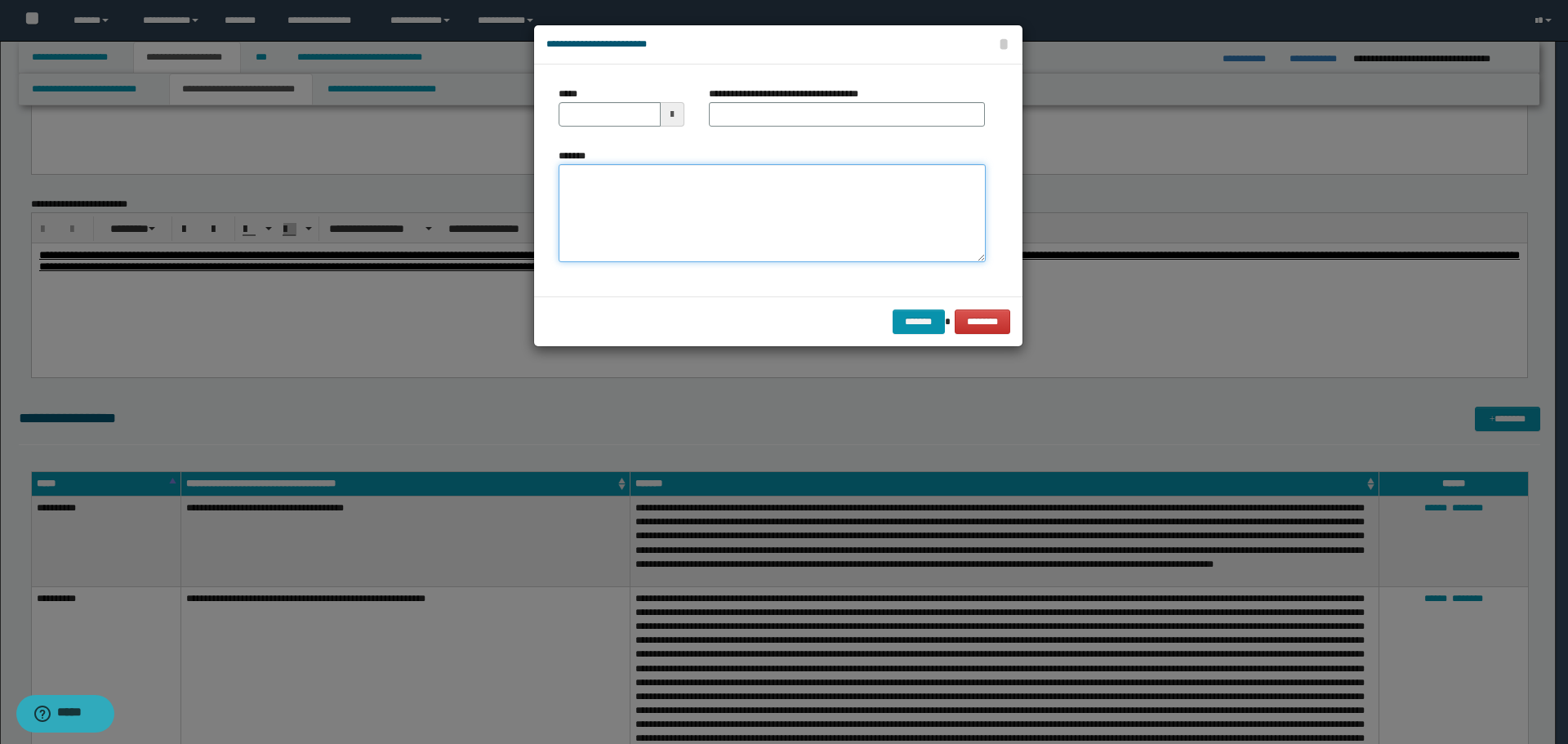 click on "*******" at bounding box center (772, 213) 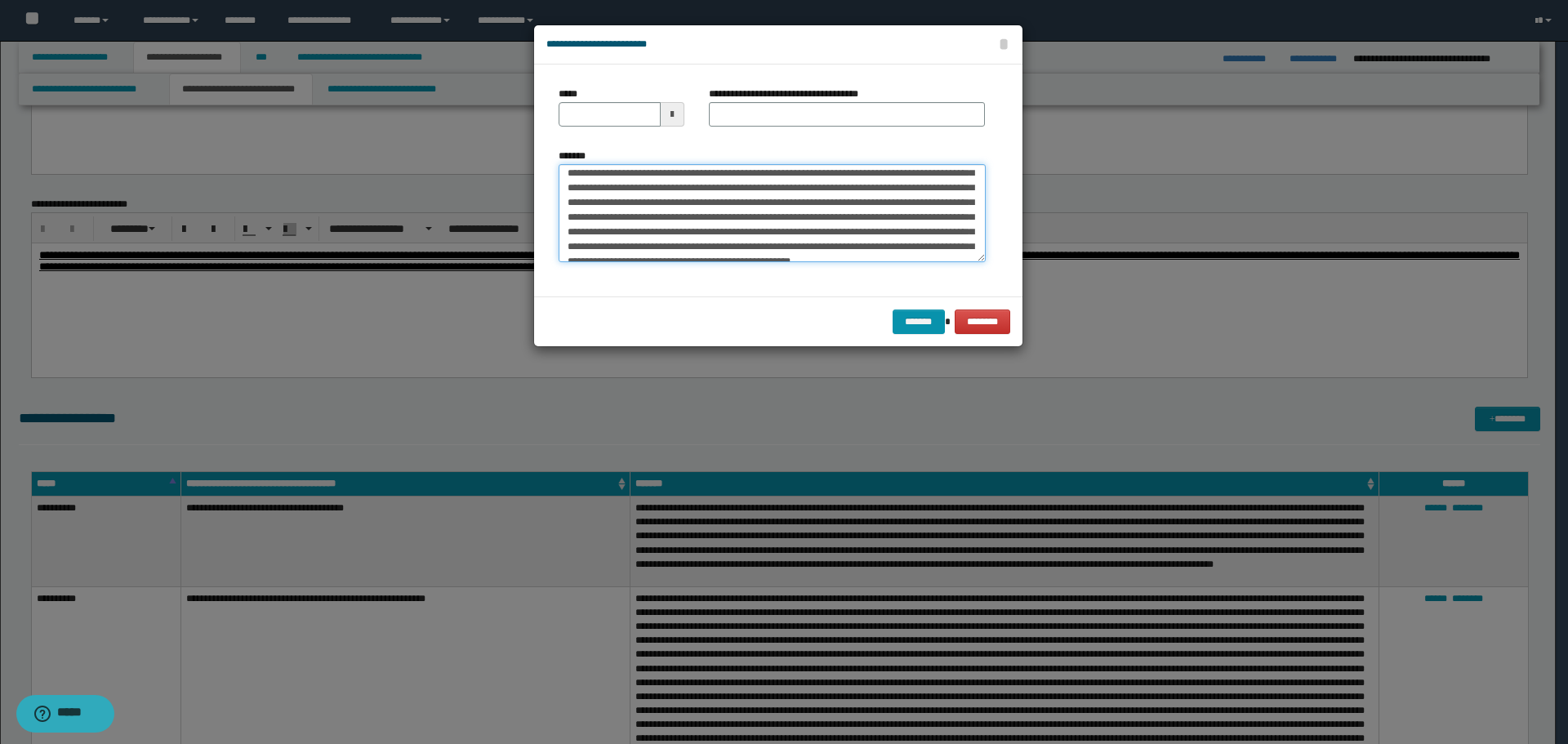 scroll, scrollTop: 0, scrollLeft: 0, axis: both 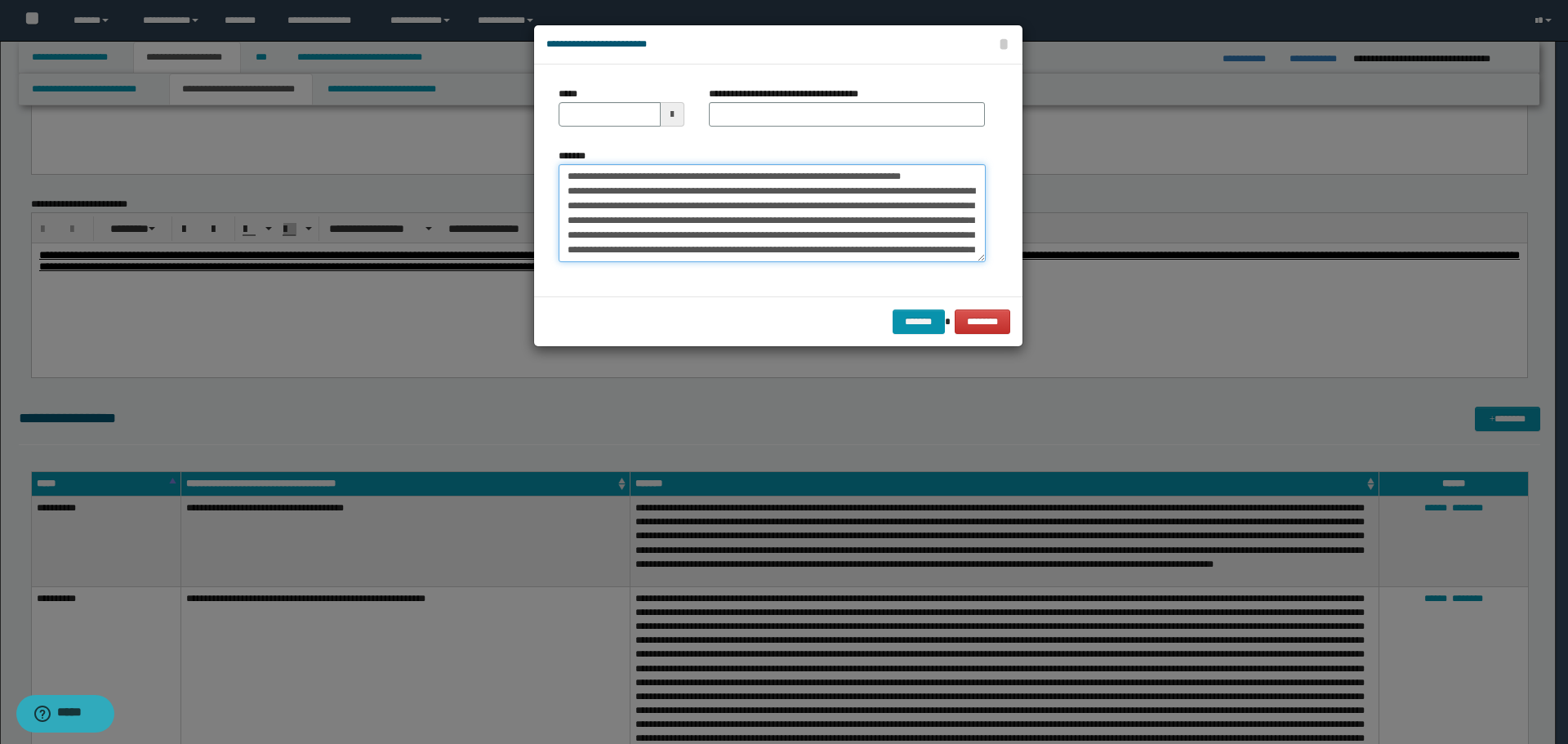 drag, startPoint x: 617, startPoint y: 174, endPoint x: 500, endPoint y: 167, distance: 117.2092 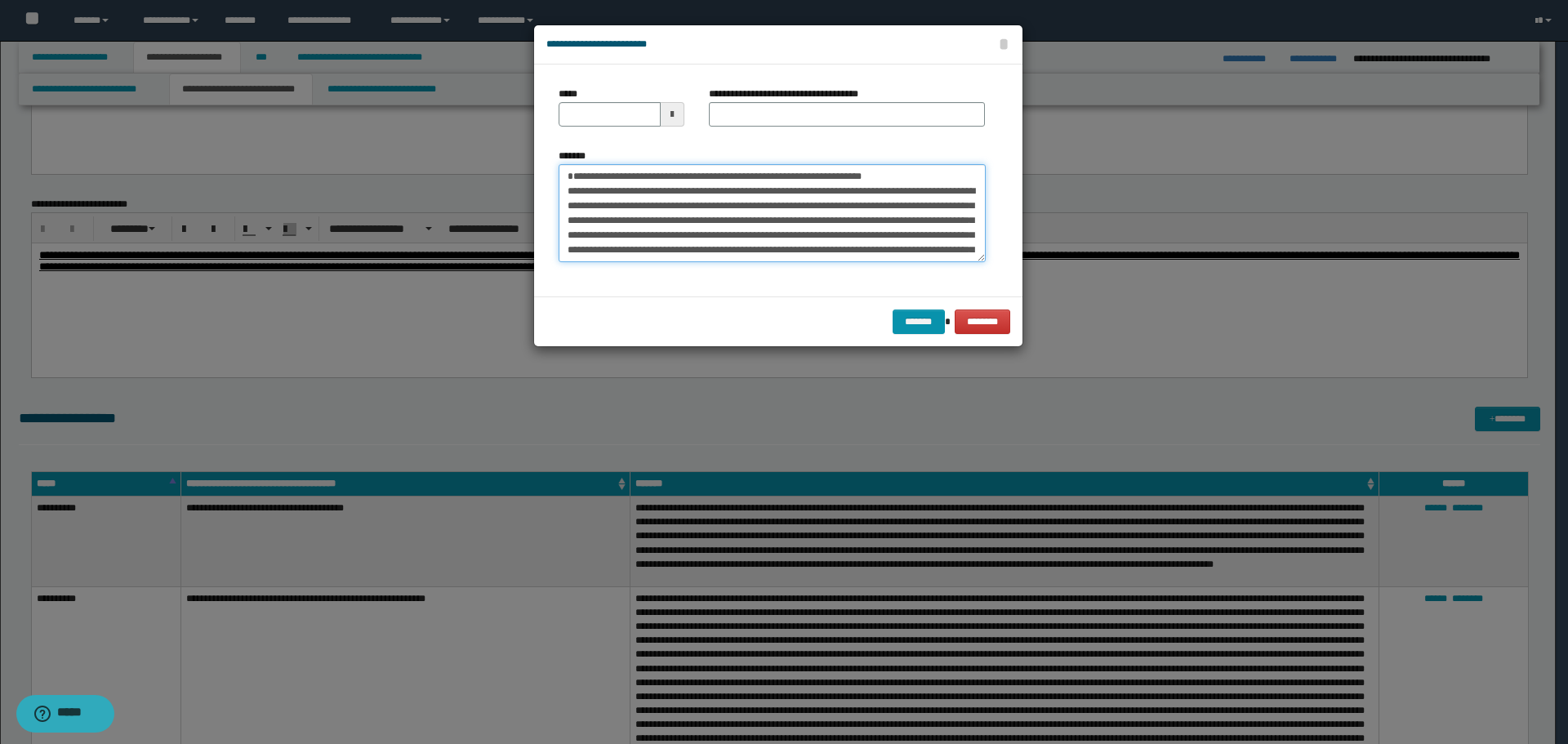 type 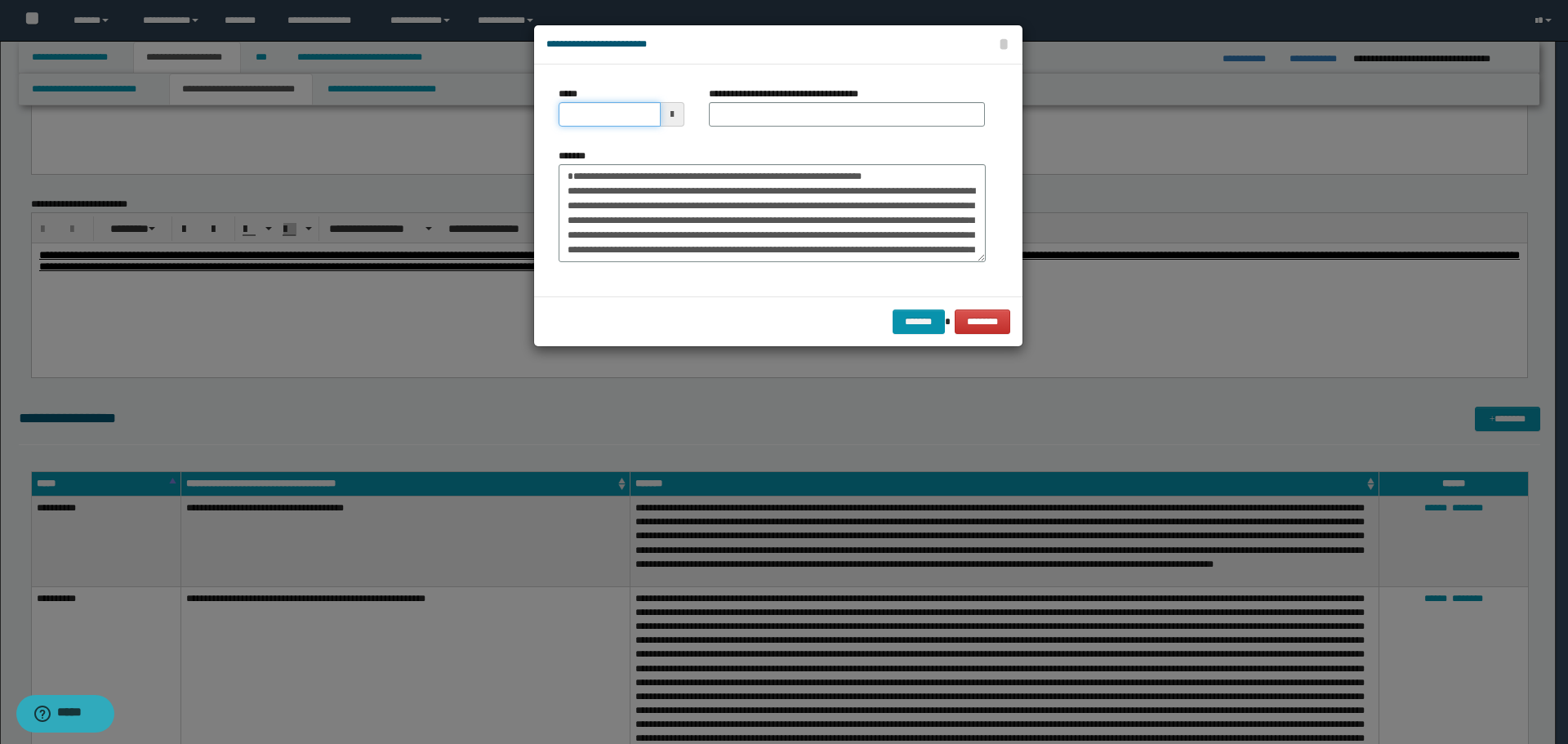 click on "*****" at bounding box center (609, 114) 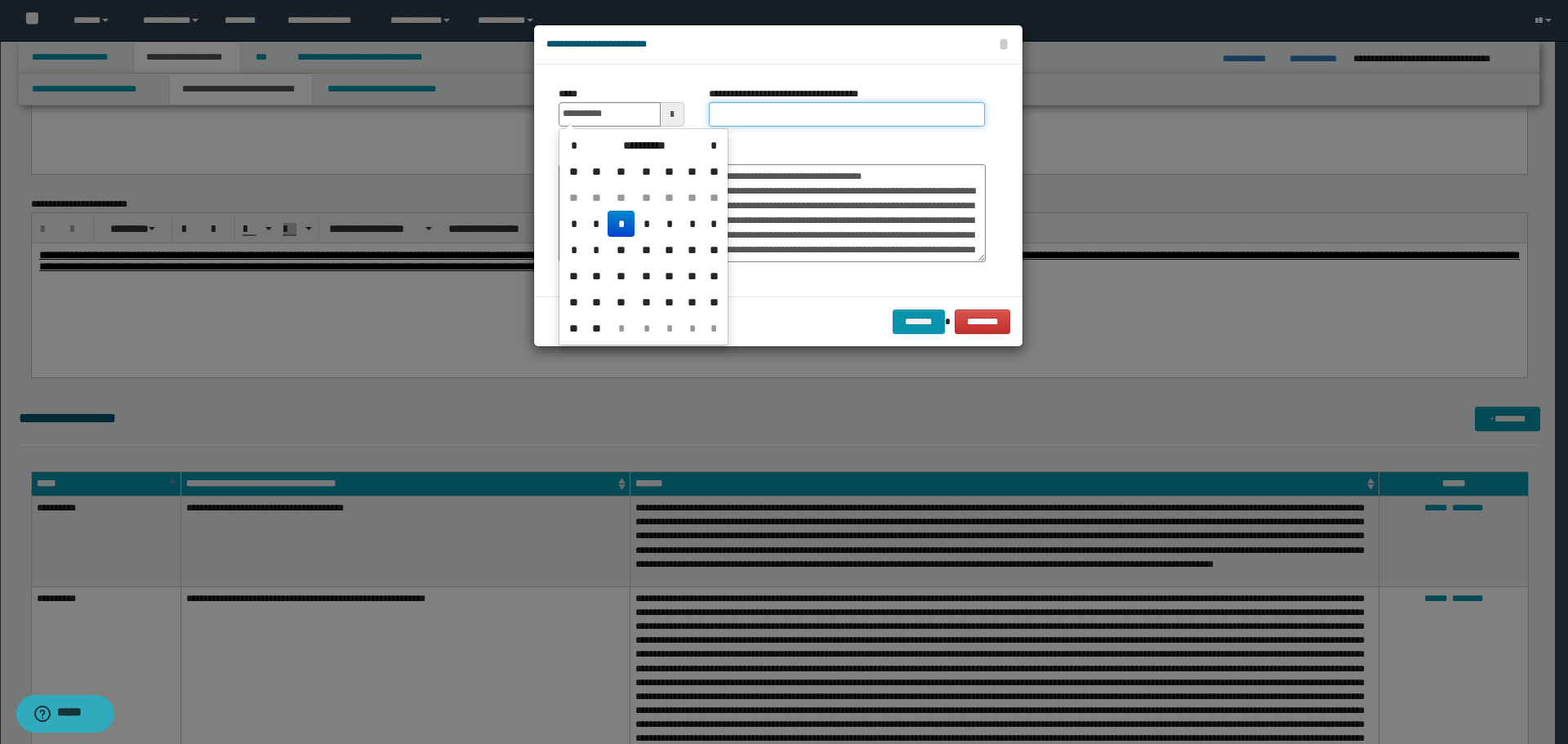 type on "**********" 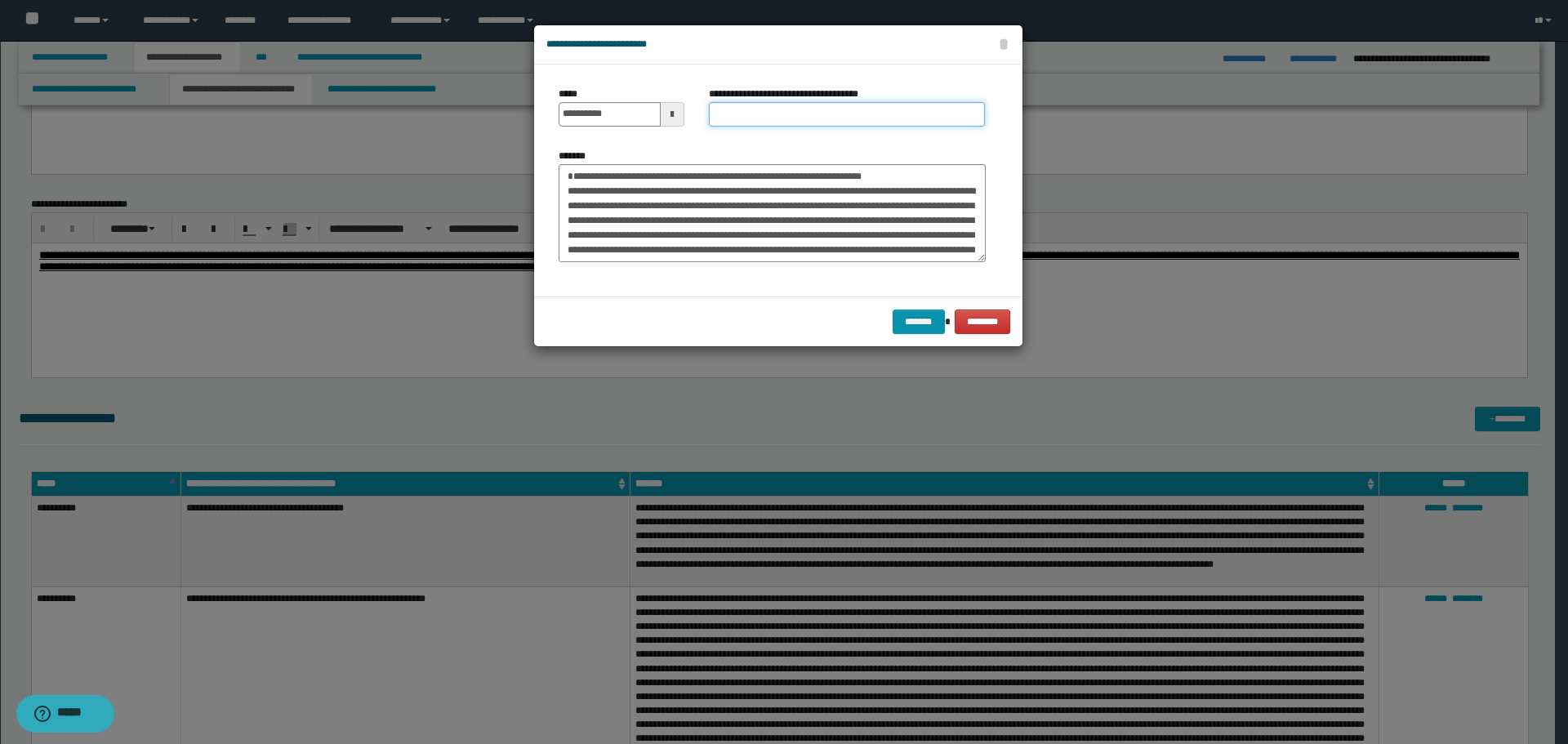 click on "**********" at bounding box center [847, 114] 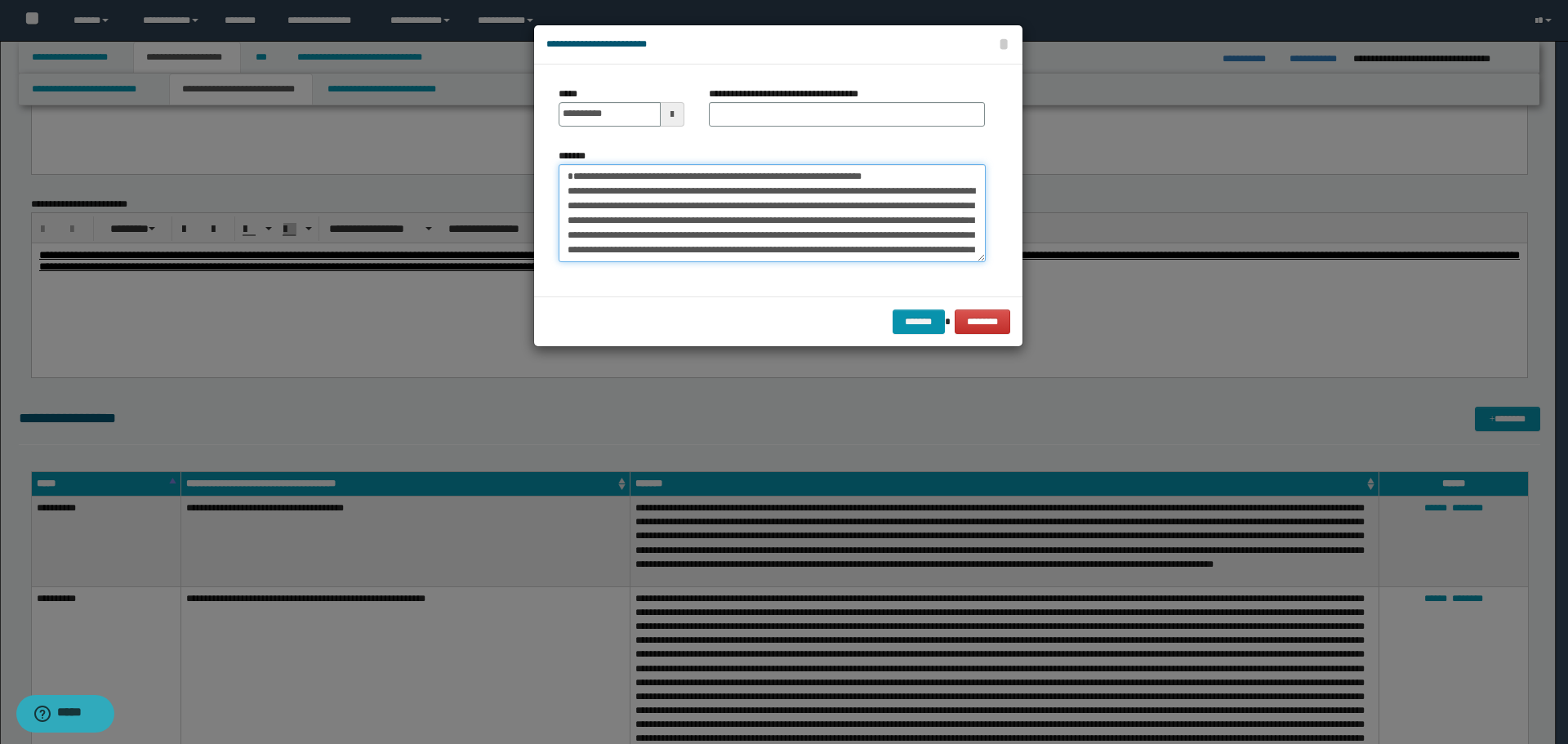 drag, startPoint x: 566, startPoint y: 176, endPoint x: 898, endPoint y: 176, distance: 332 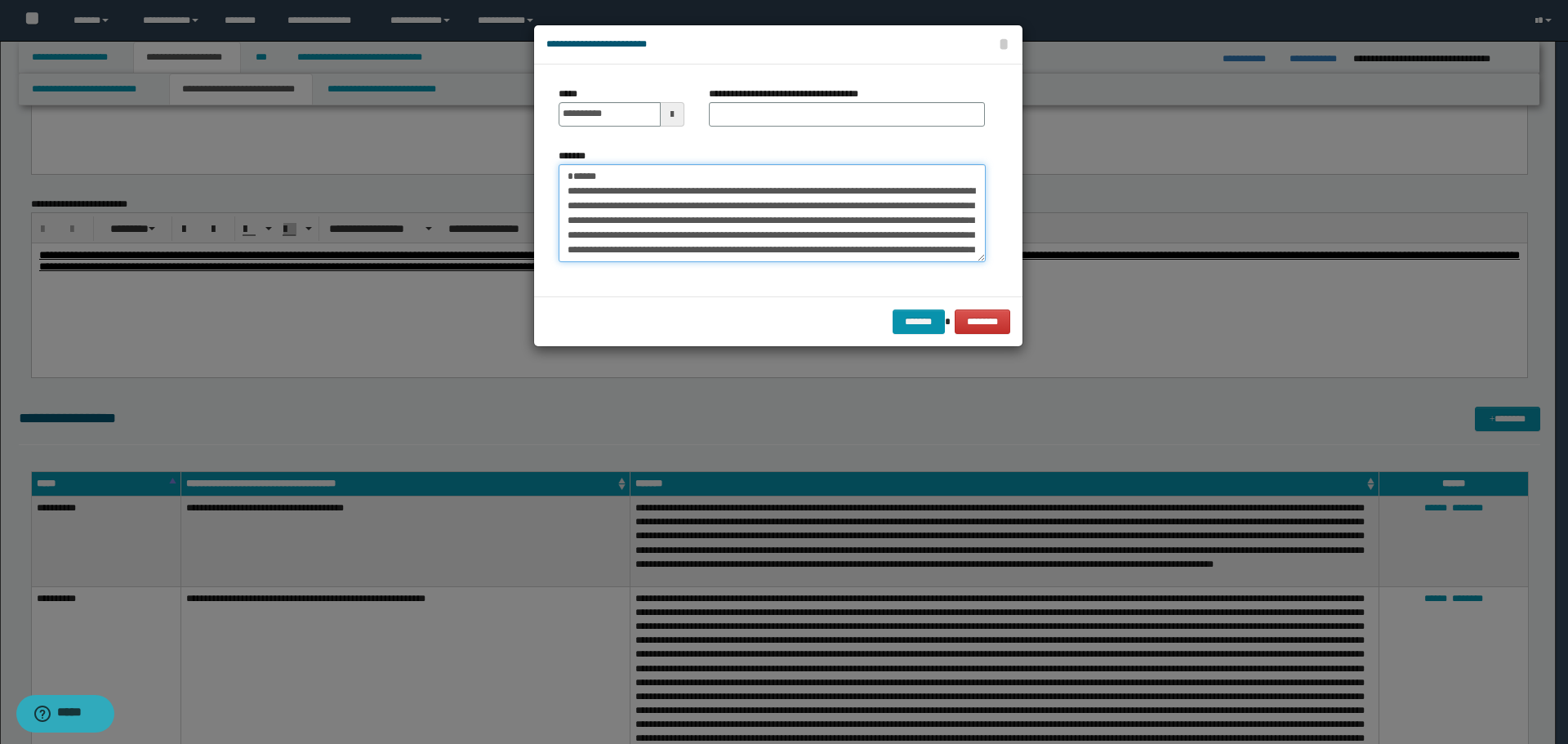 type on "**********" 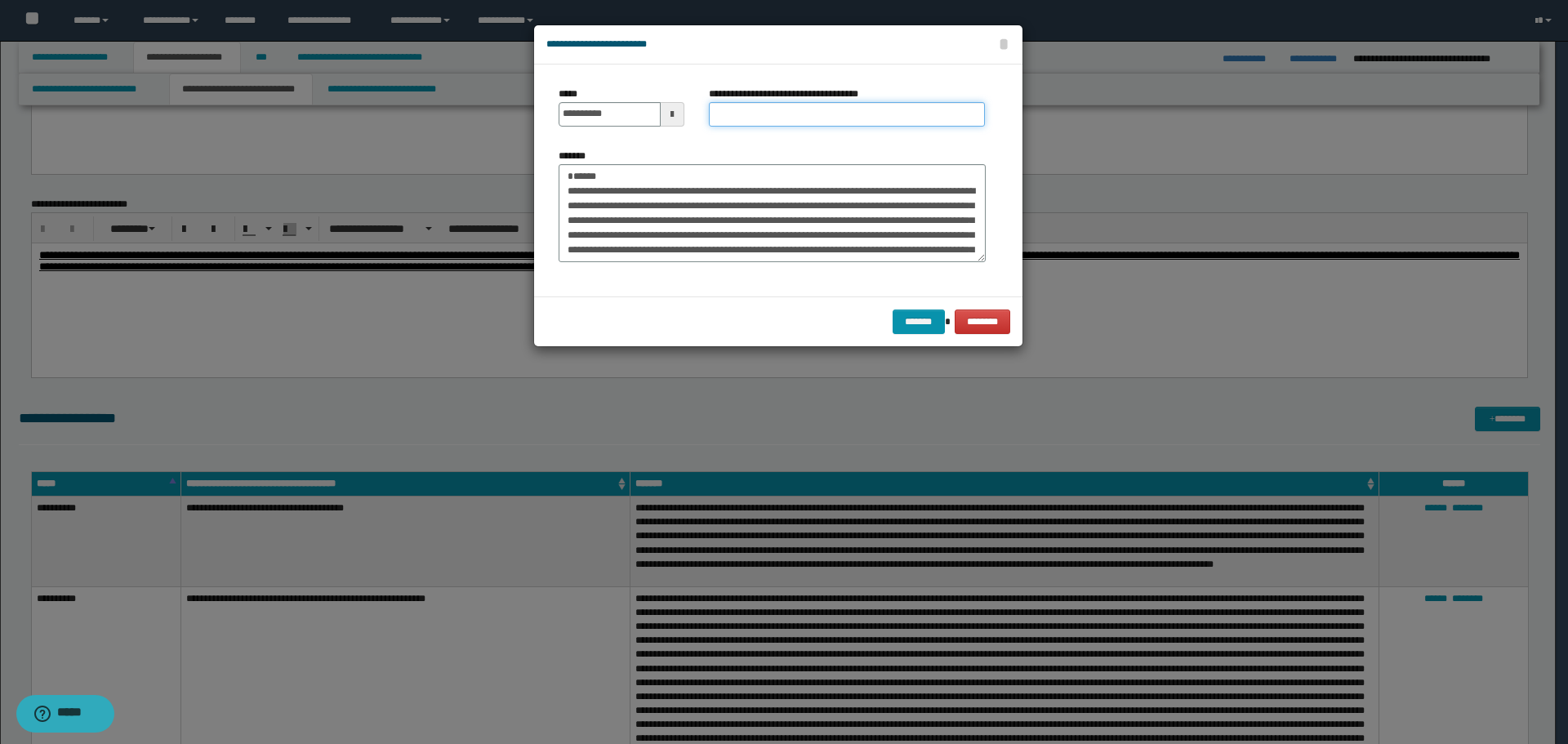 drag, startPoint x: 792, startPoint y: 113, endPoint x: 773, endPoint y: 116, distance: 19.235384 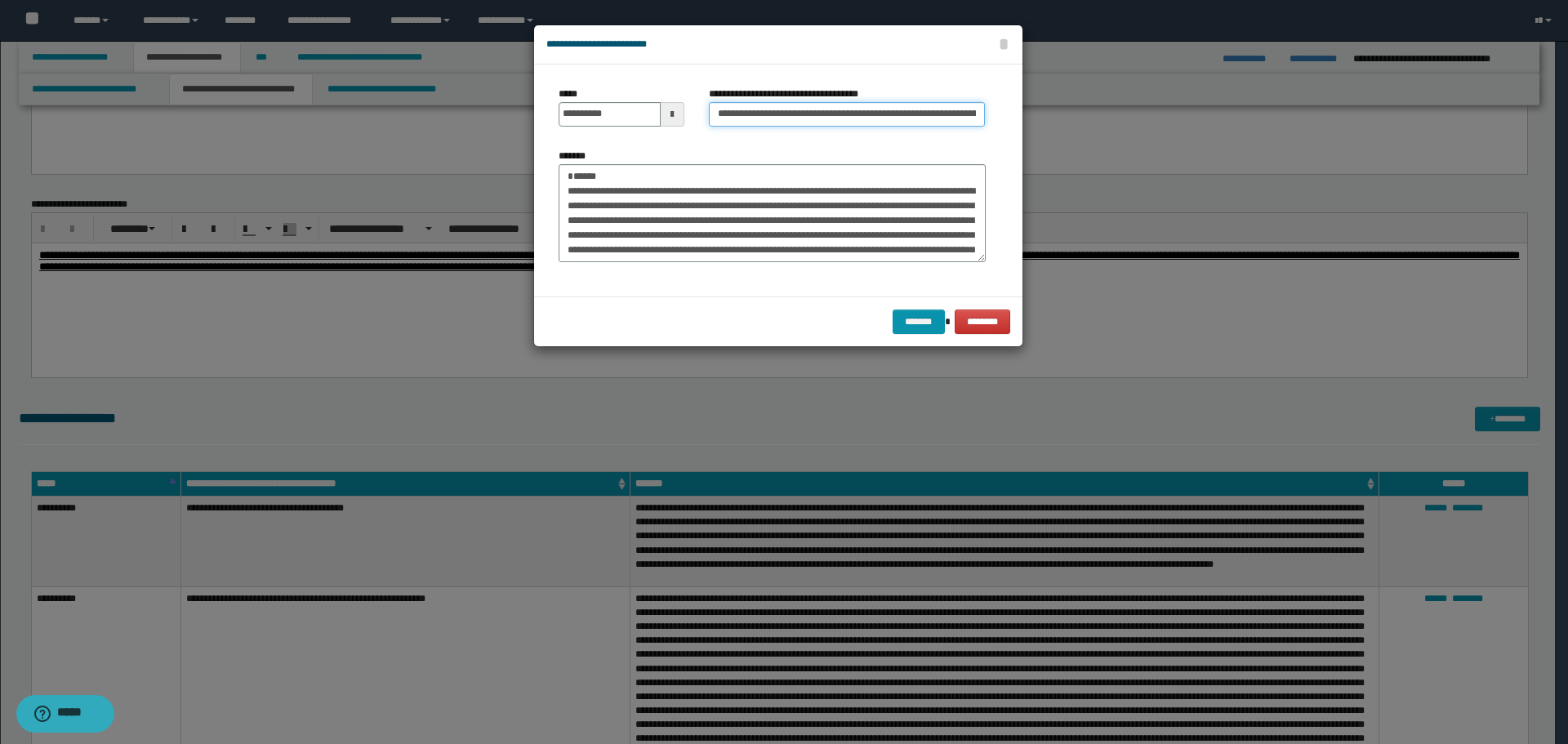 scroll, scrollTop: 0, scrollLeft: 74, axis: horizontal 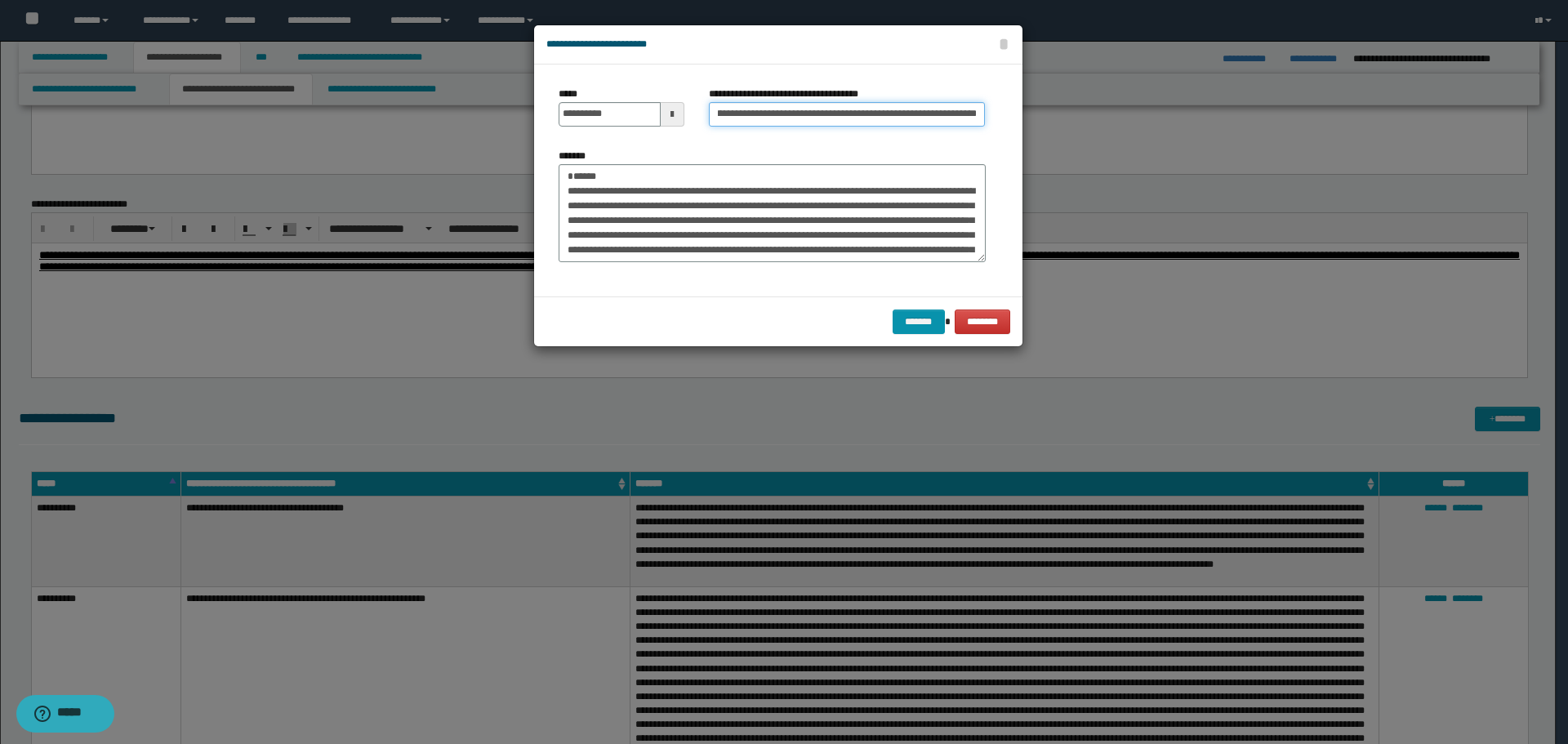 type on "**********" 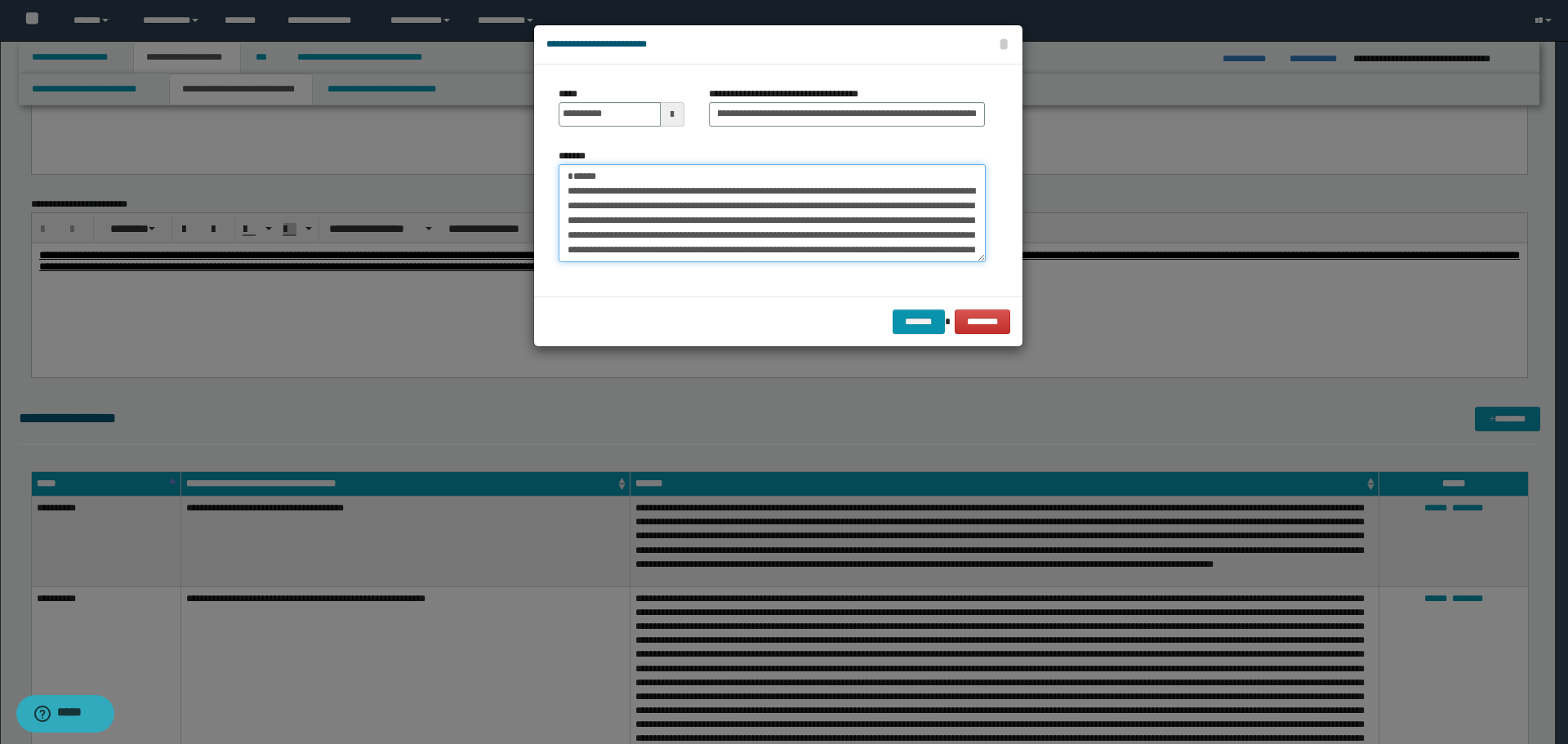 scroll, scrollTop: 0, scrollLeft: 0, axis: both 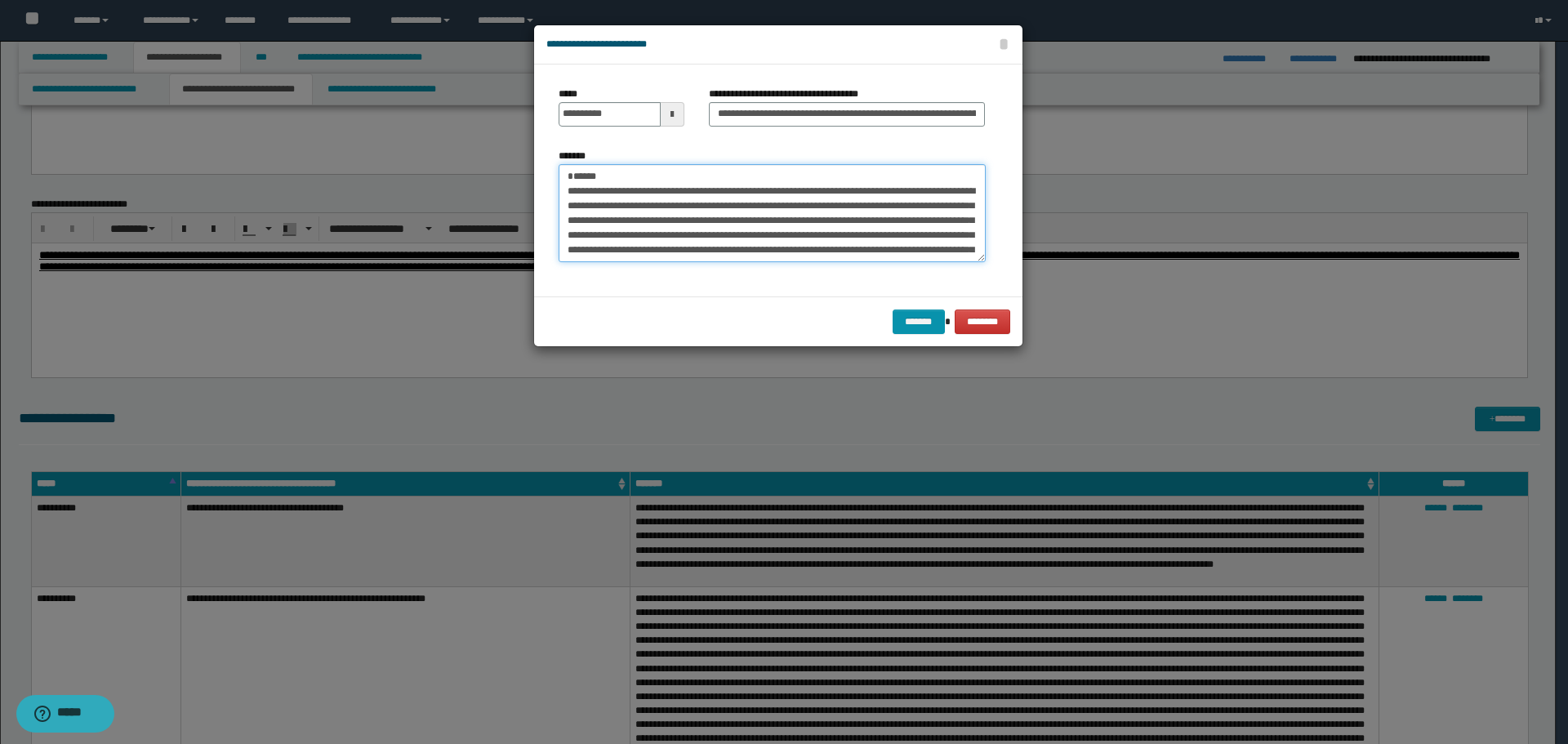 drag, startPoint x: 656, startPoint y: 164, endPoint x: 486, endPoint y: 163, distance: 170.00294 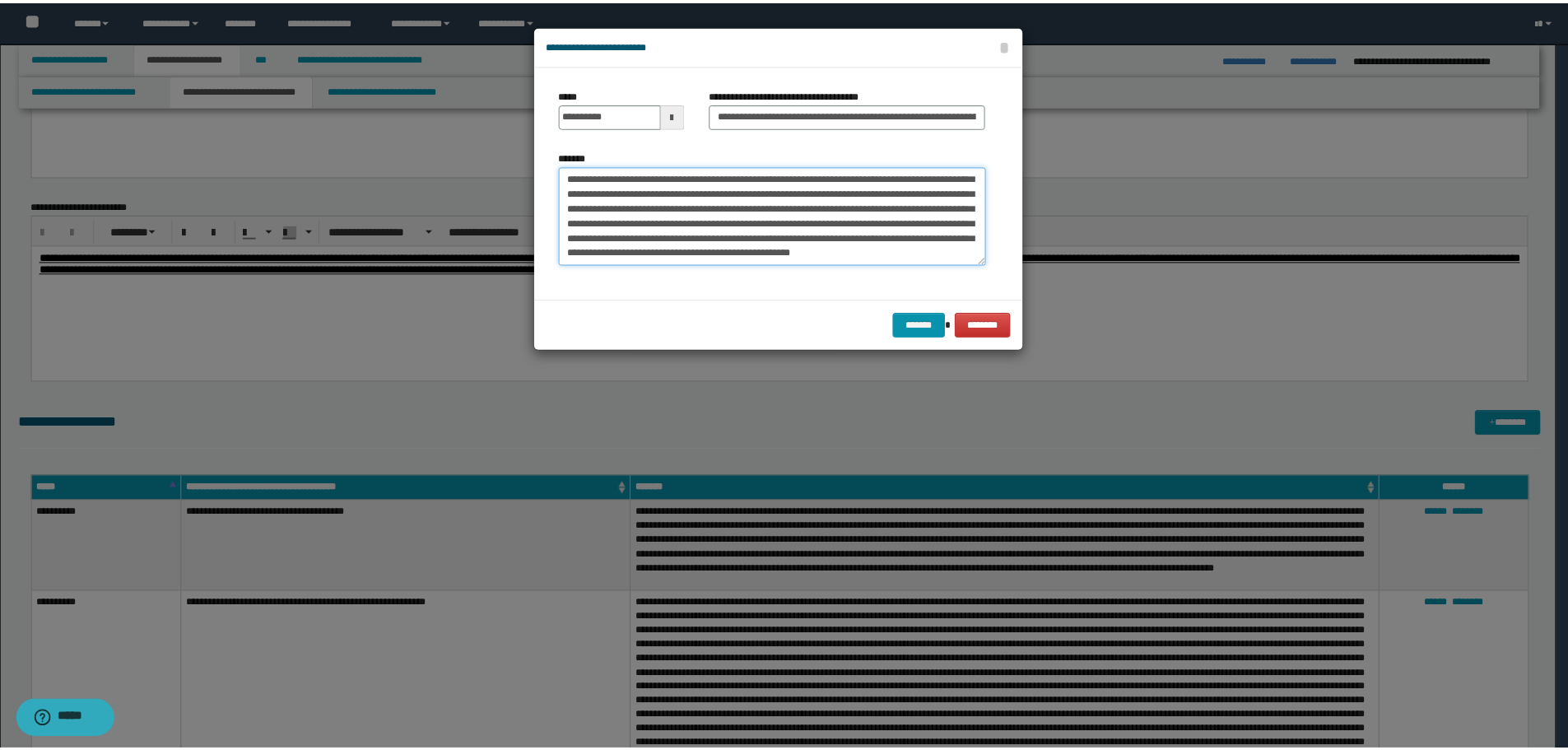scroll, scrollTop: 104, scrollLeft: 0, axis: vertical 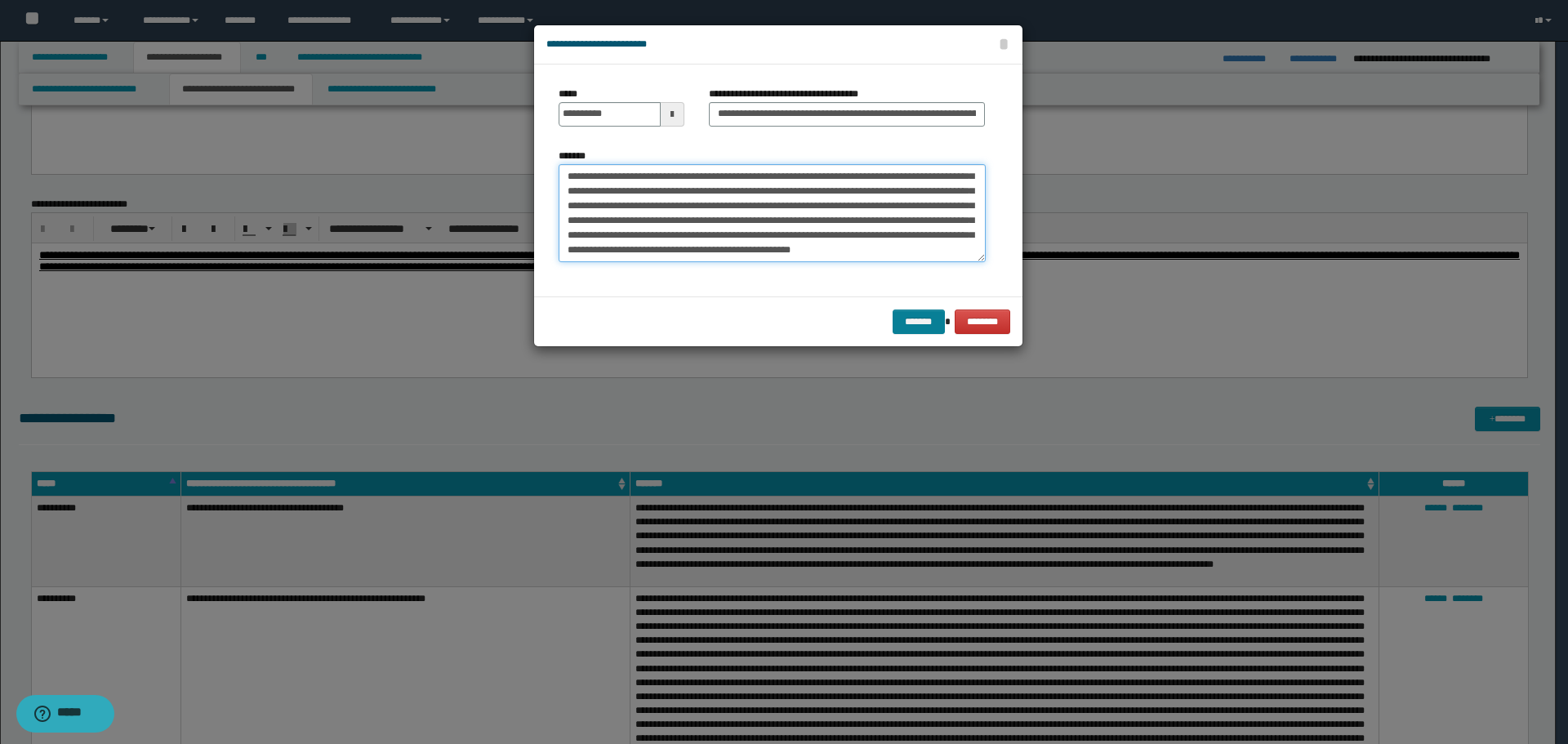 type on "**********" 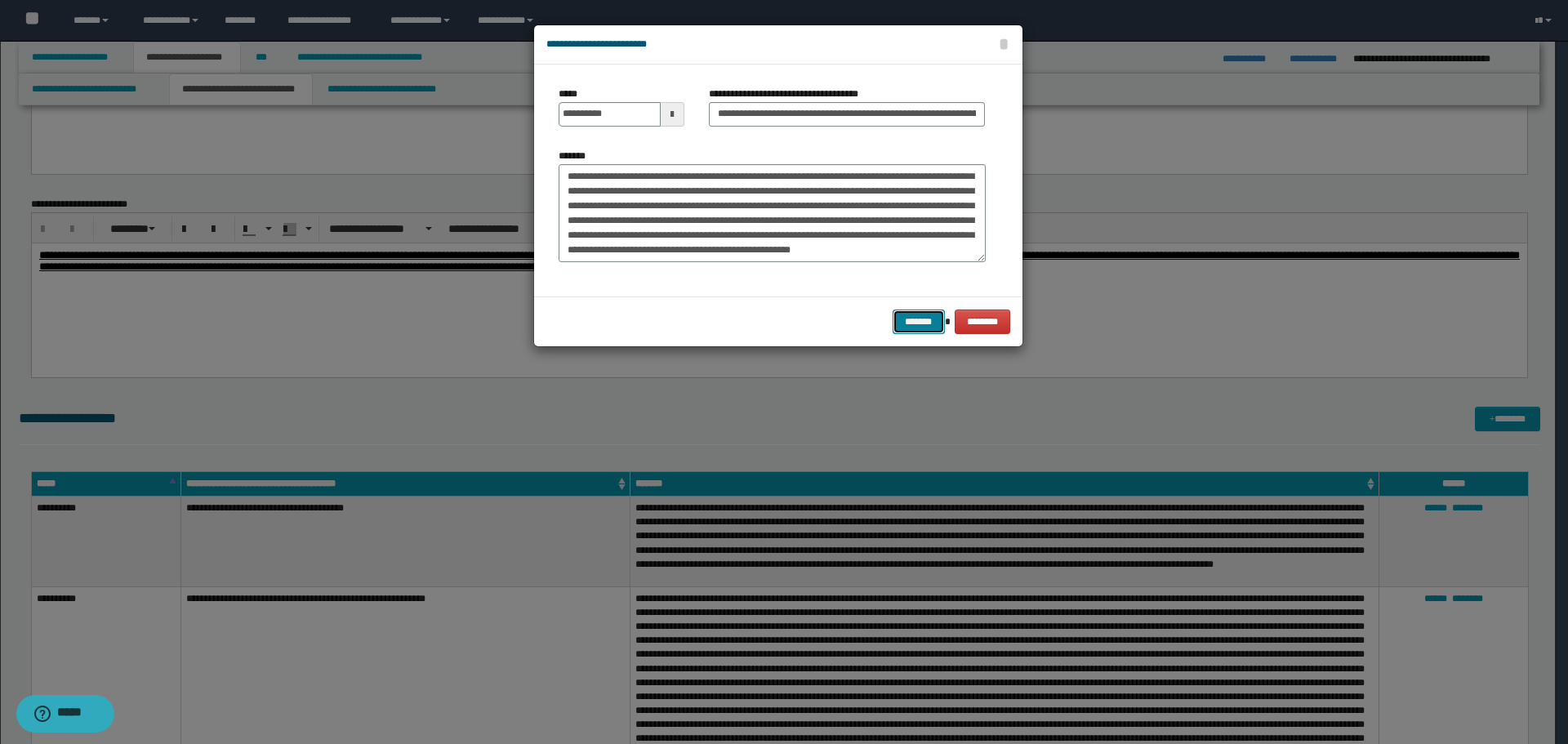 click on "*******" at bounding box center [919, 322] 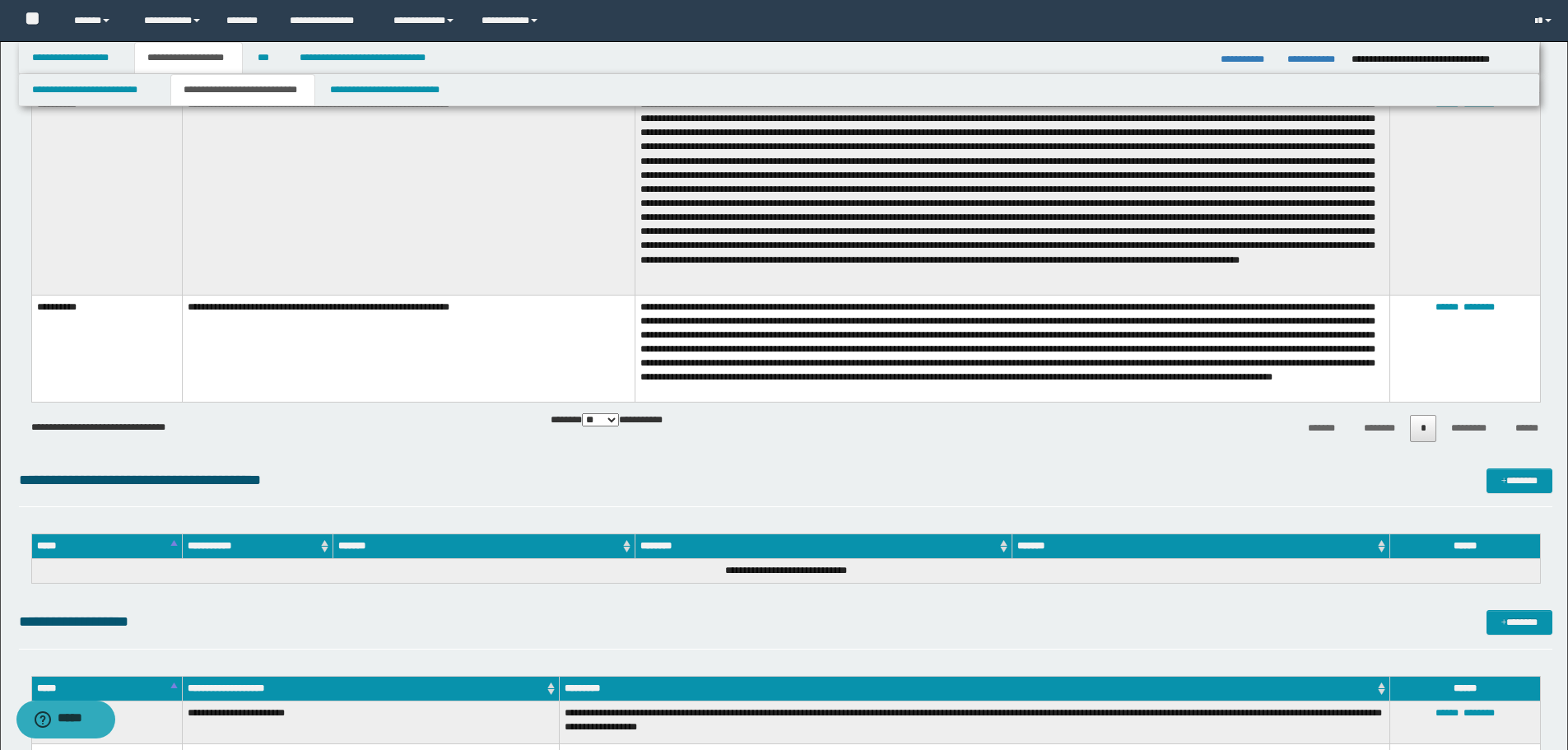 scroll, scrollTop: 3705, scrollLeft: 0, axis: vertical 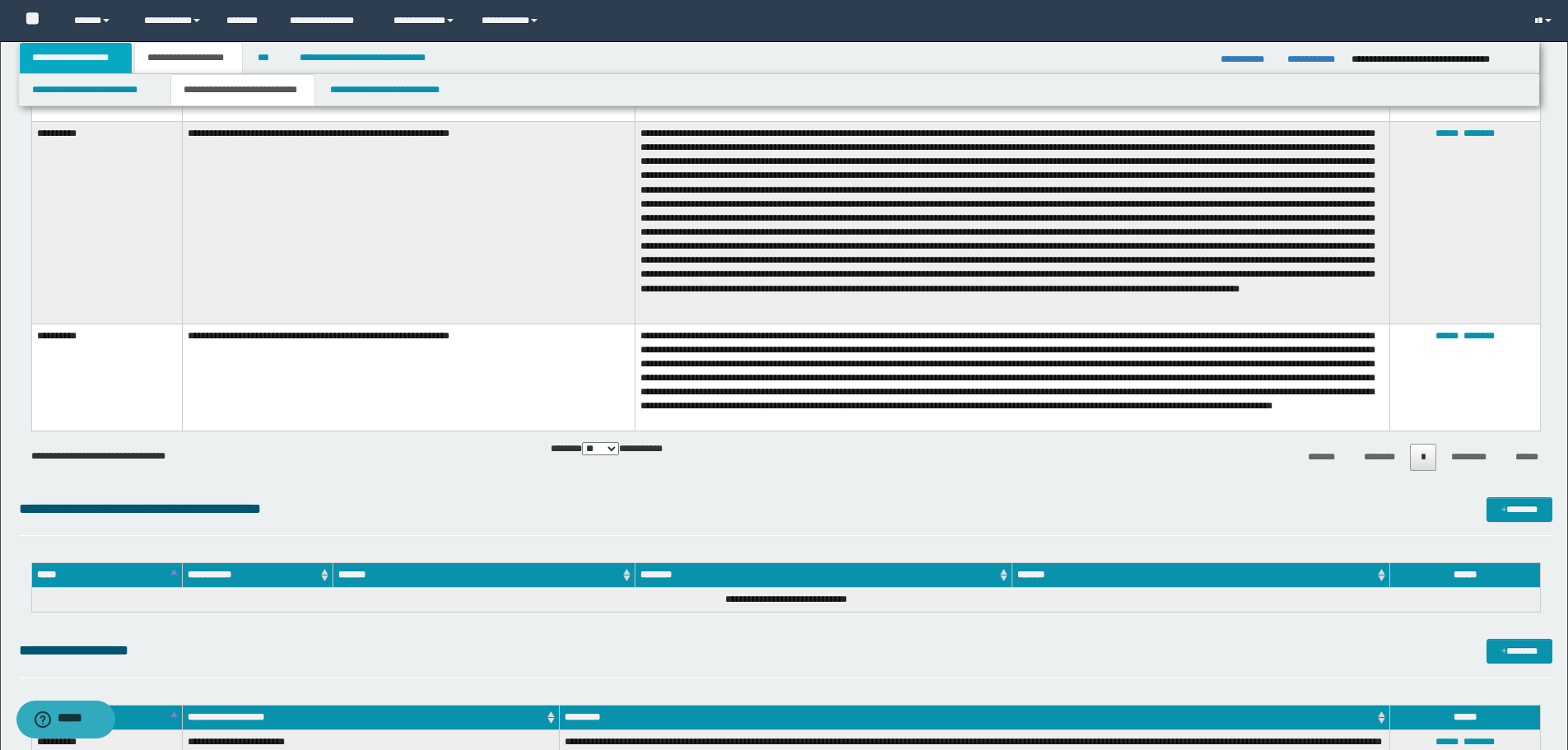 click on "**********" at bounding box center [76, 58] 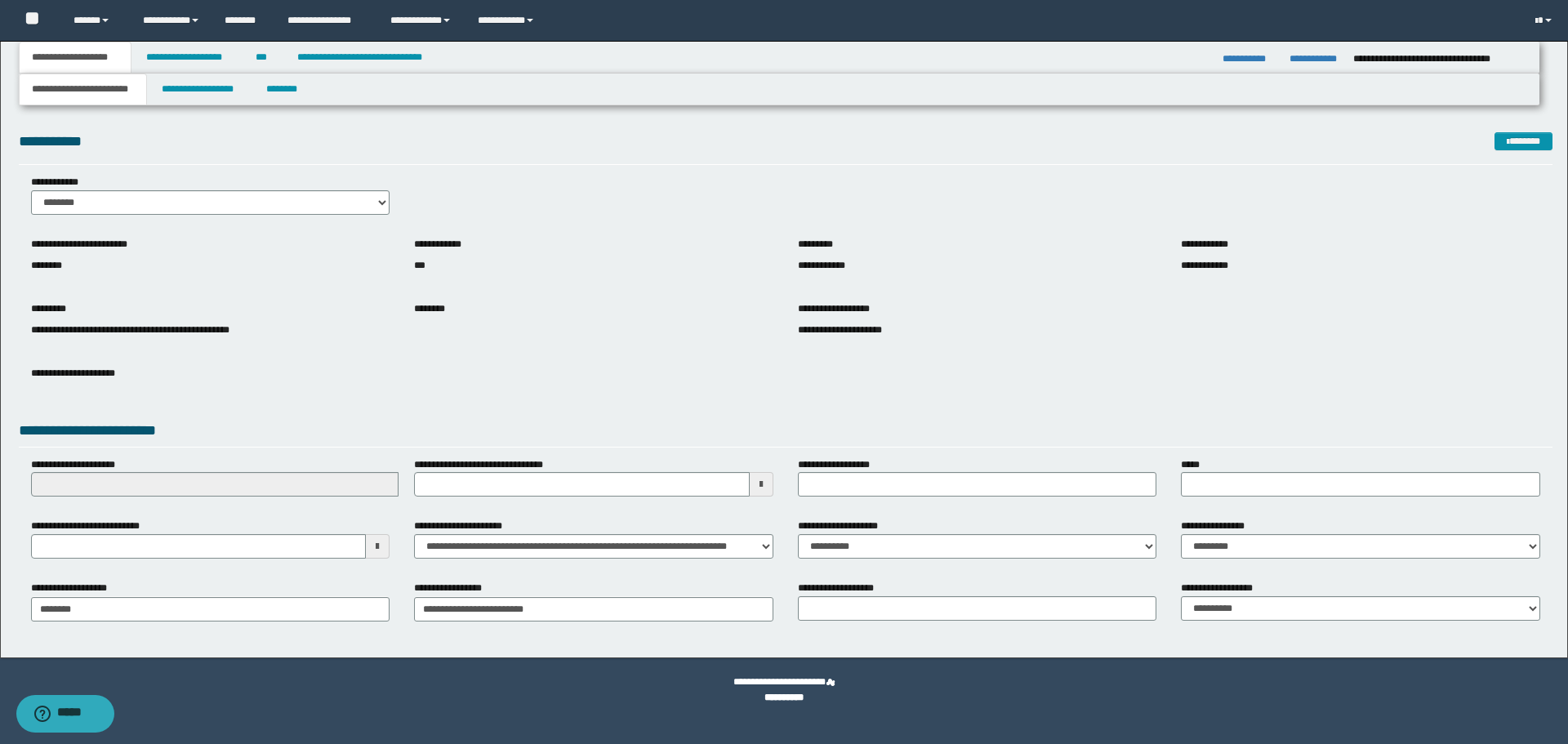 click on "**********" at bounding box center [978, 323] 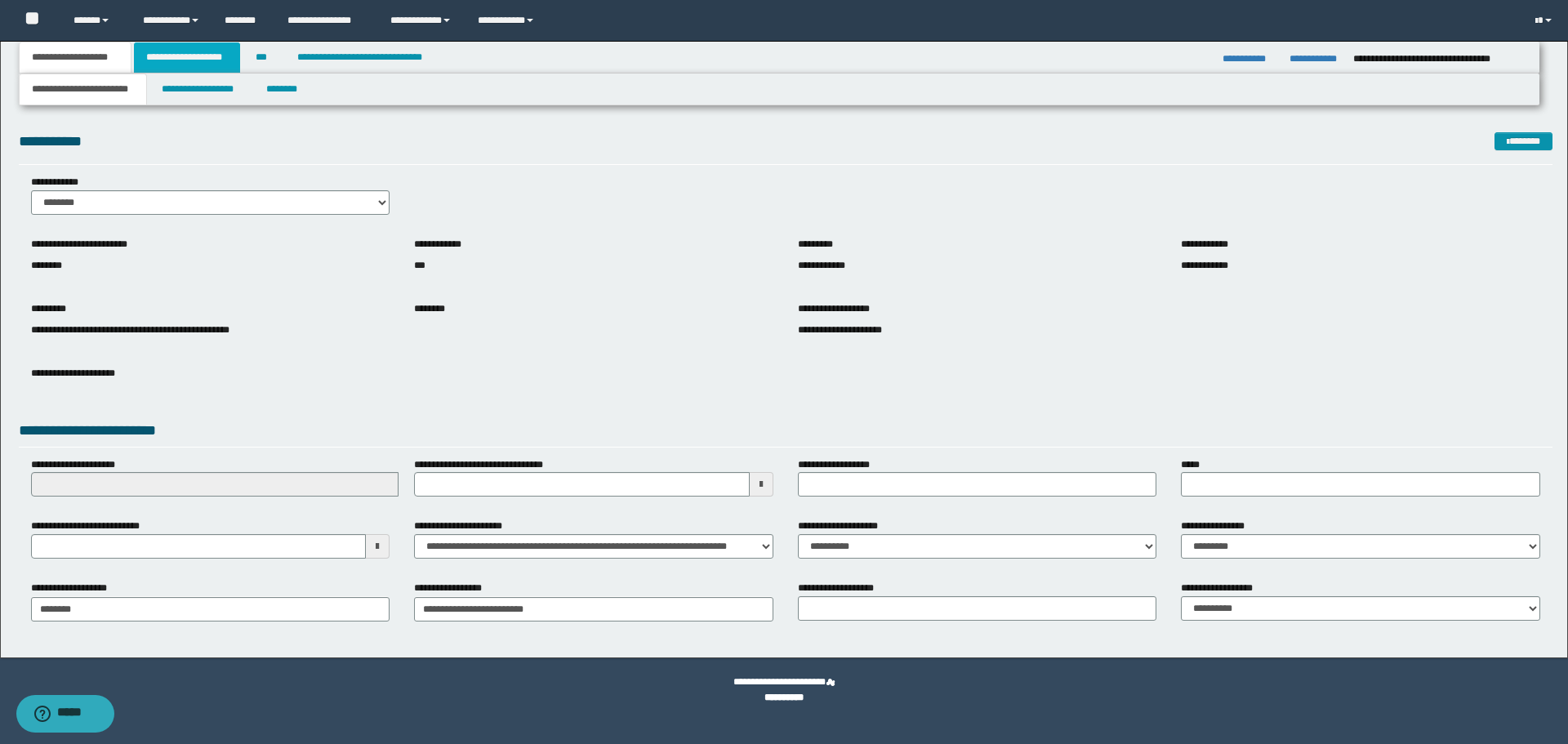 drag, startPoint x: 201, startPoint y: 57, endPoint x: 202, endPoint y: 67, distance: 10.0498756 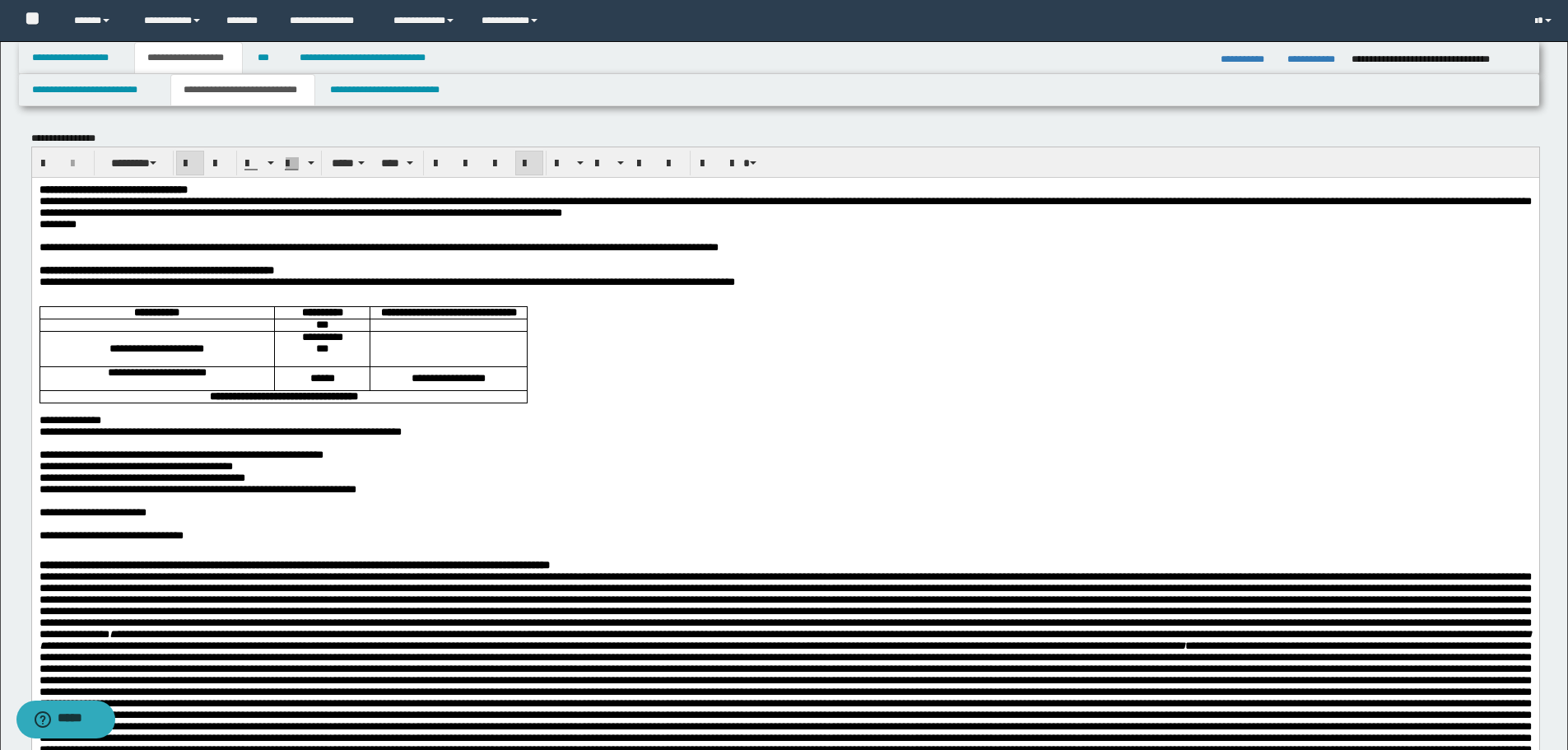 click on "**********" at bounding box center (294, 564) 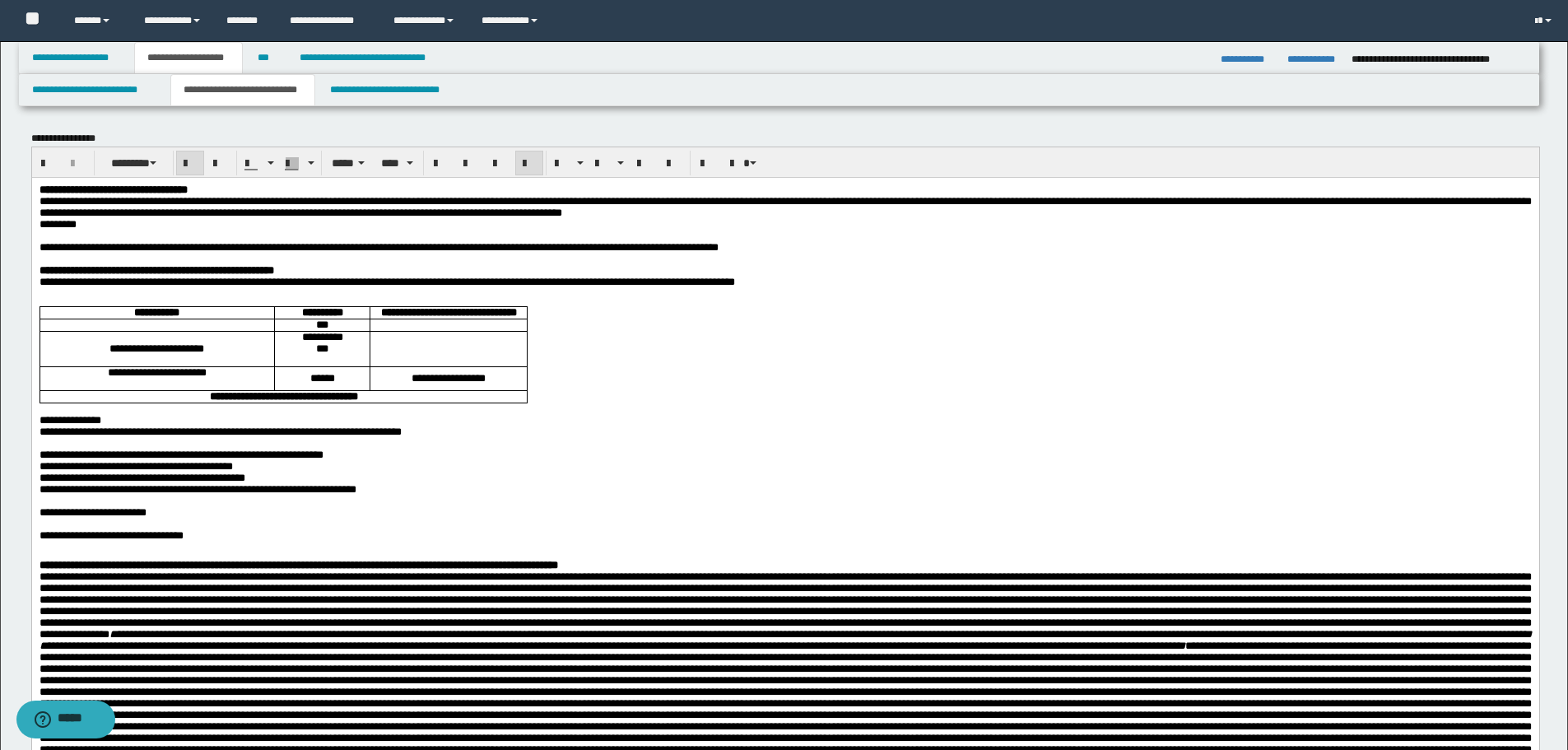 click at bounding box center (784, 443) 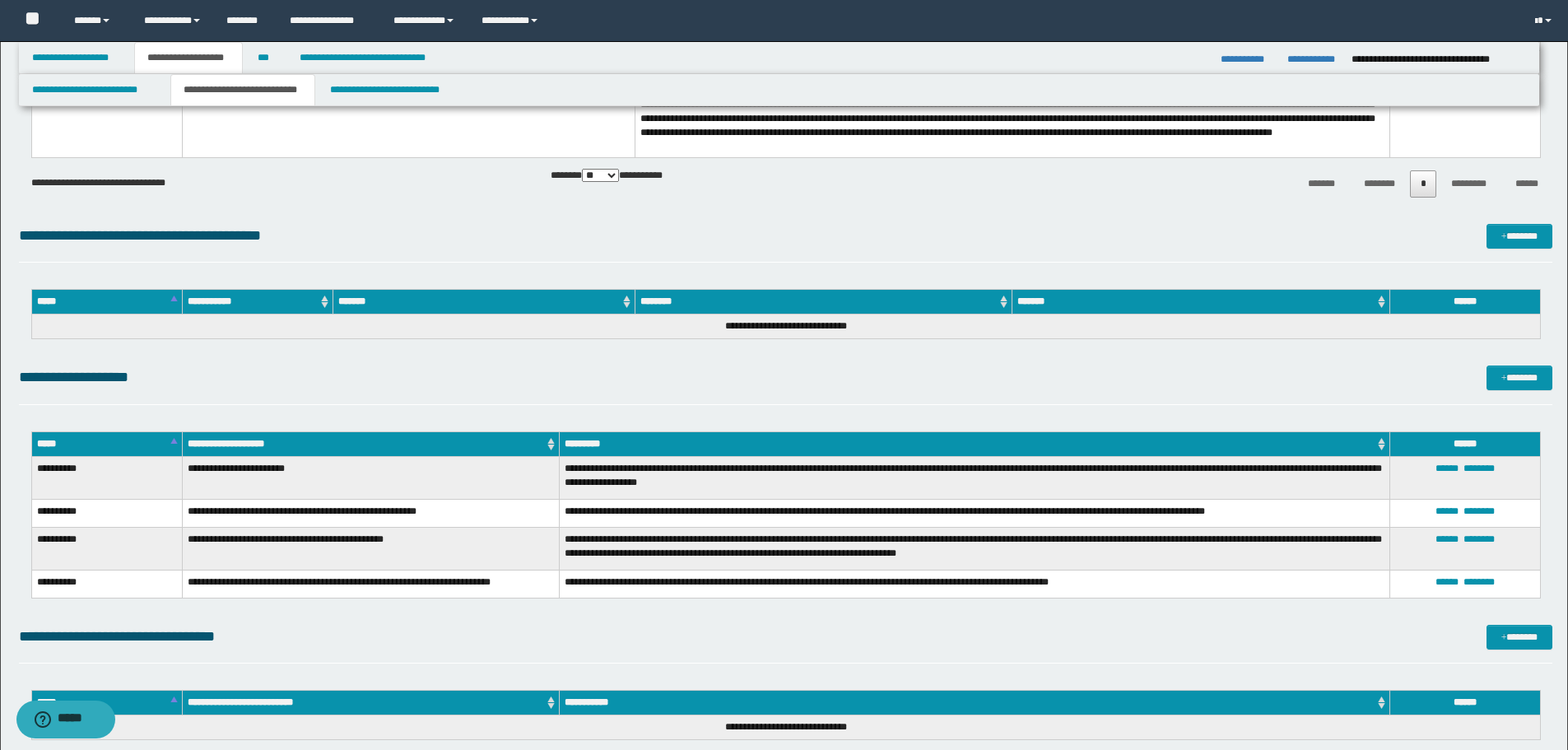 scroll, scrollTop: 4116, scrollLeft: 0, axis: vertical 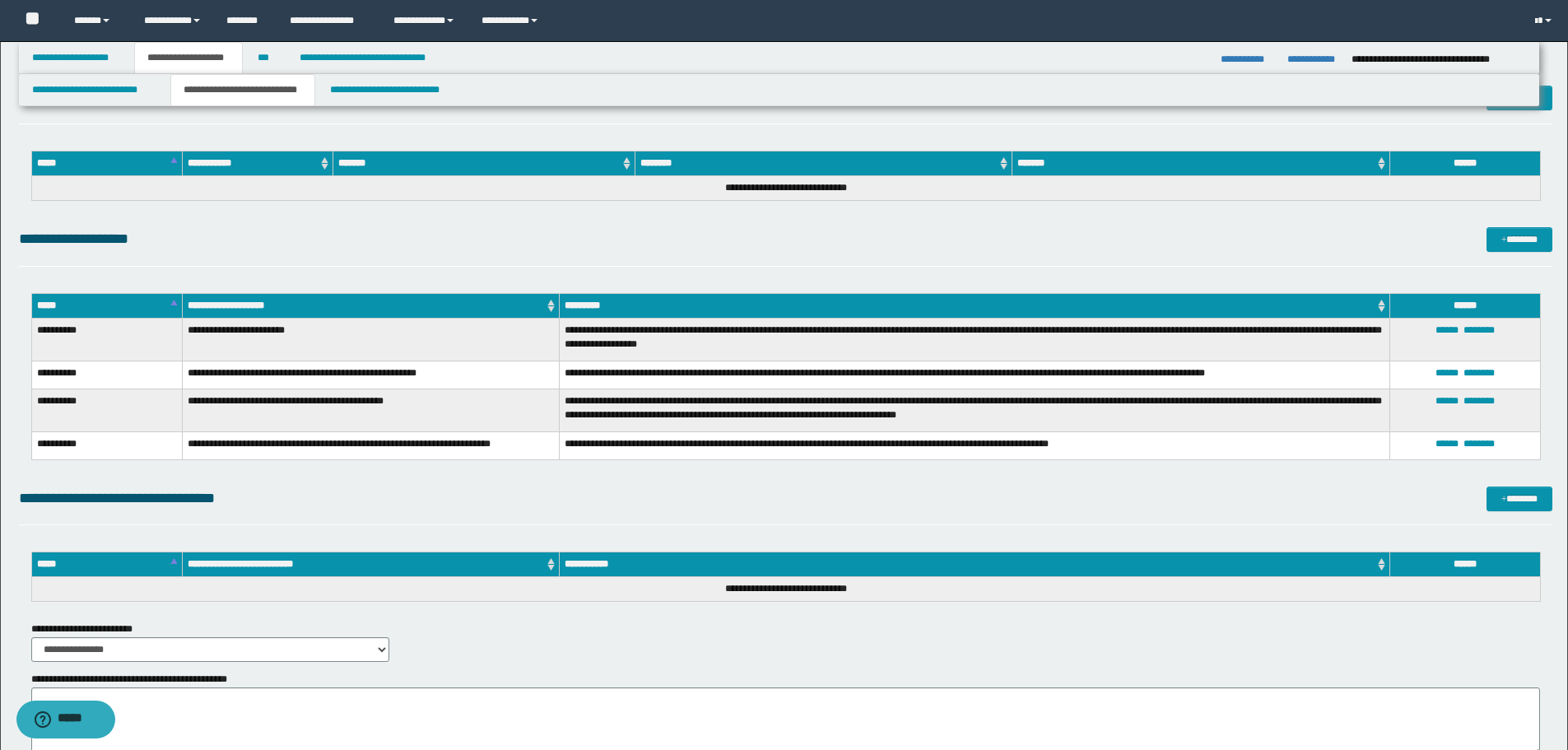 click on "**********" at bounding box center [785, 641] 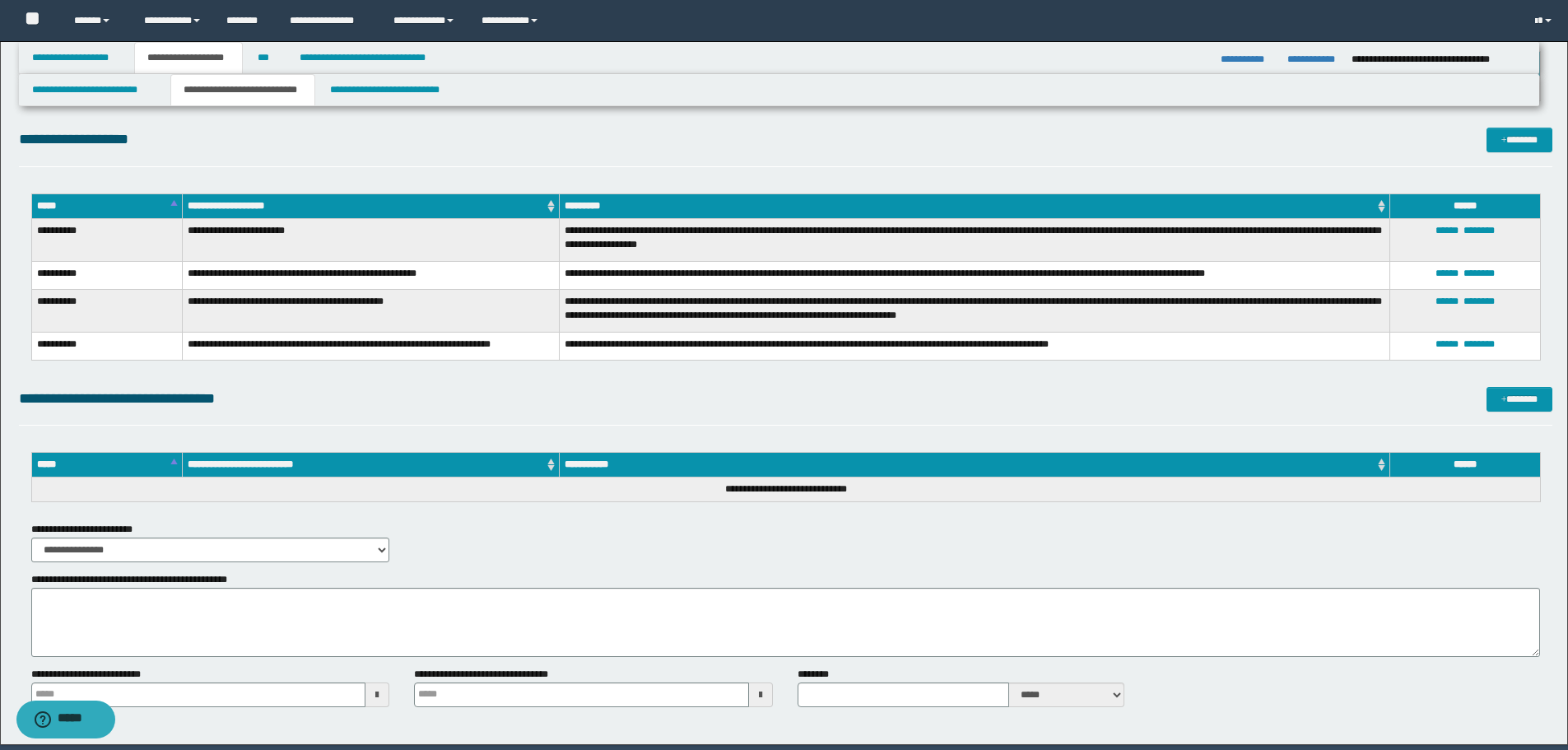 scroll, scrollTop: 4275, scrollLeft: 0, axis: vertical 